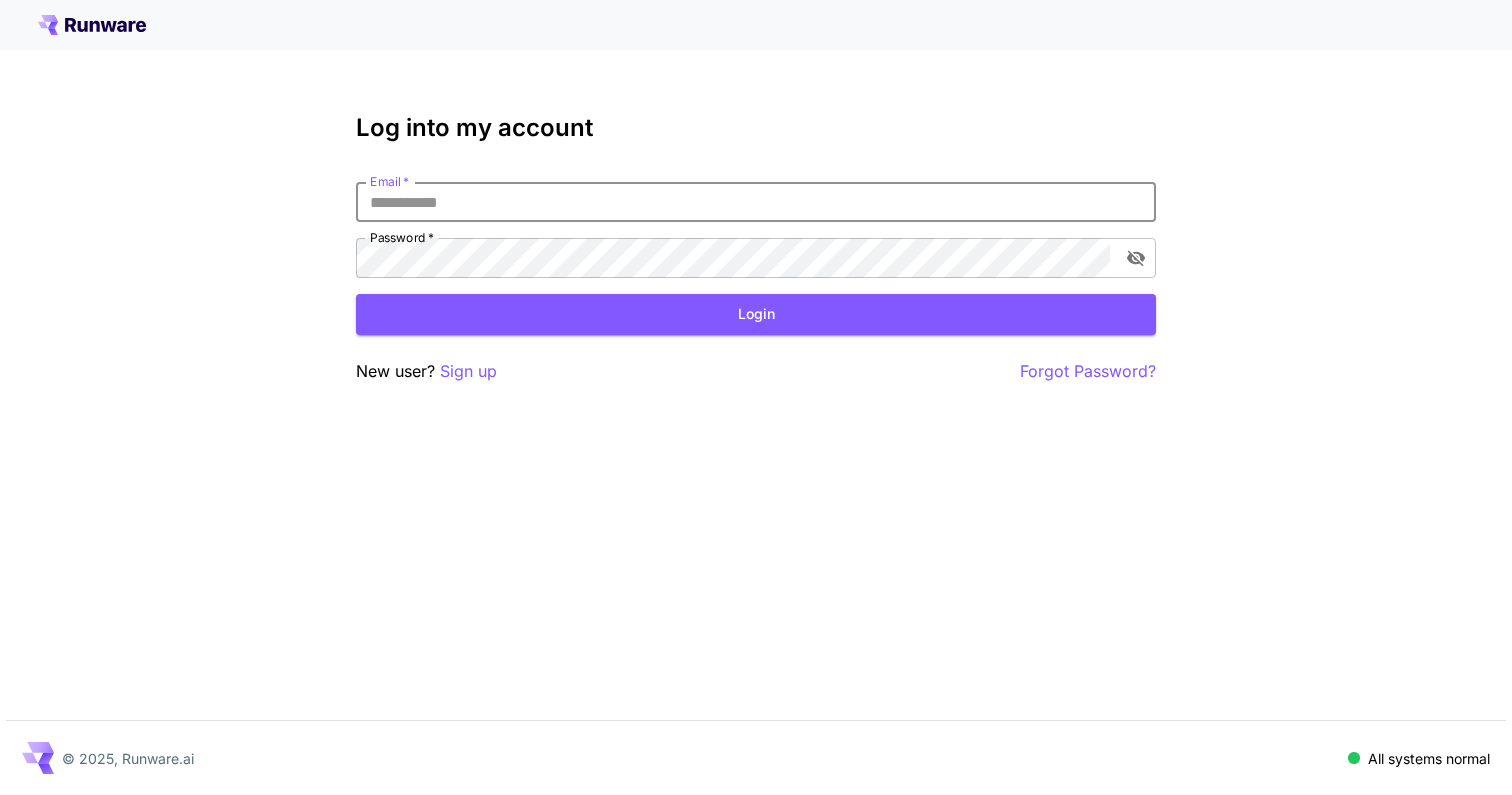 scroll, scrollTop: 0, scrollLeft: 0, axis: both 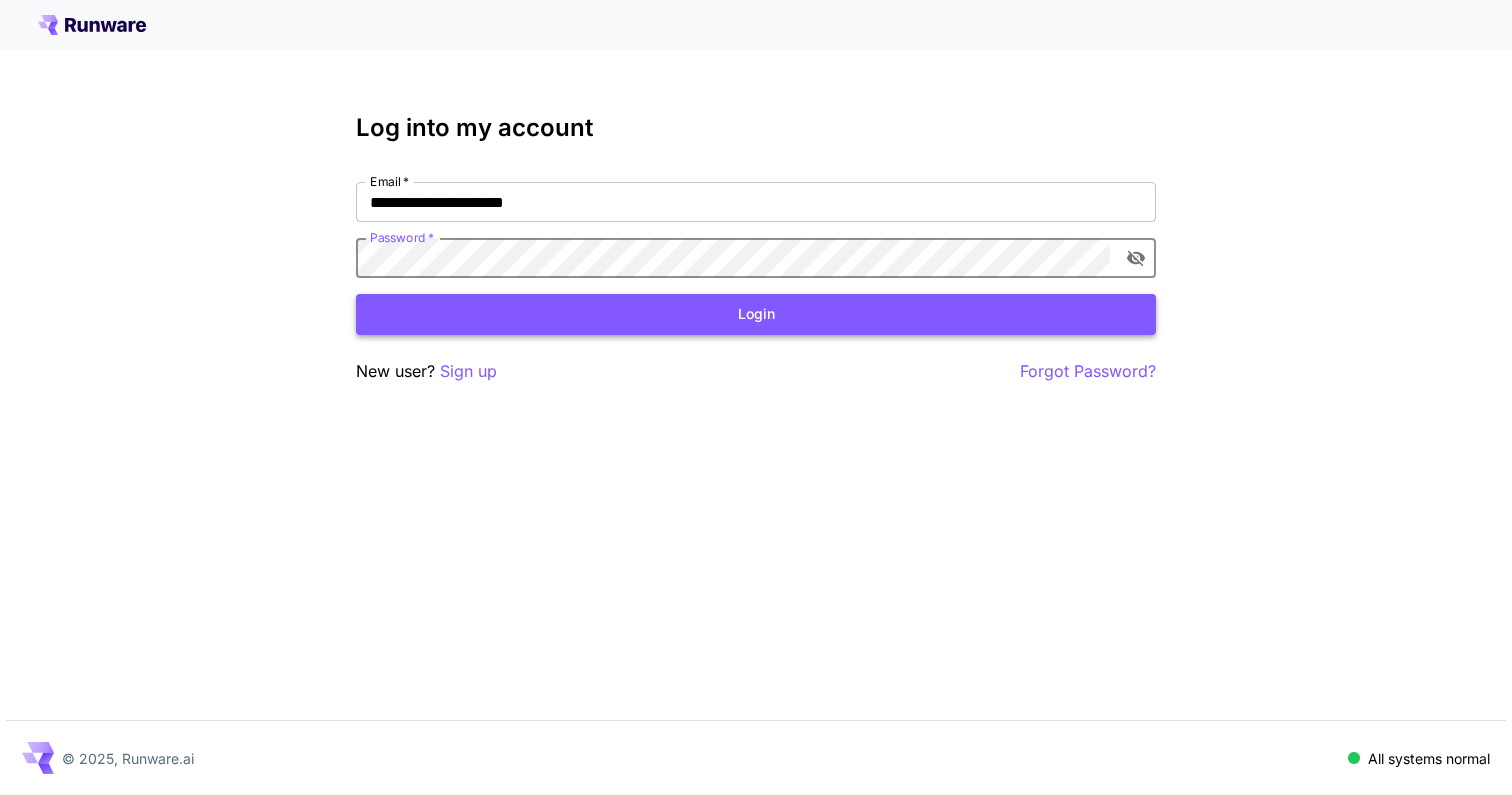 click on "Login" at bounding box center [756, 314] 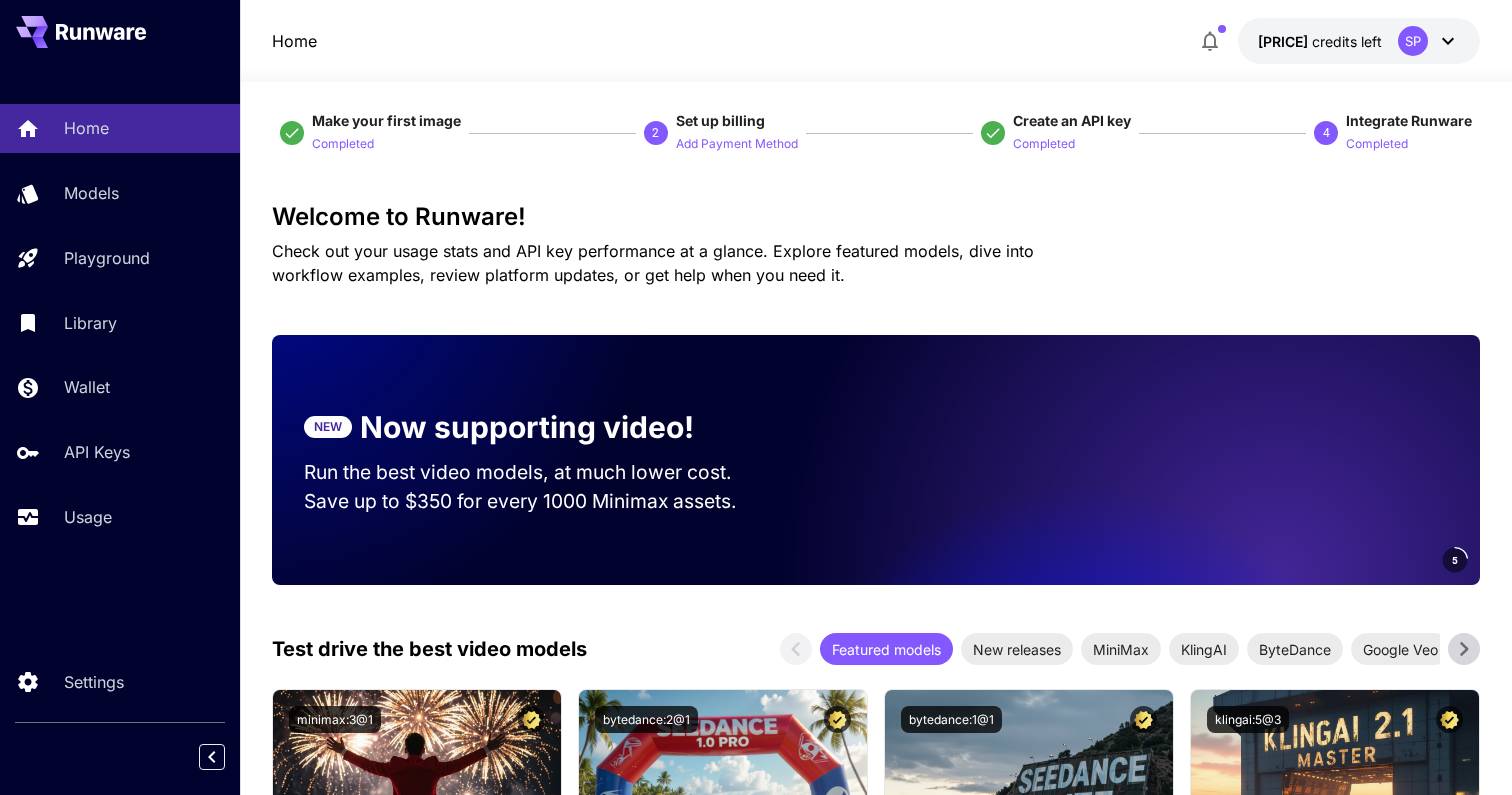 scroll, scrollTop: 15, scrollLeft: 0, axis: vertical 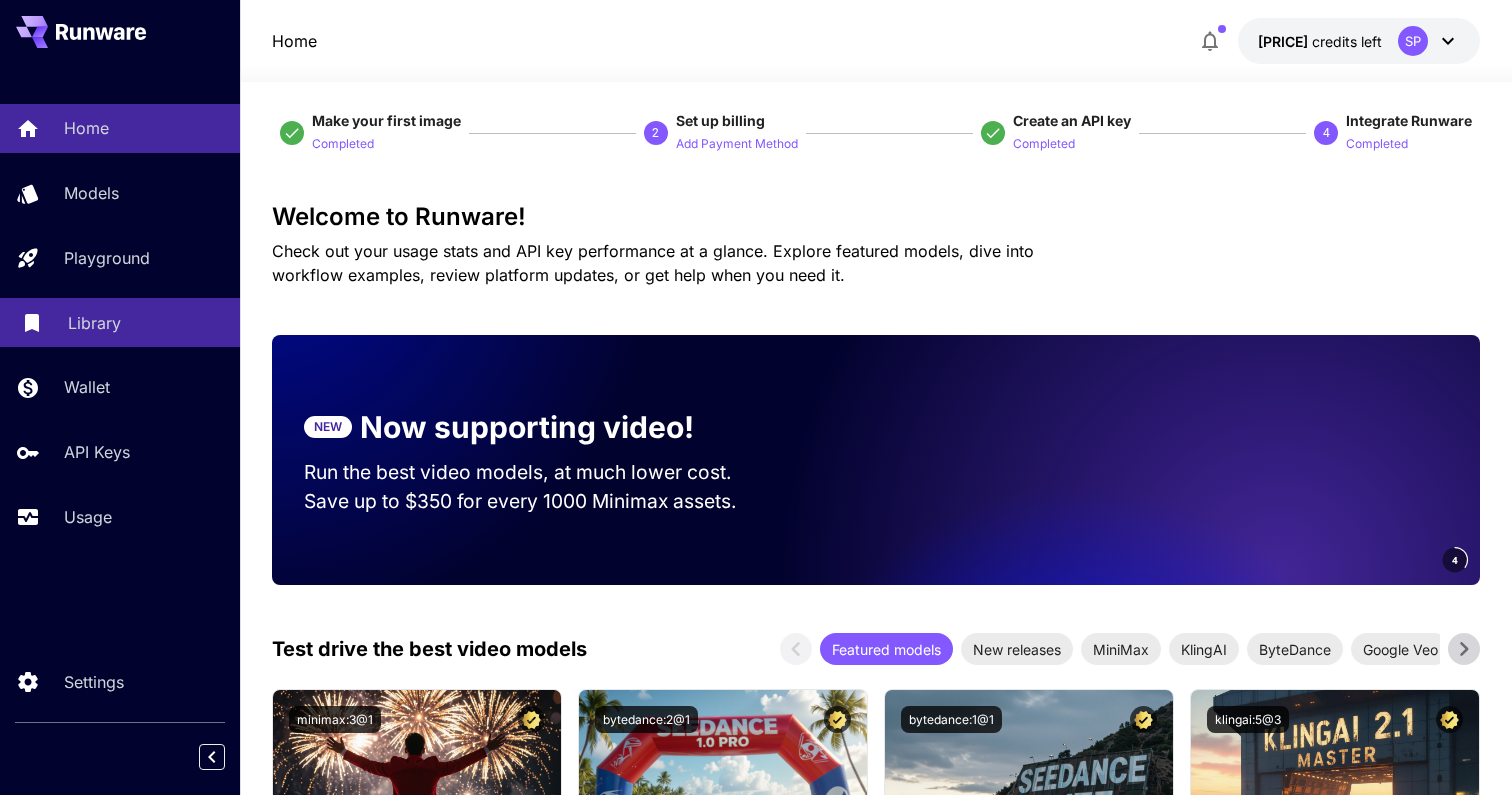 click on "Library" at bounding box center [146, 323] 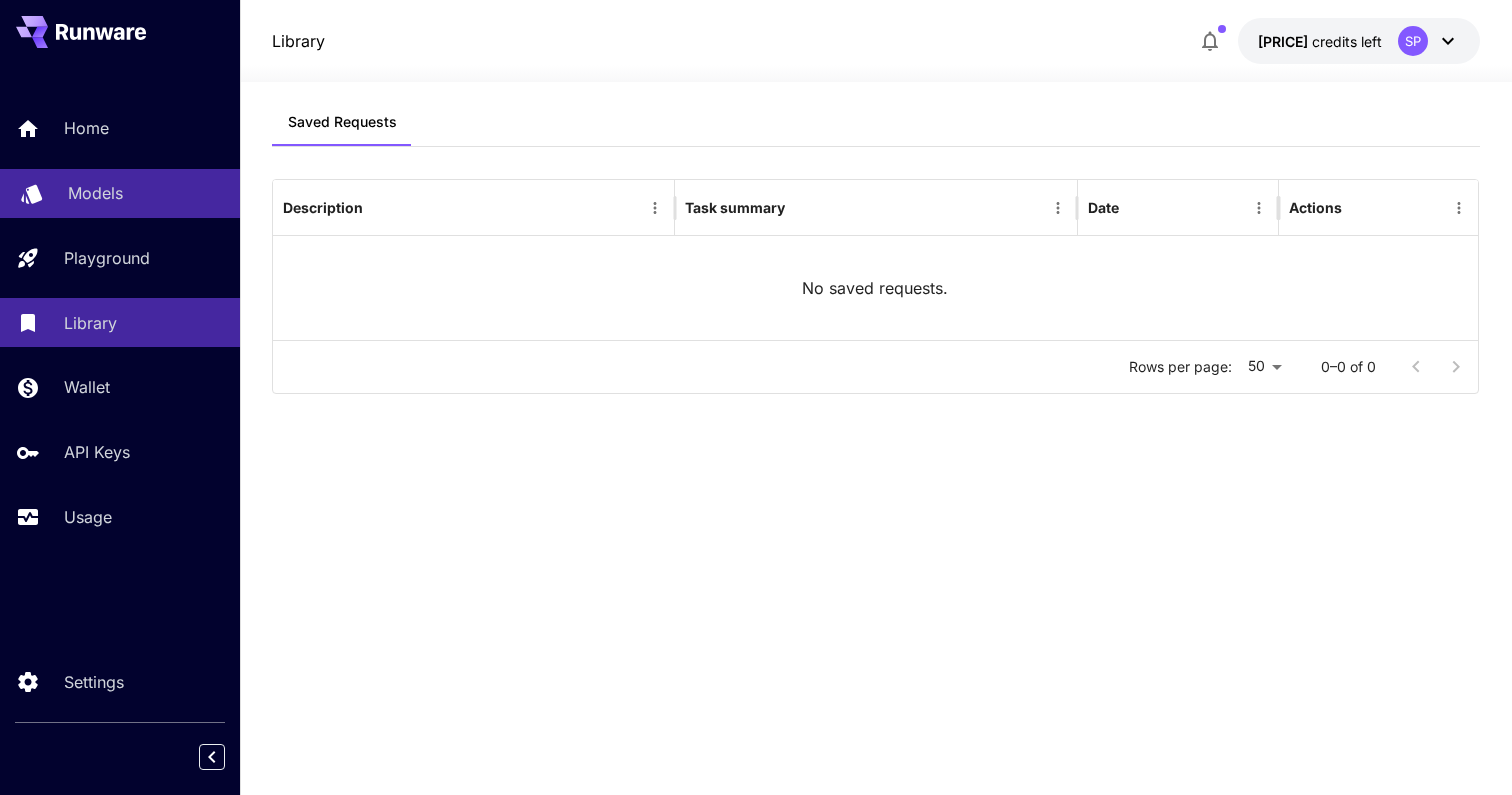 click on "Models" at bounding box center (95, 193) 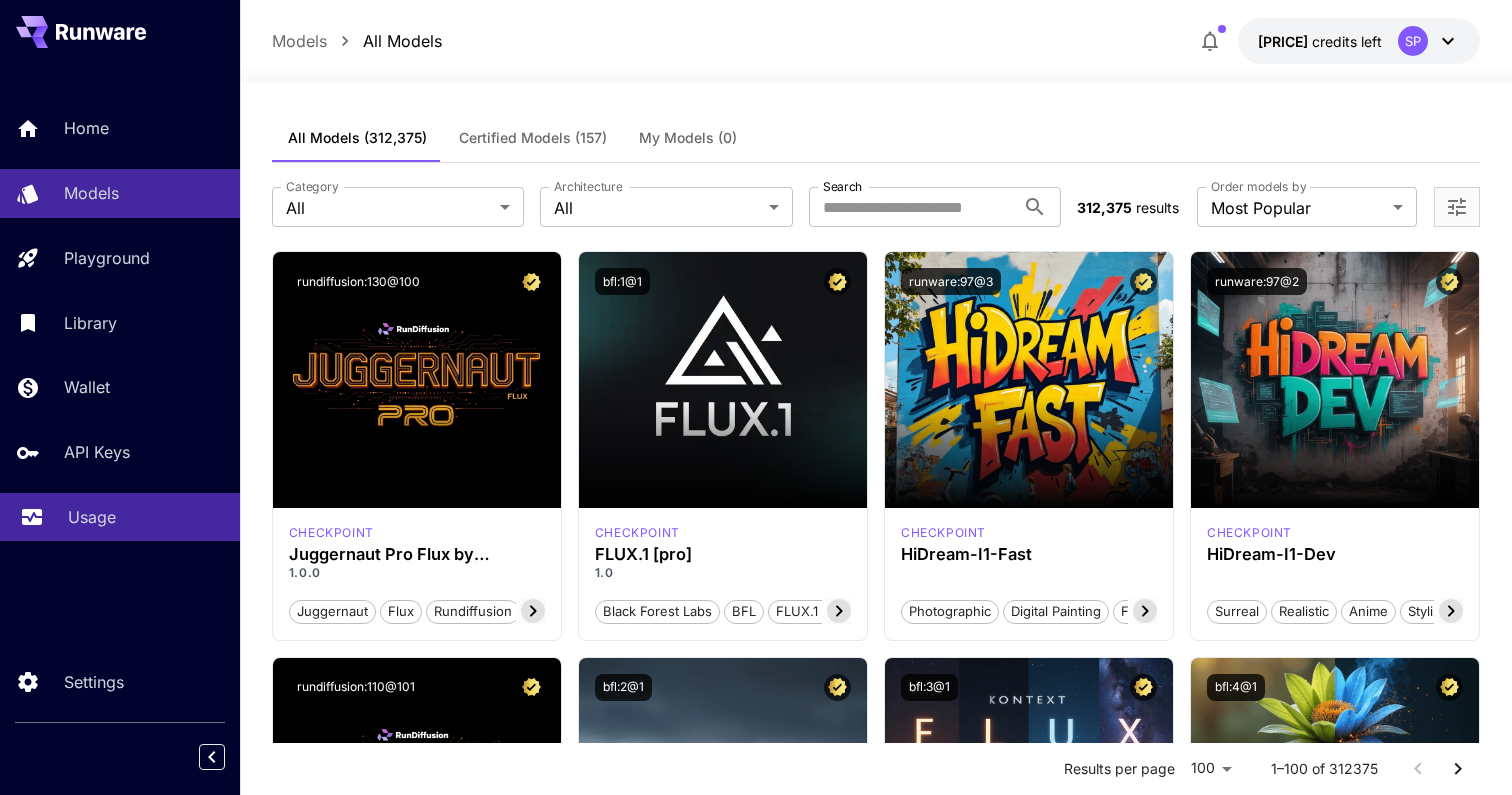 click on "Usage" at bounding box center (146, 517) 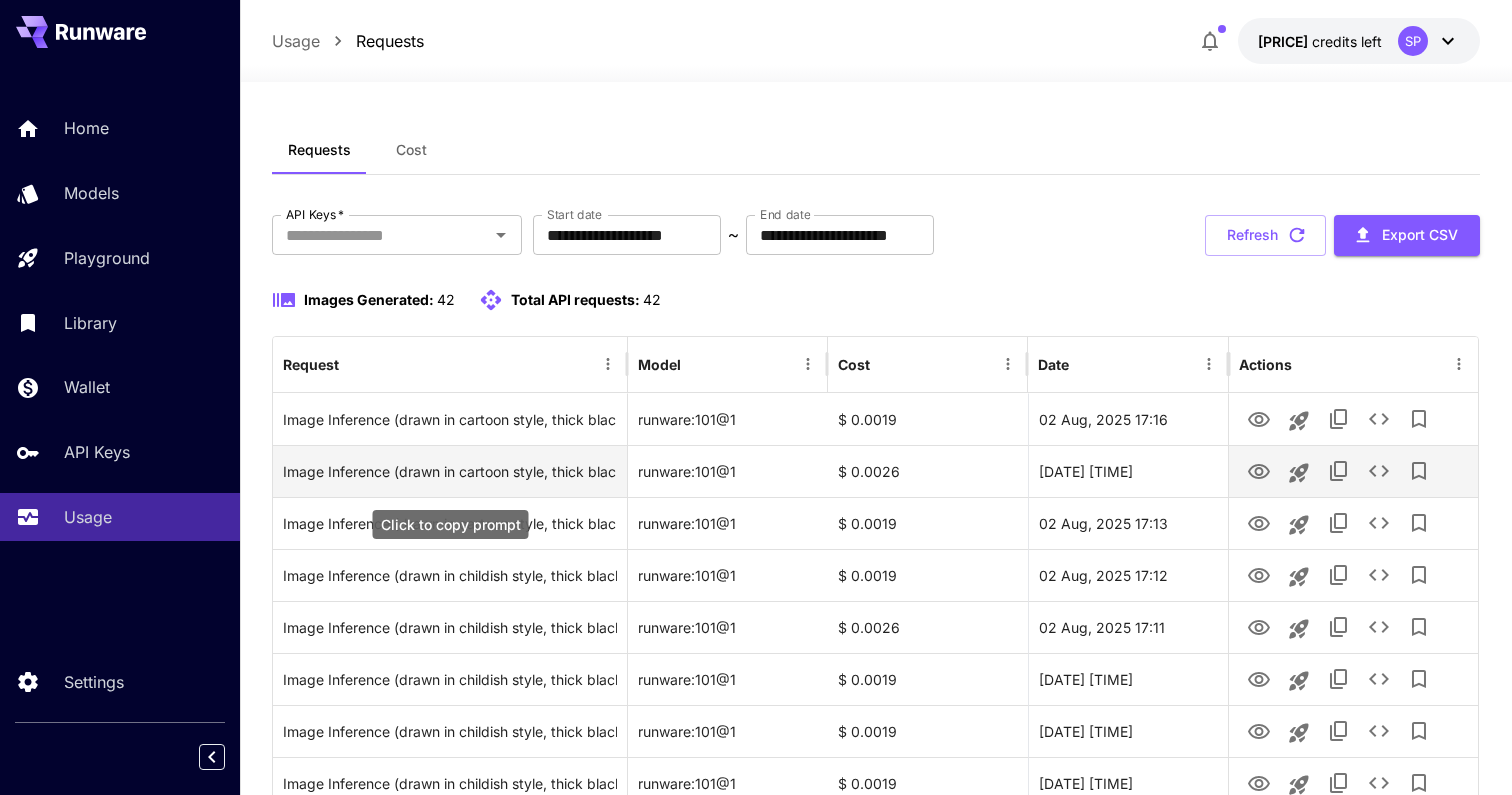 scroll, scrollTop: 0, scrollLeft: 0, axis: both 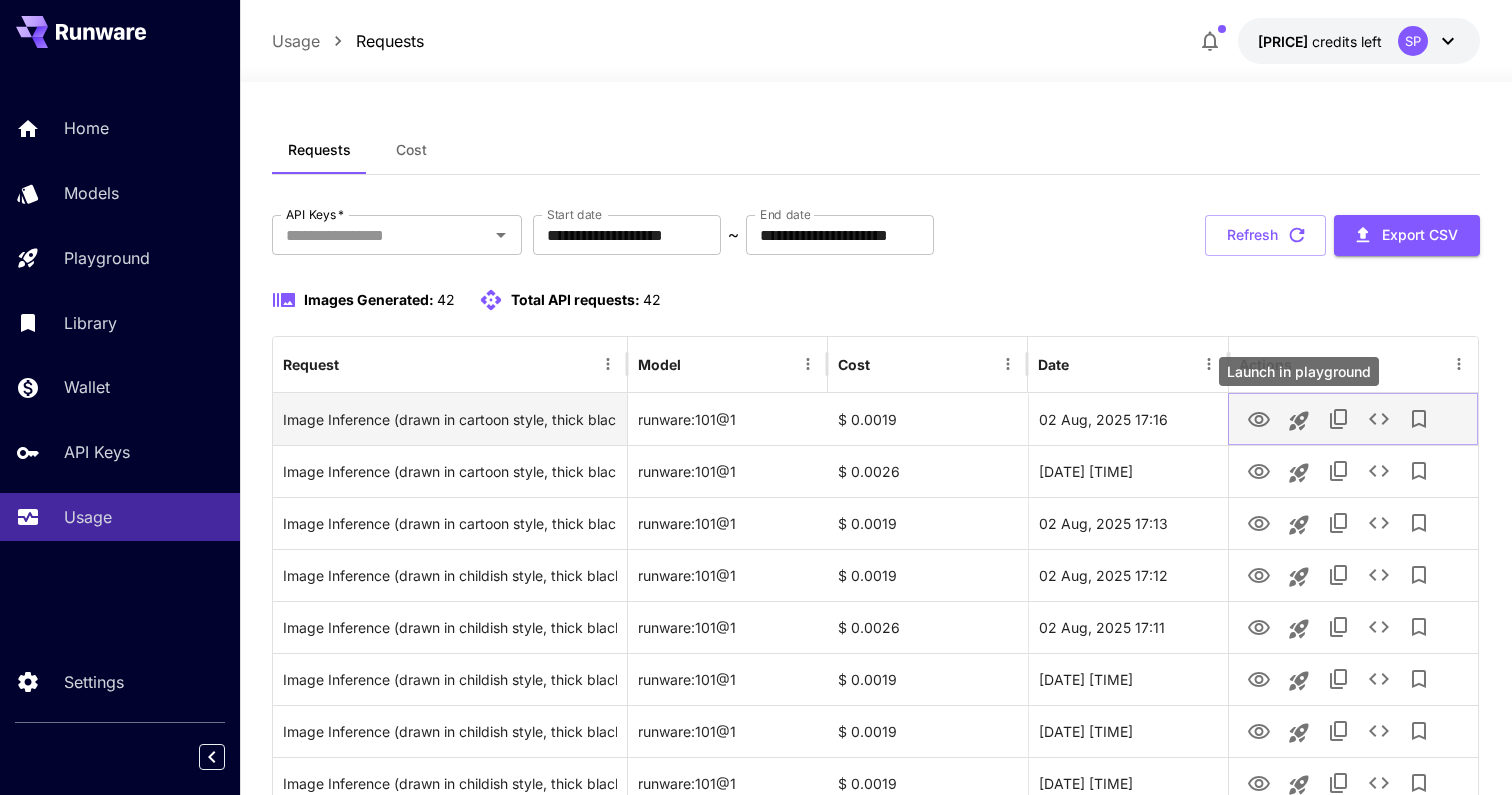 click 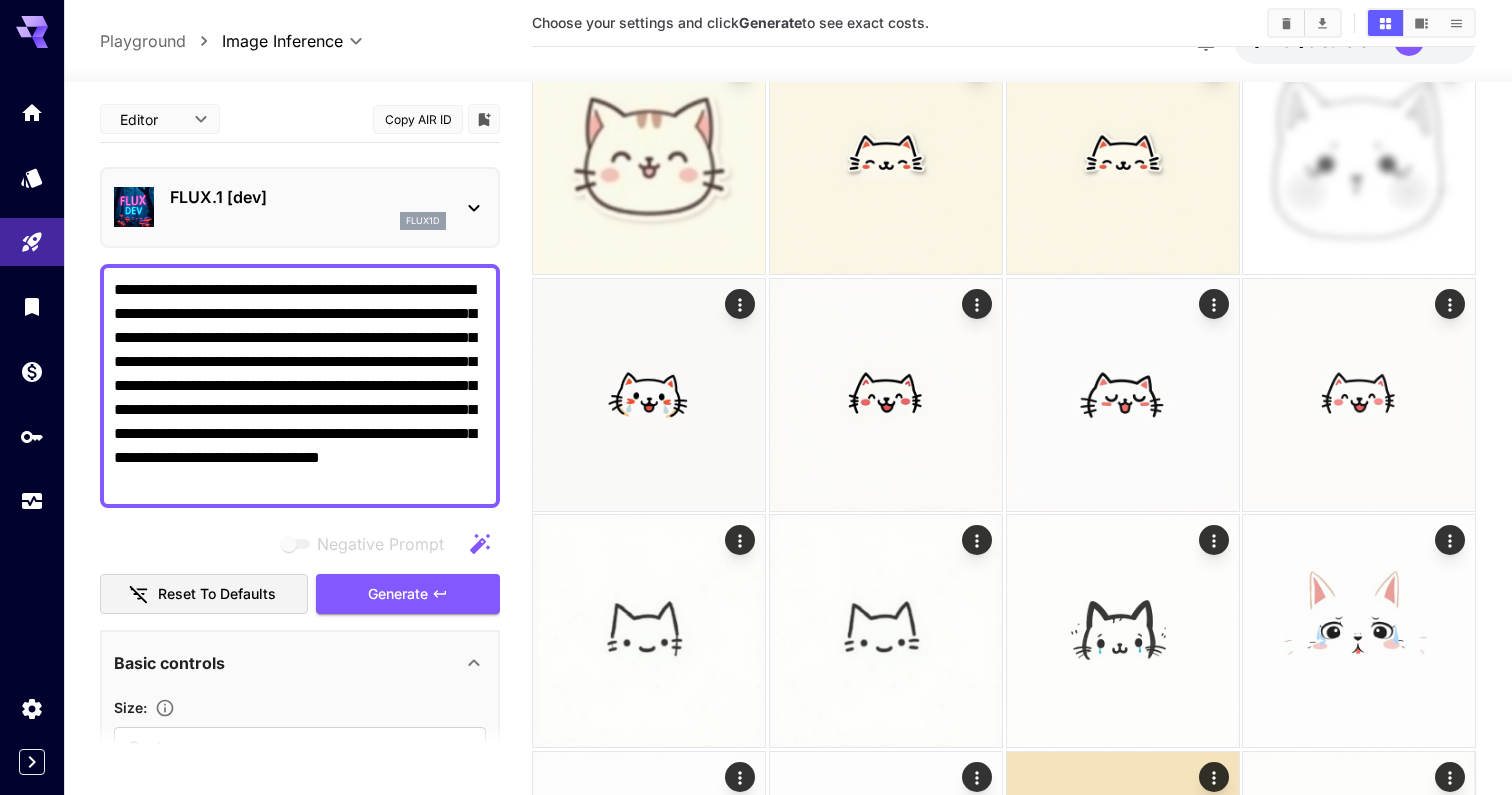 scroll, scrollTop: 0, scrollLeft: 0, axis: both 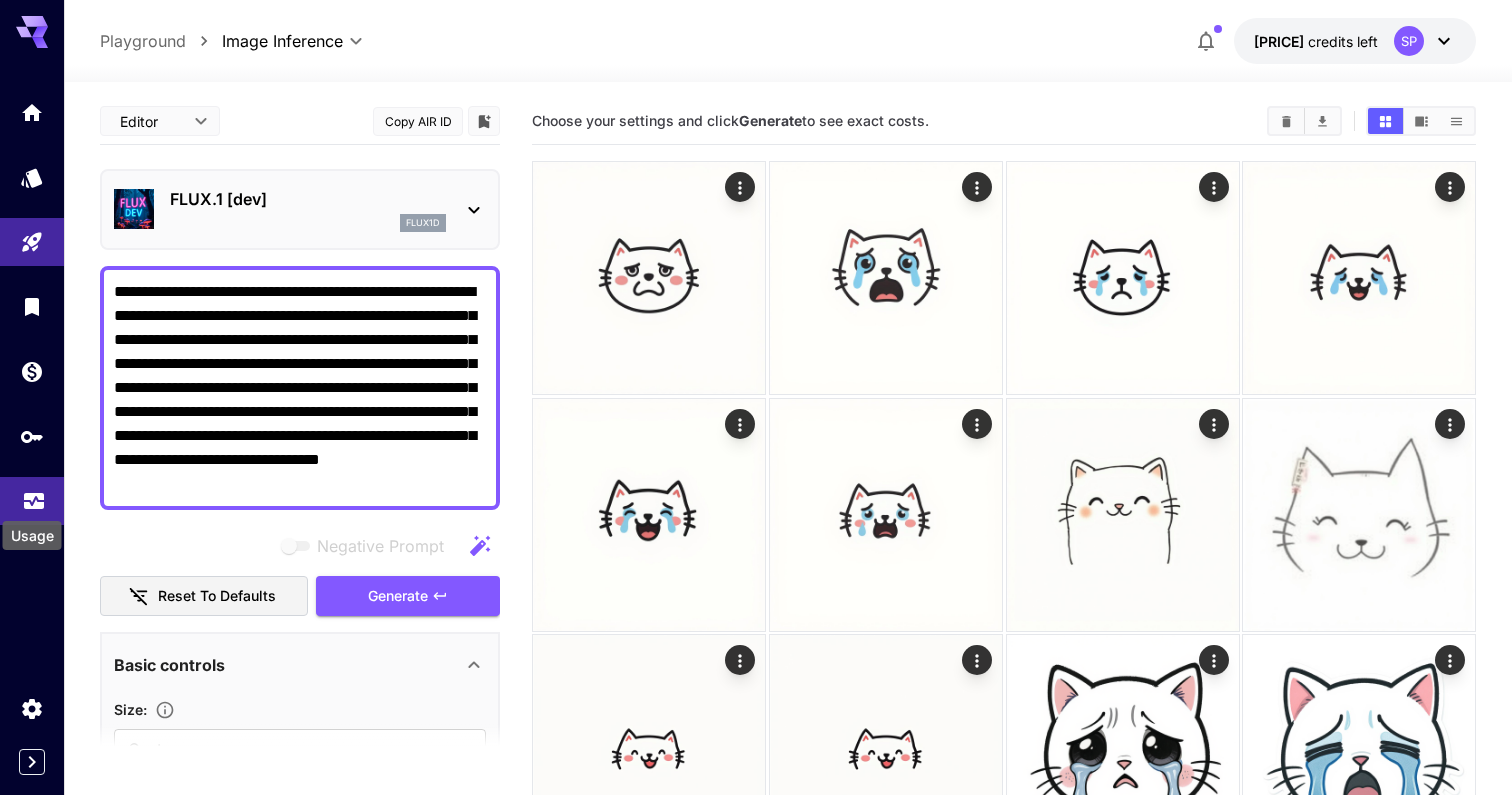 click 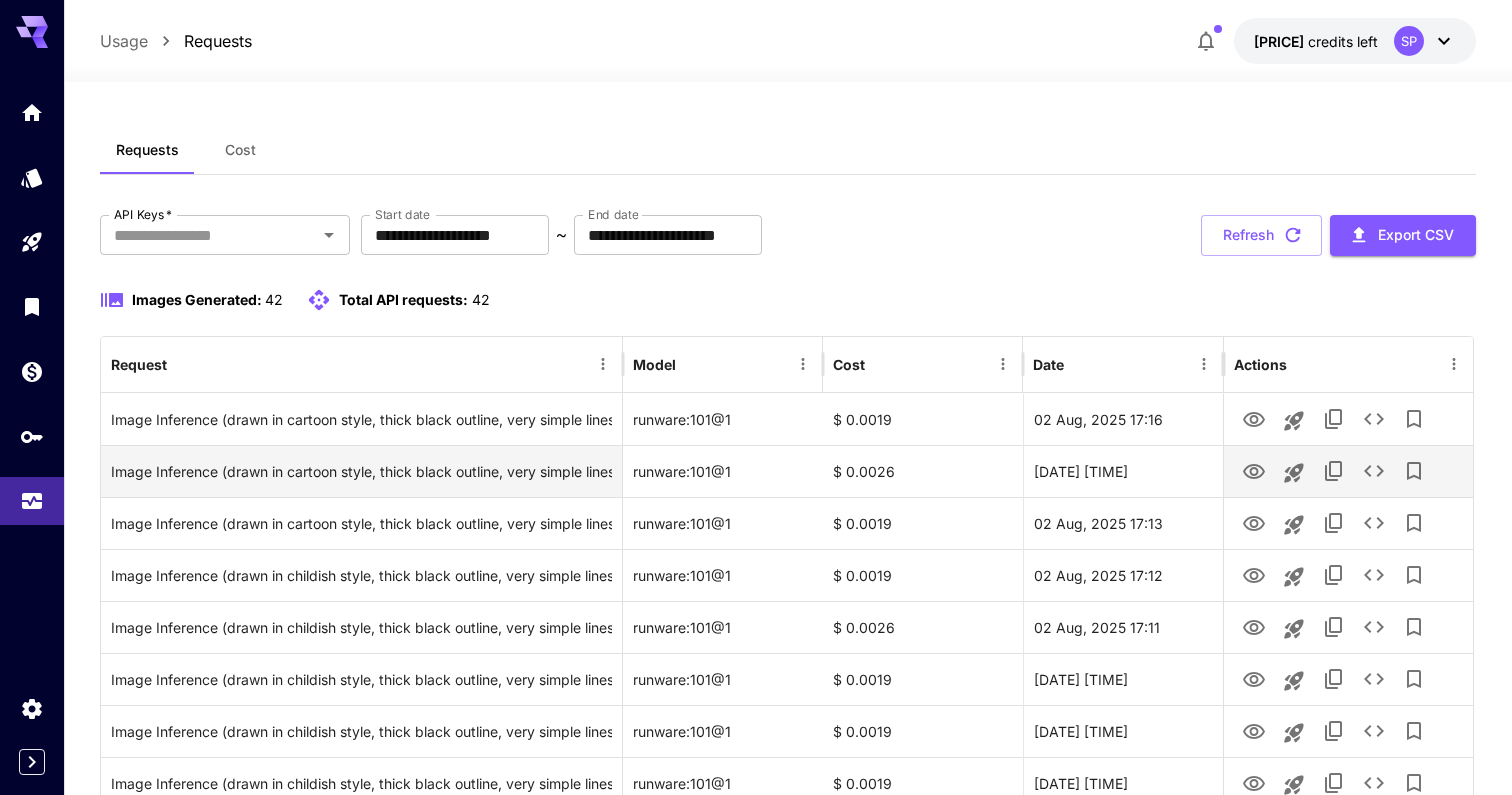 scroll, scrollTop: 0, scrollLeft: 0, axis: both 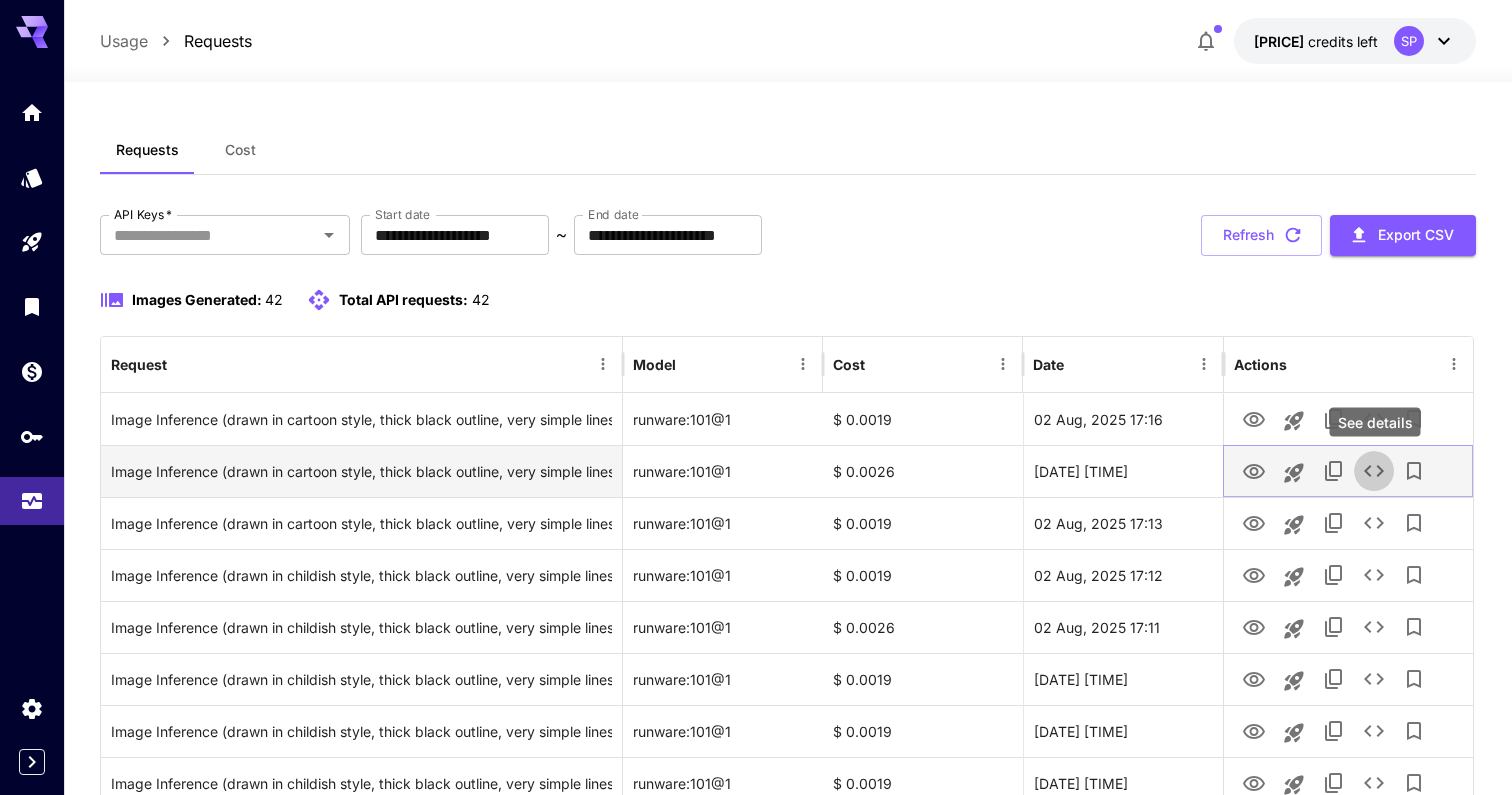 click 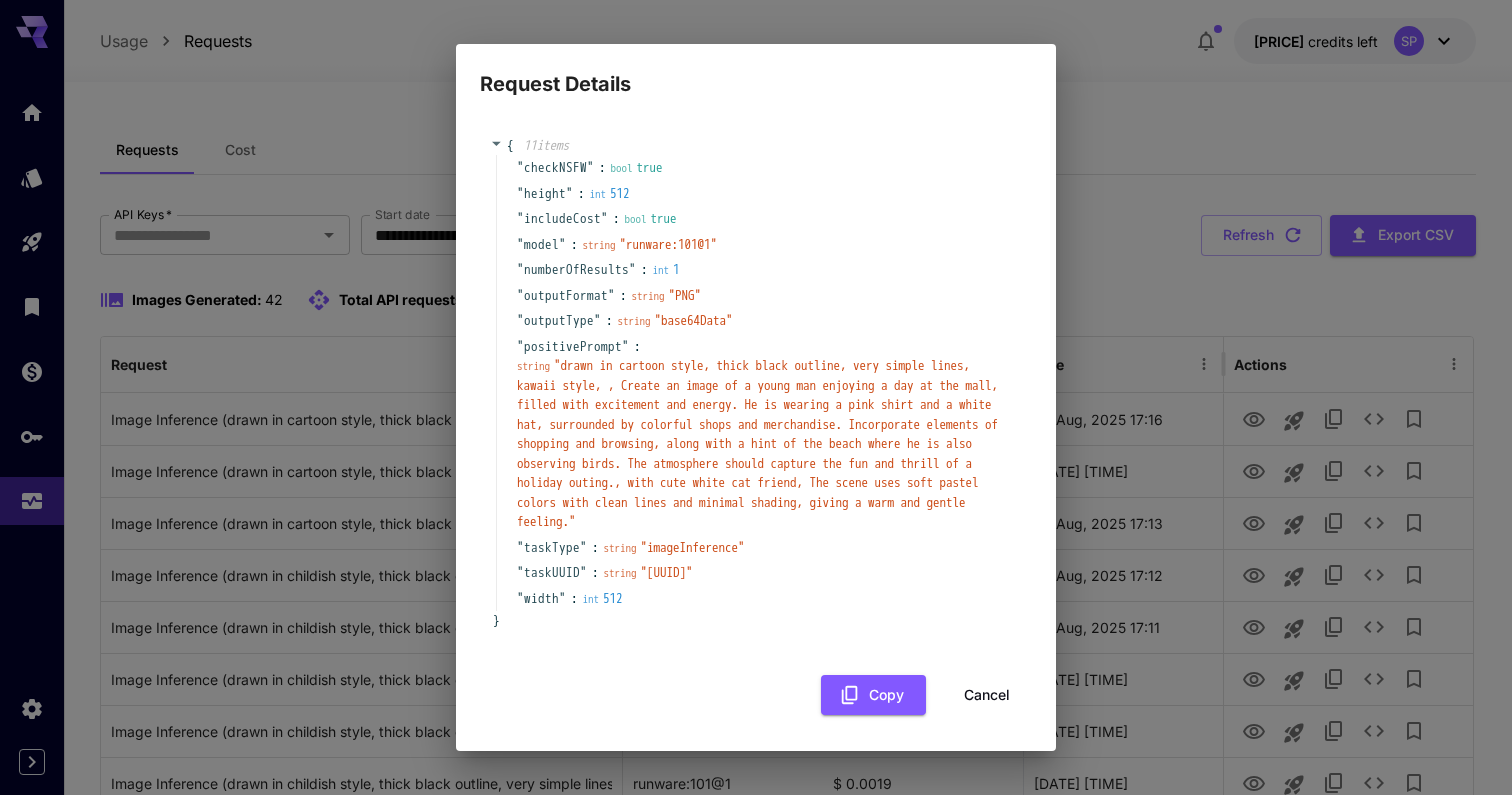 click on "Request Details { 11  item s " checkNSFW " : bool true " height " : int 512 " includeCost " : bool true " model " : string " runware:101@1 " " numberOfResults " : int 1 " outputFormat " : string " PNG " " outputType " : string " base64Data " " positivePrompt " : string " drawn in cartoon style, thick black outline, very simple lines, kawaii style, , Create an image of a young man enjoying a day at the mall, filled with excitement and energy. He is wearing a pink shirt and a white hat, surrounded by colorful shops and merchandise. Incorporate elements of shopping and browsing, along with a hint of the beach where he is also observing birds. The atmosphere should capture the fun and thrill of a holiday outing., with cute white cat friend, The scene uses soft pastel colors with clean lines and minimal shading, giving a warm and gentle feeling. " " taskType " : string " imageInference " " taskUUID " : string " 60950e35-f7ee-42d4-8a9e-e0660932ddf5 " " width " : int 512 } Copy Cancel" at bounding box center [756, 397] 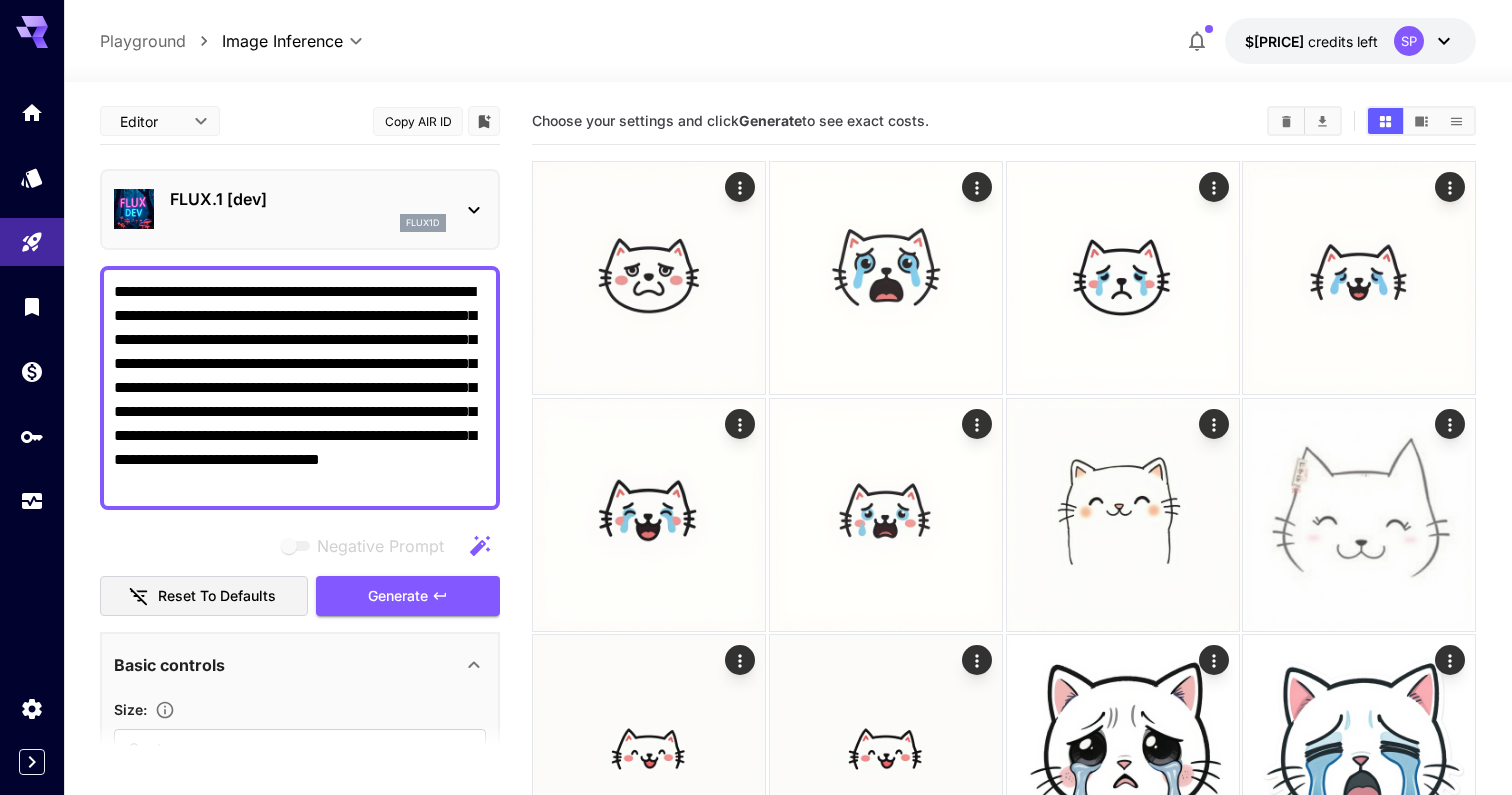 scroll, scrollTop: 0, scrollLeft: 0, axis: both 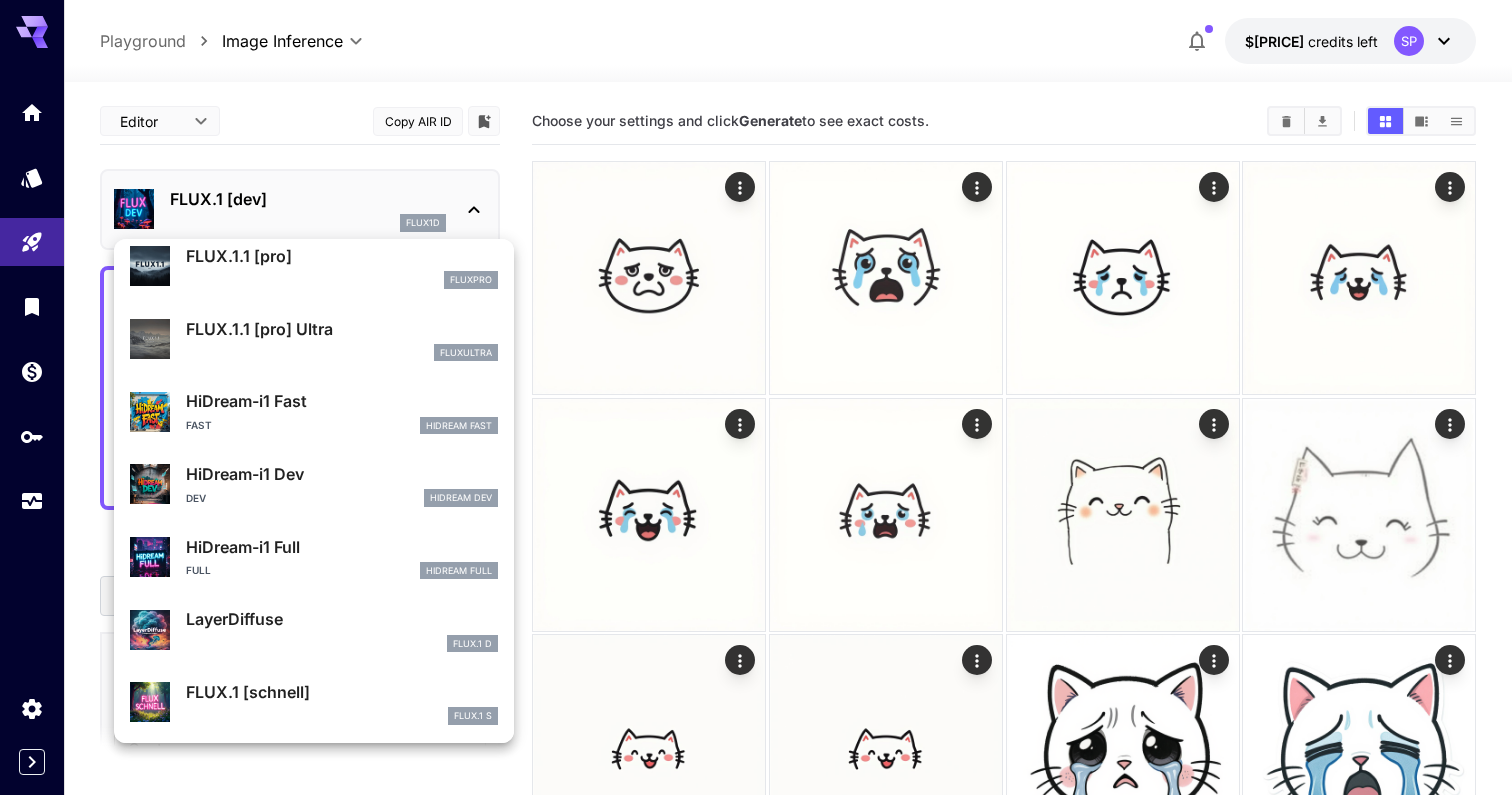 click on "FLUX.1 [schnell]" at bounding box center [342, 692] 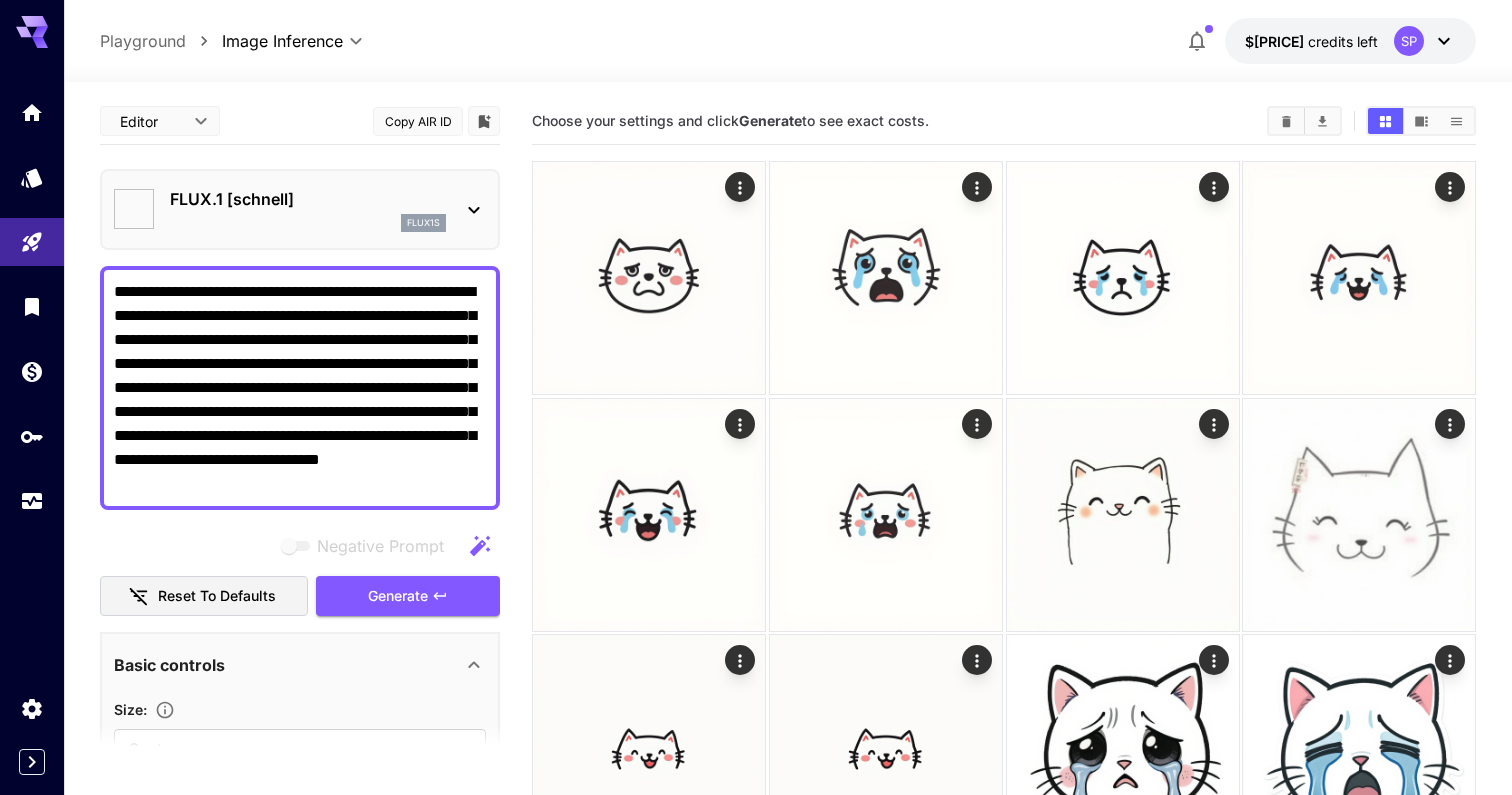 type on "*" 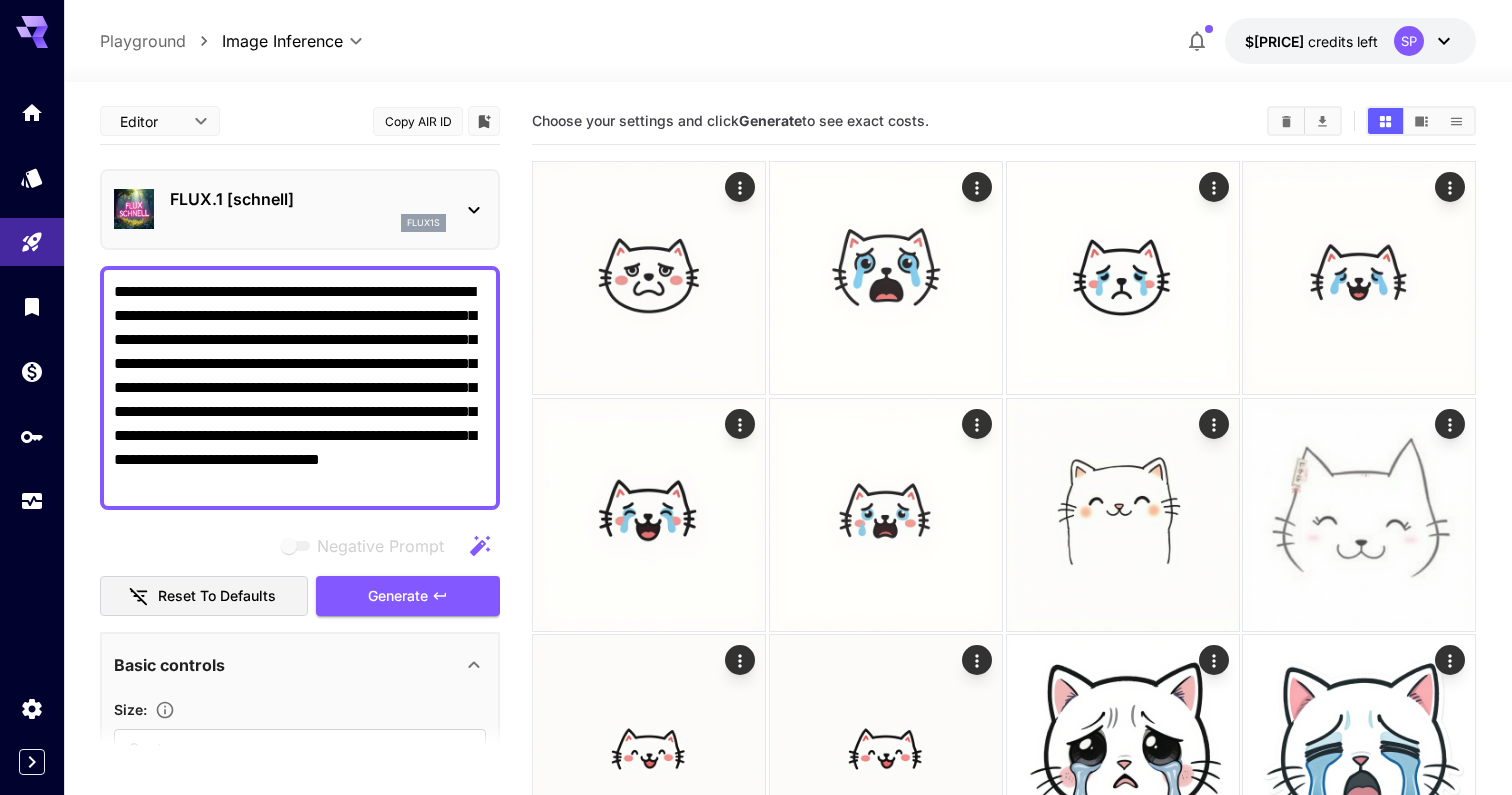 click on "**********" at bounding box center [300, 388] 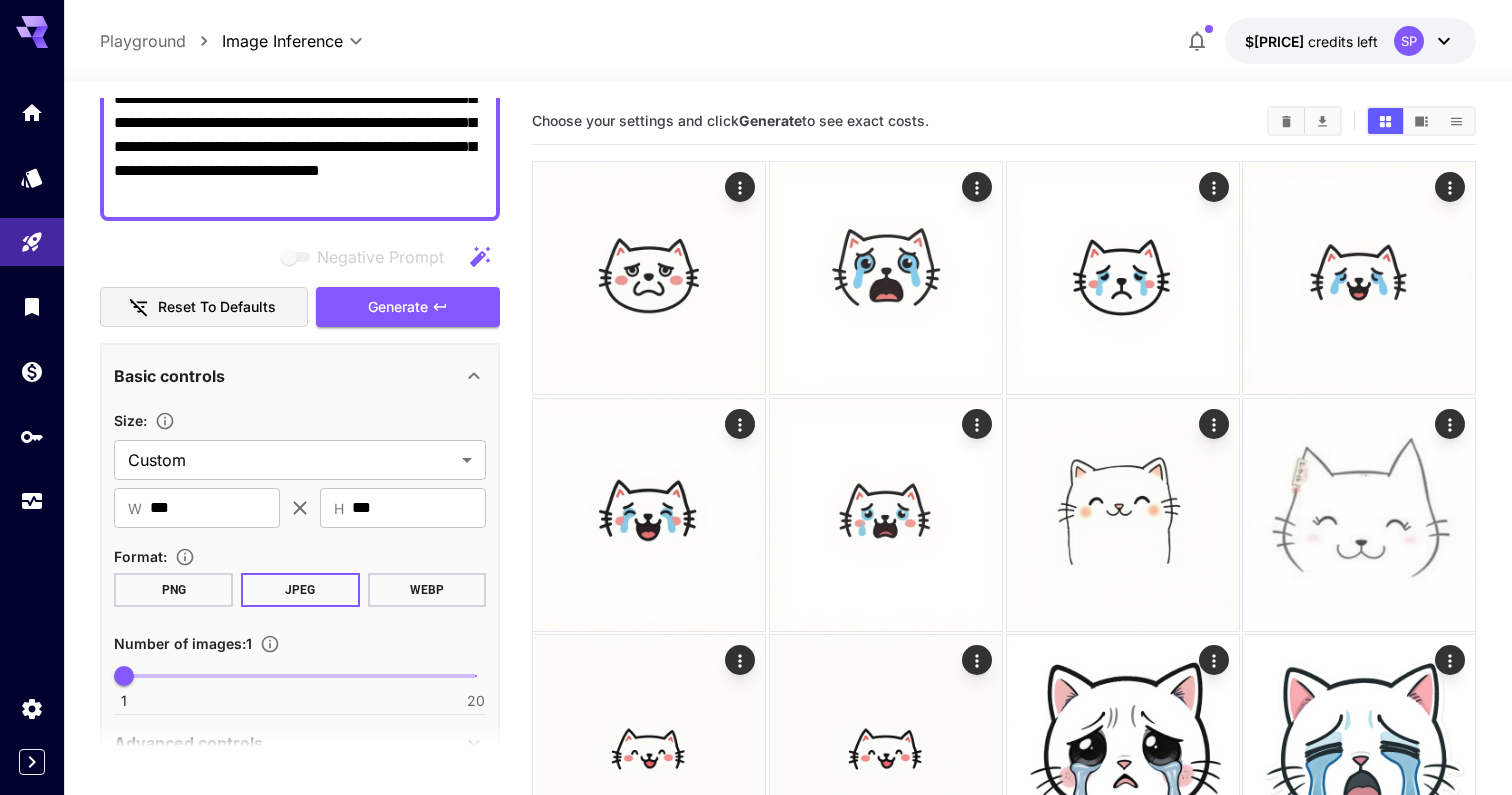 scroll, scrollTop: 300, scrollLeft: 0, axis: vertical 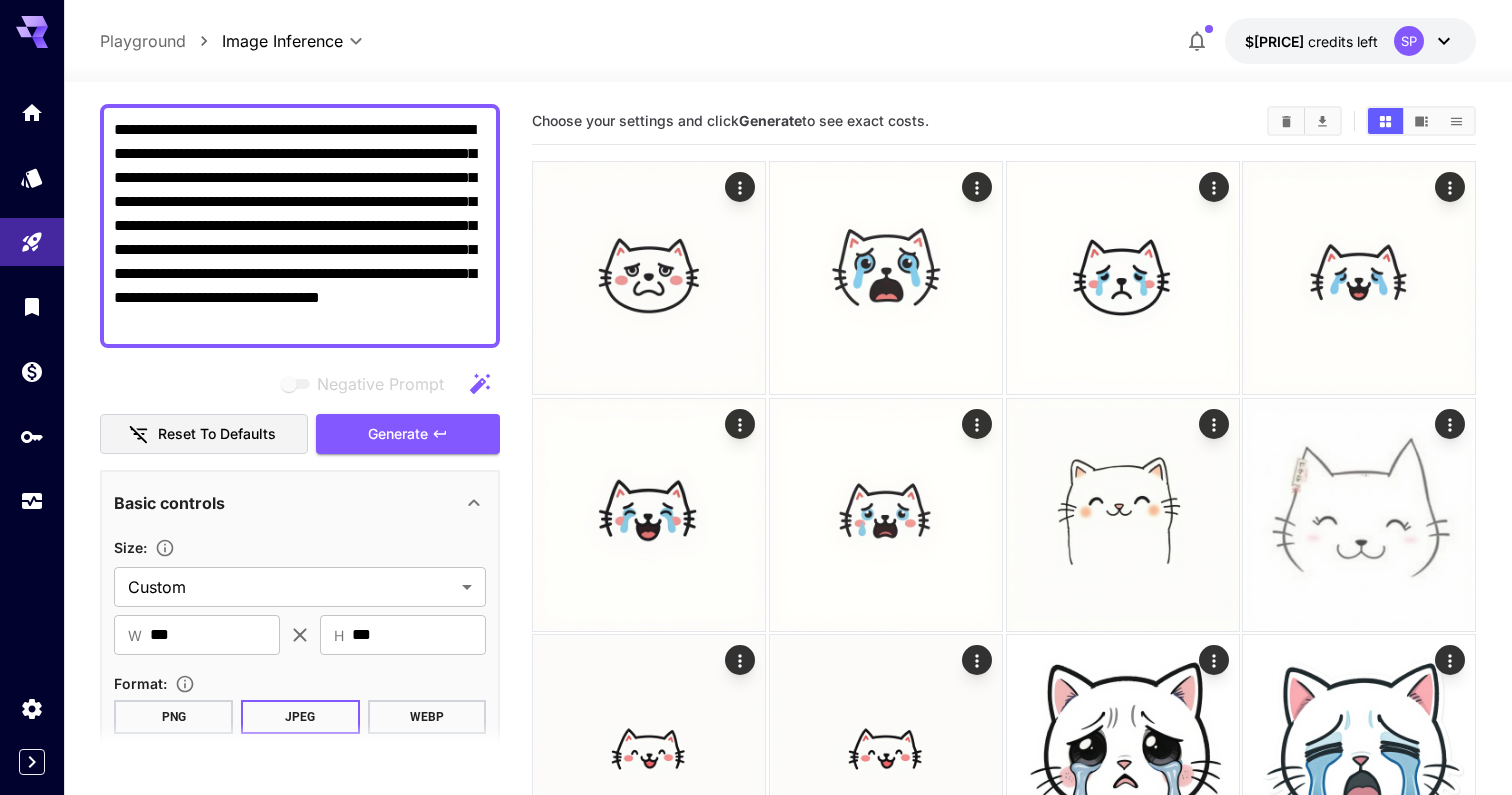 paste 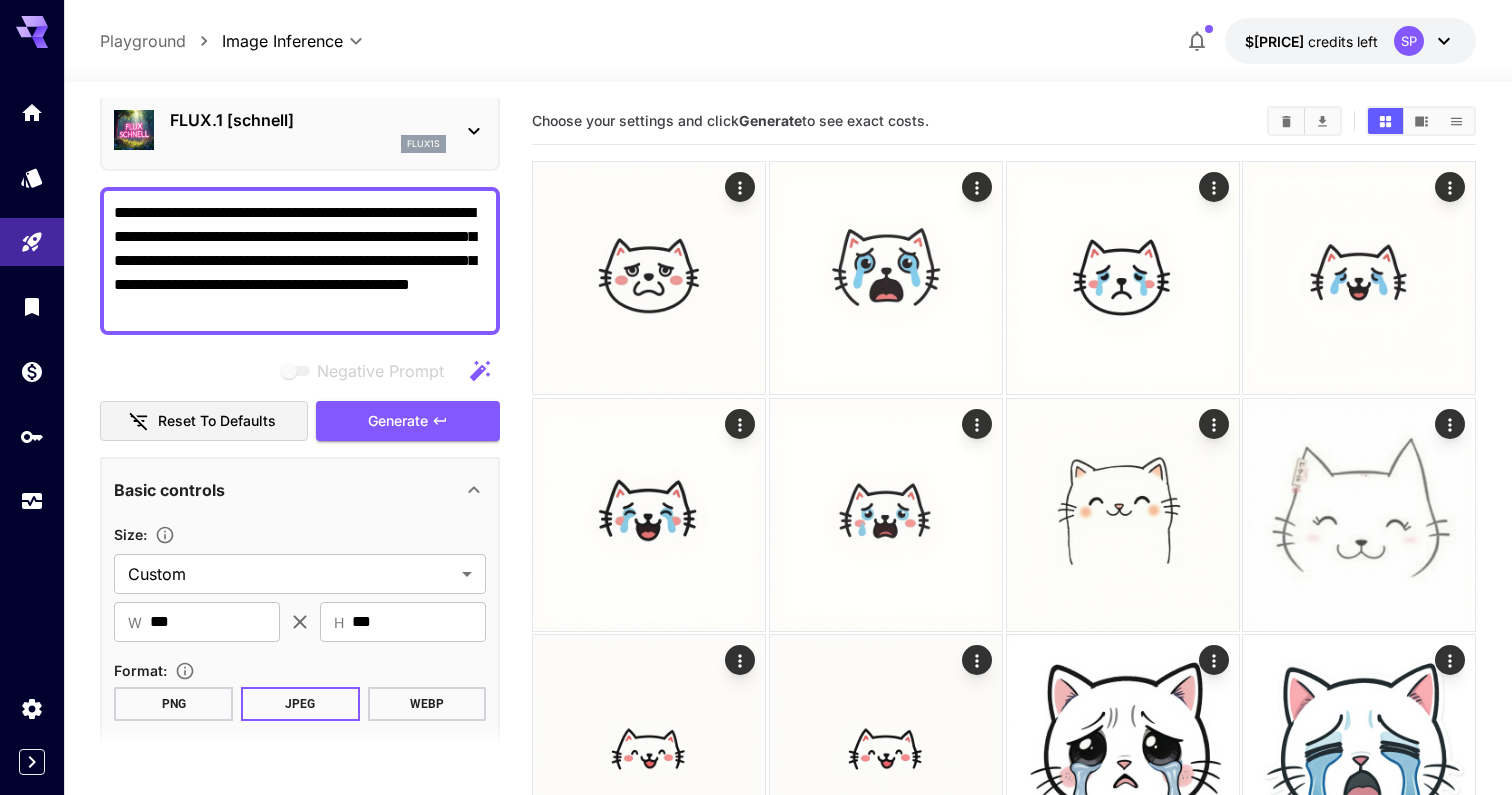 scroll, scrollTop: 53, scrollLeft: 0, axis: vertical 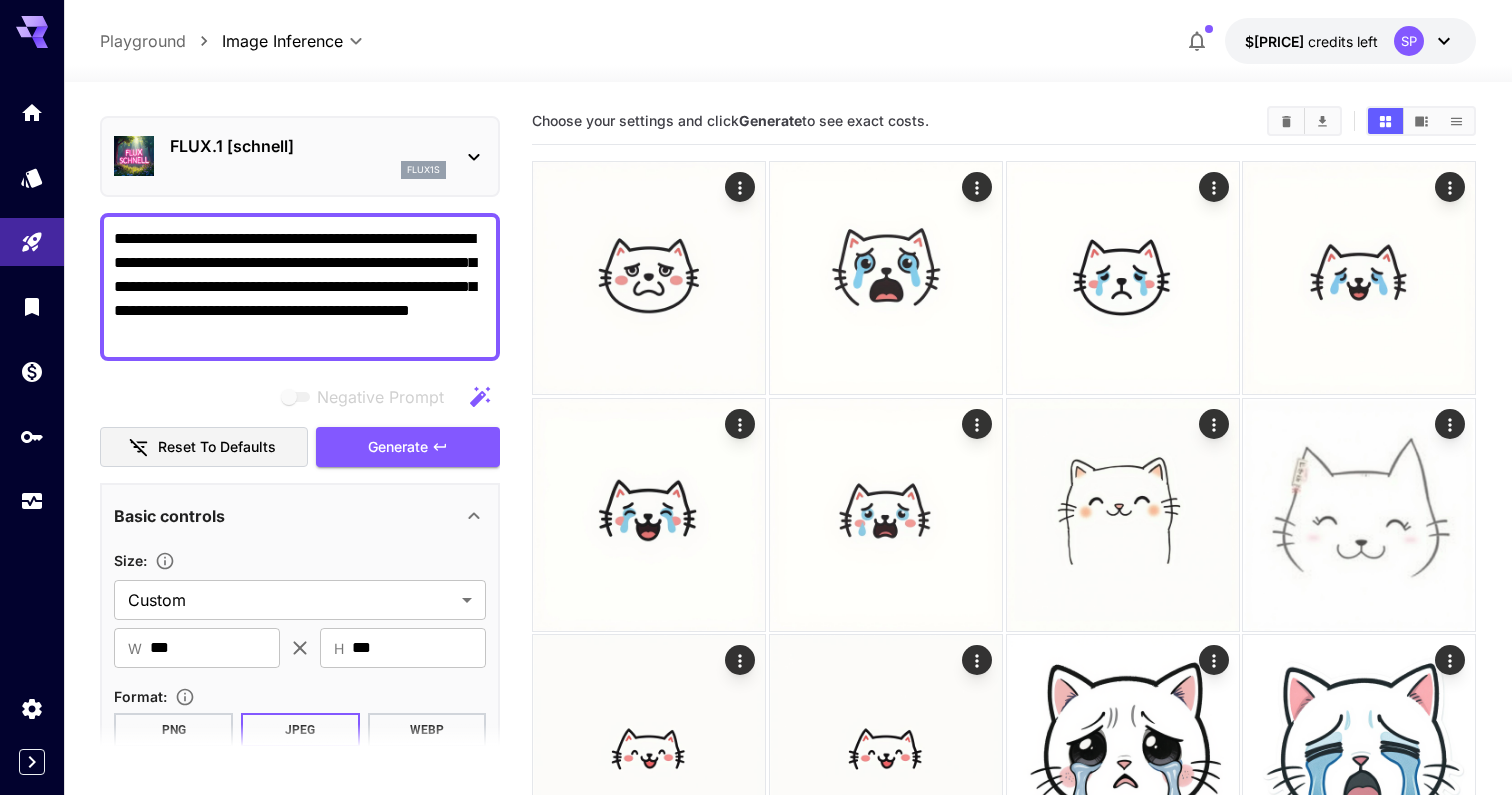 drag, startPoint x: 293, startPoint y: 259, endPoint x: 406, endPoint y: 250, distance: 113.35784 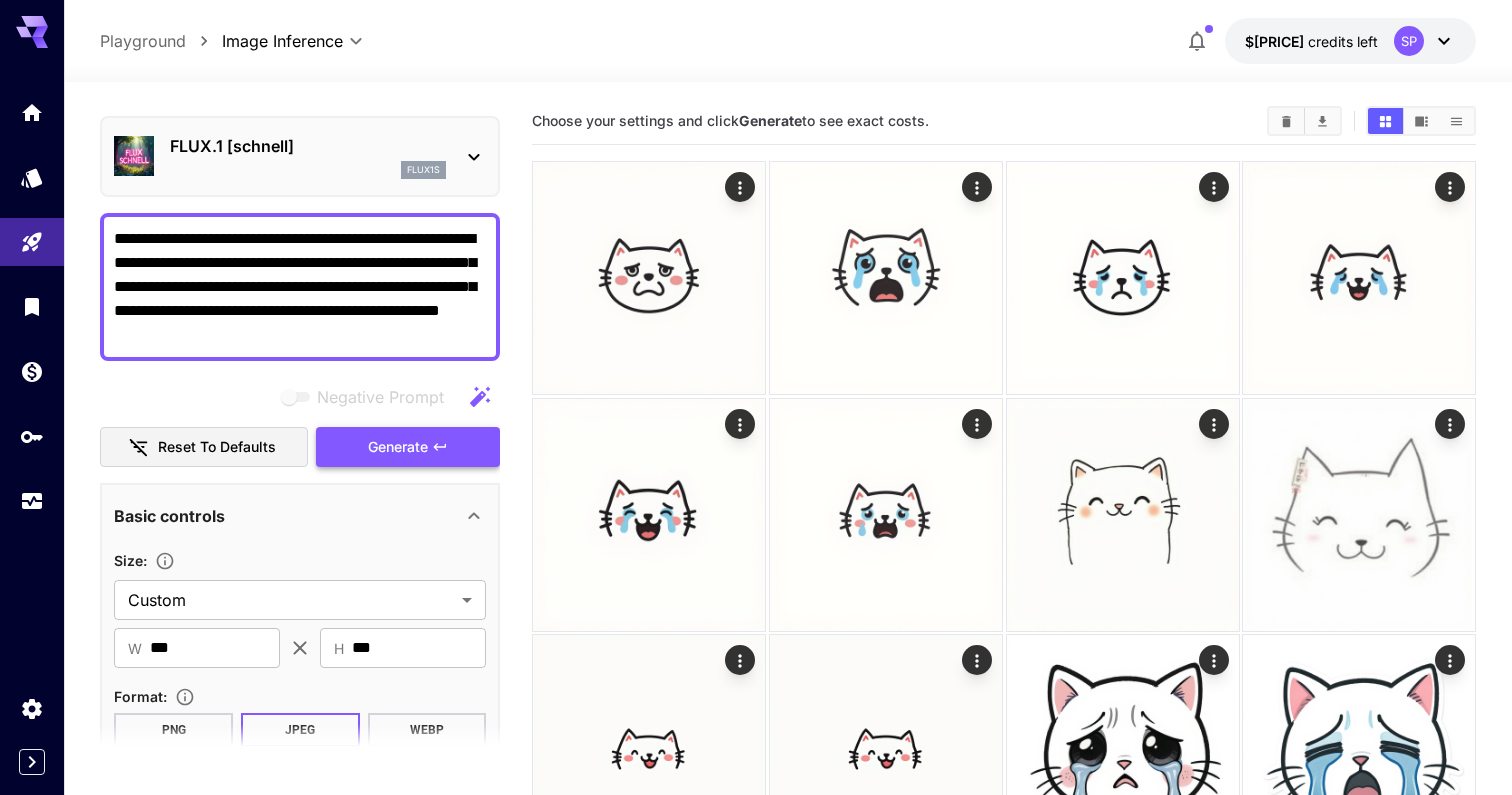 type on "**********" 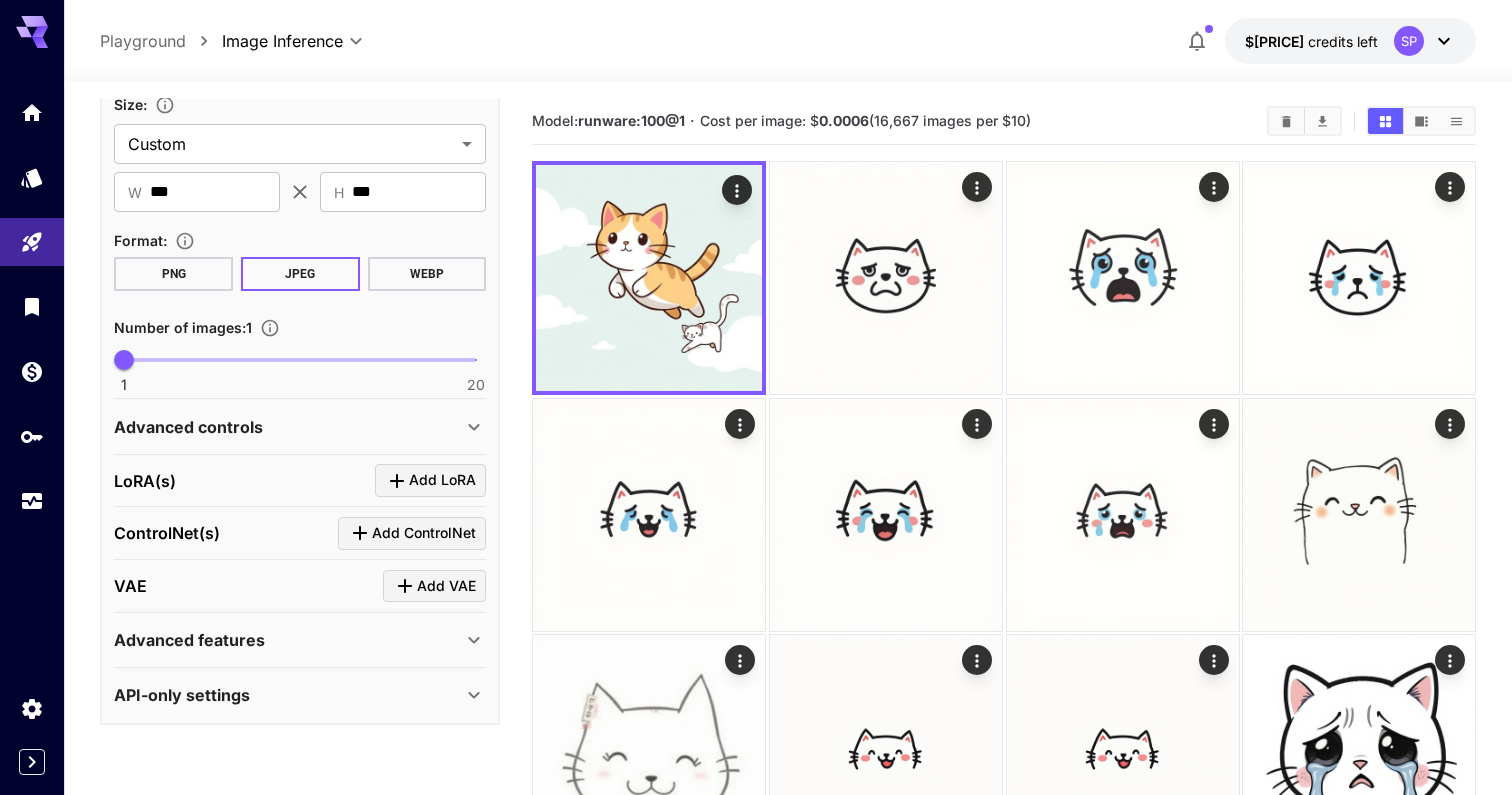 scroll, scrollTop: 507, scrollLeft: 0, axis: vertical 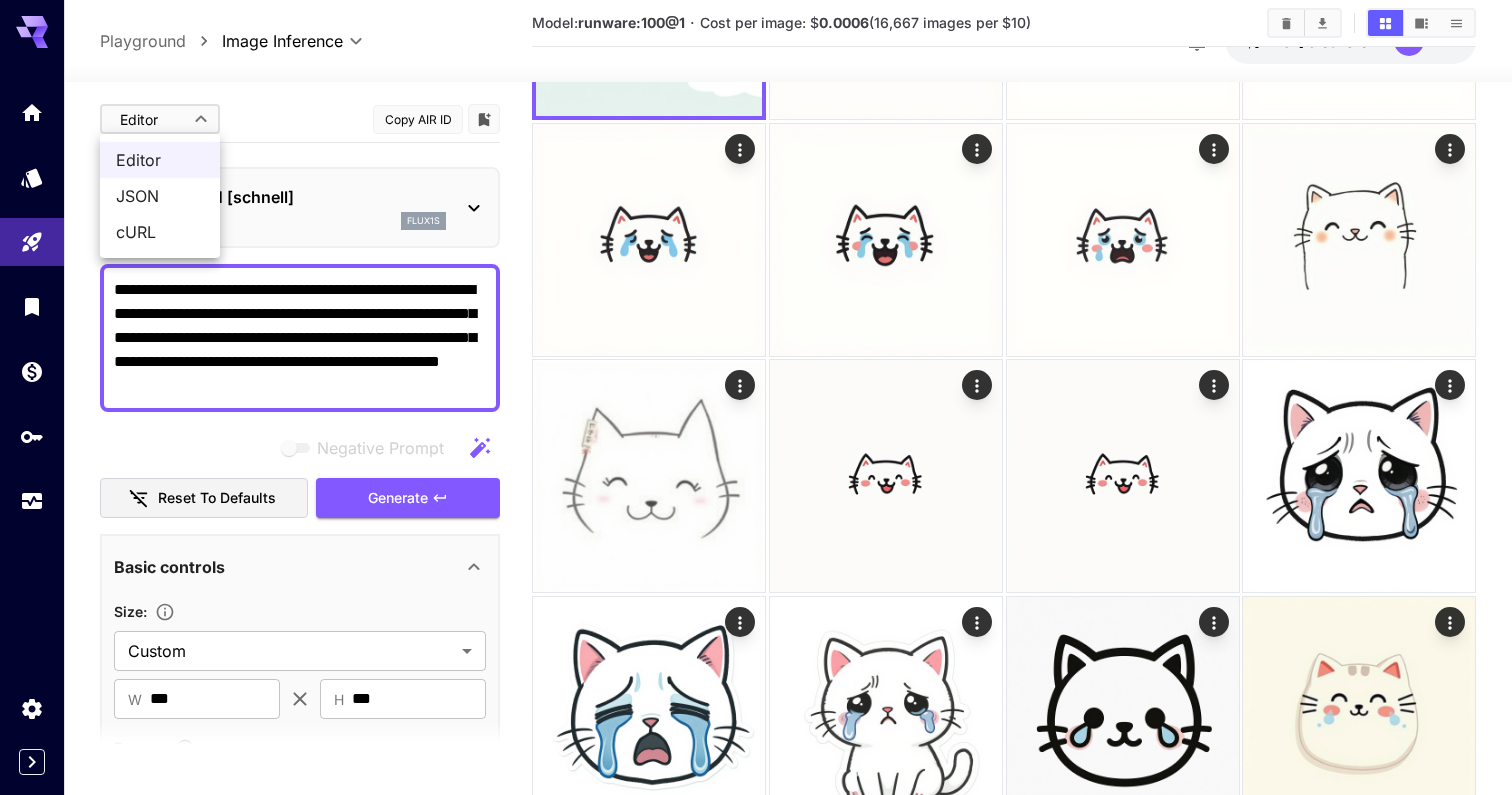 click on "**********" at bounding box center (756, 2556) 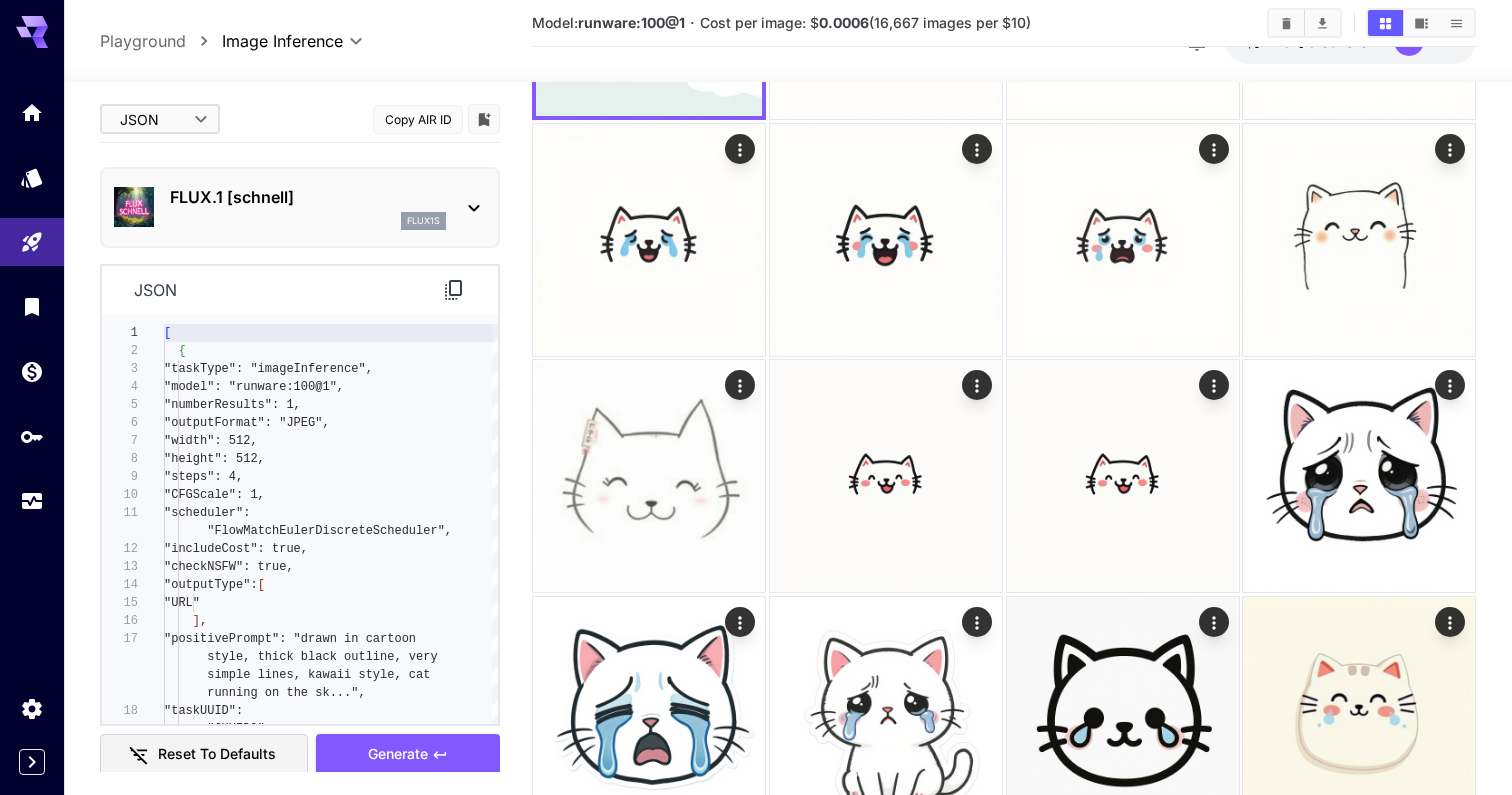 type on "****" 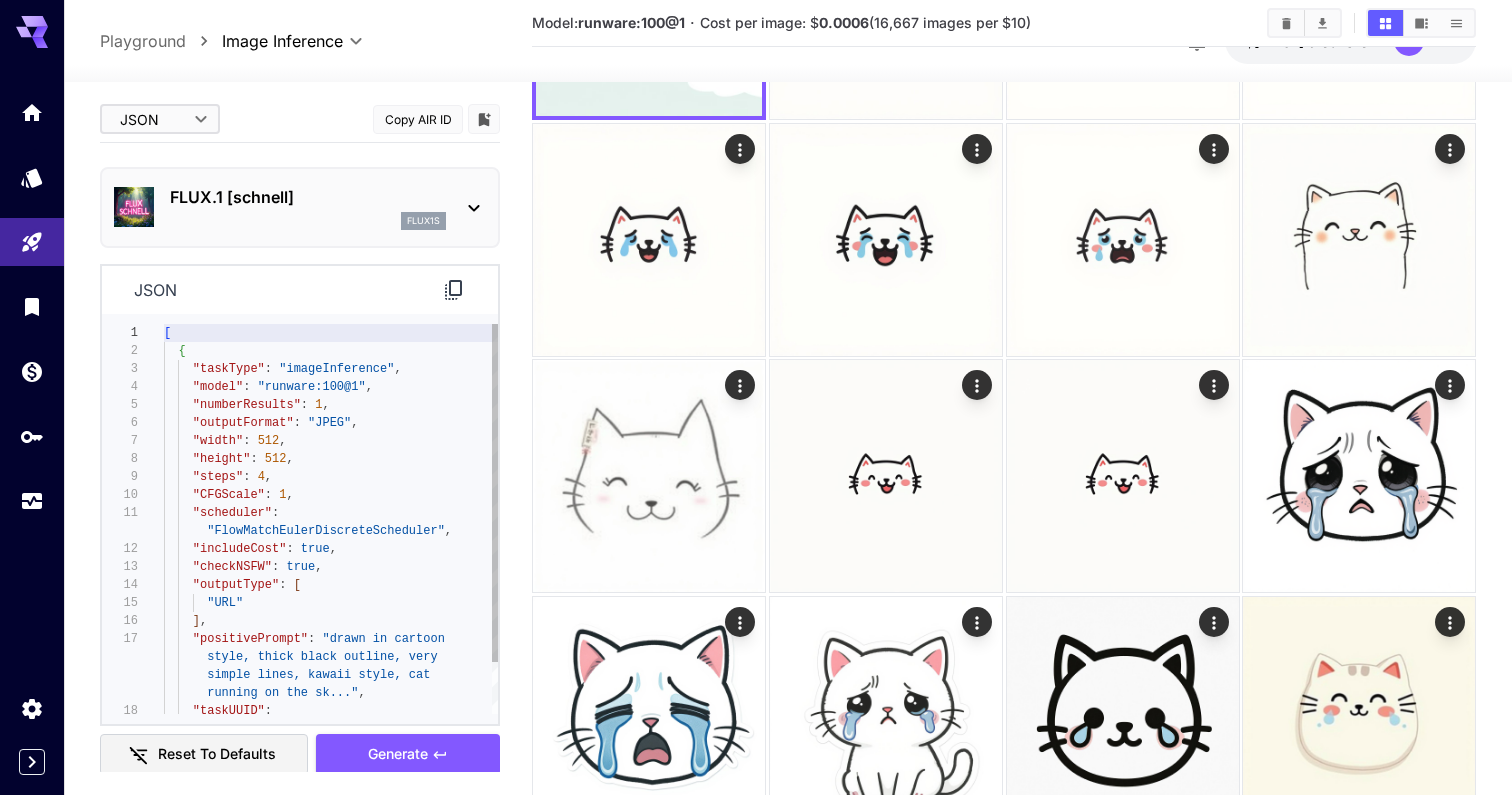 type on "**********" 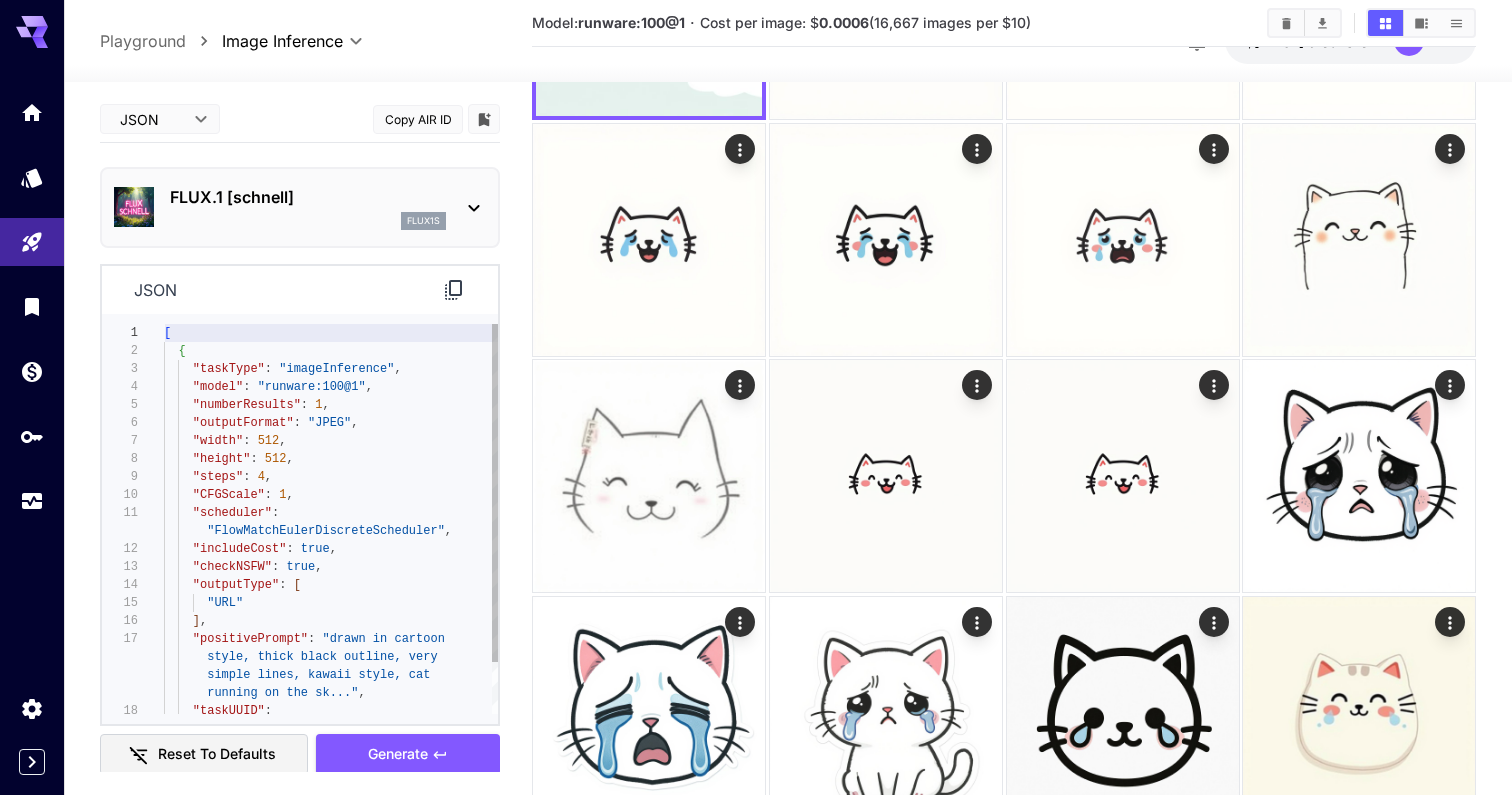 click on ""runware:100@1"" at bounding box center [312, 387] 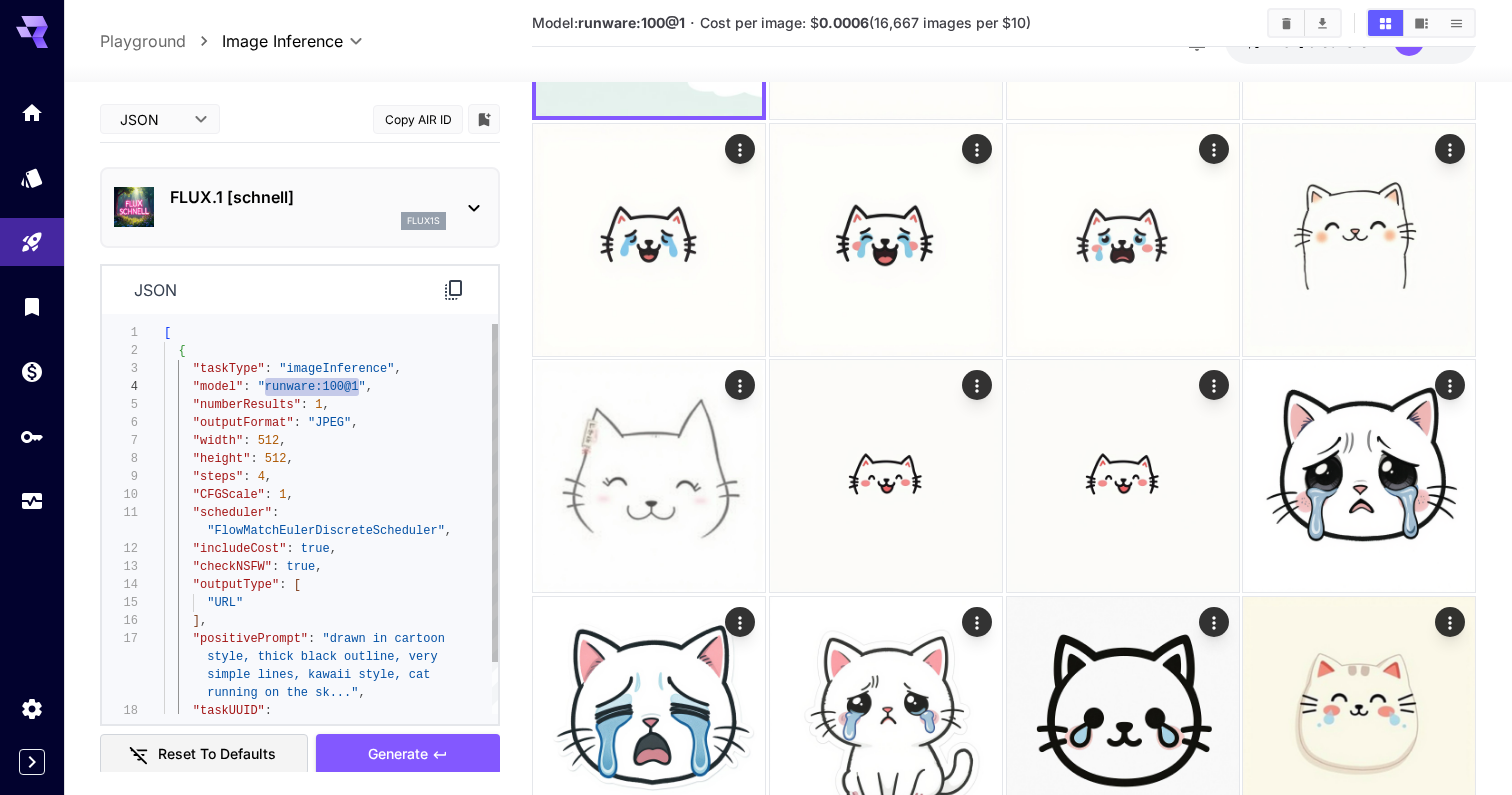 drag, startPoint x: 291, startPoint y: 387, endPoint x: 356, endPoint y: 388, distance: 65.00769 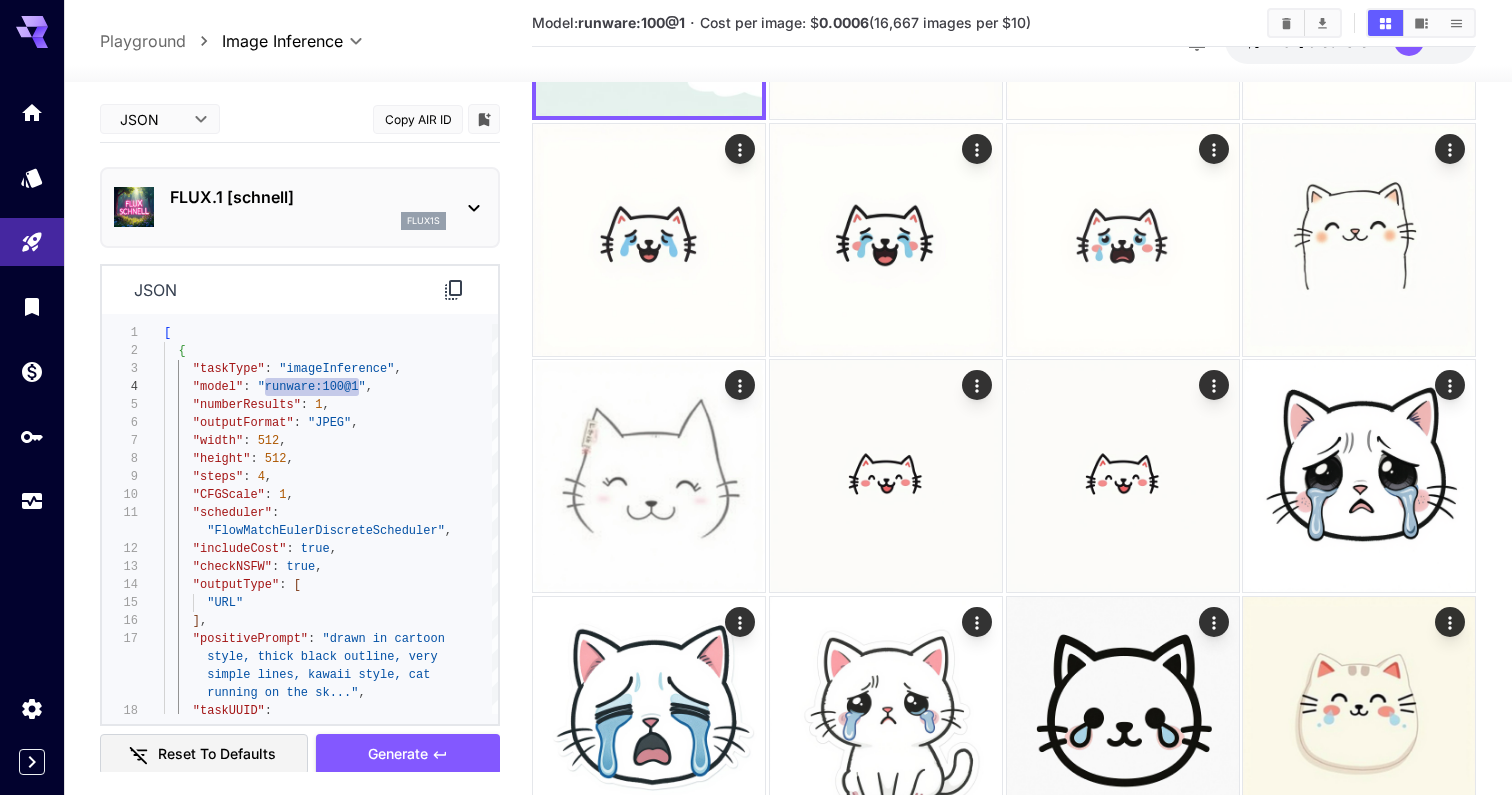 click on "FLUX.1 [schnell]" at bounding box center [308, 197] 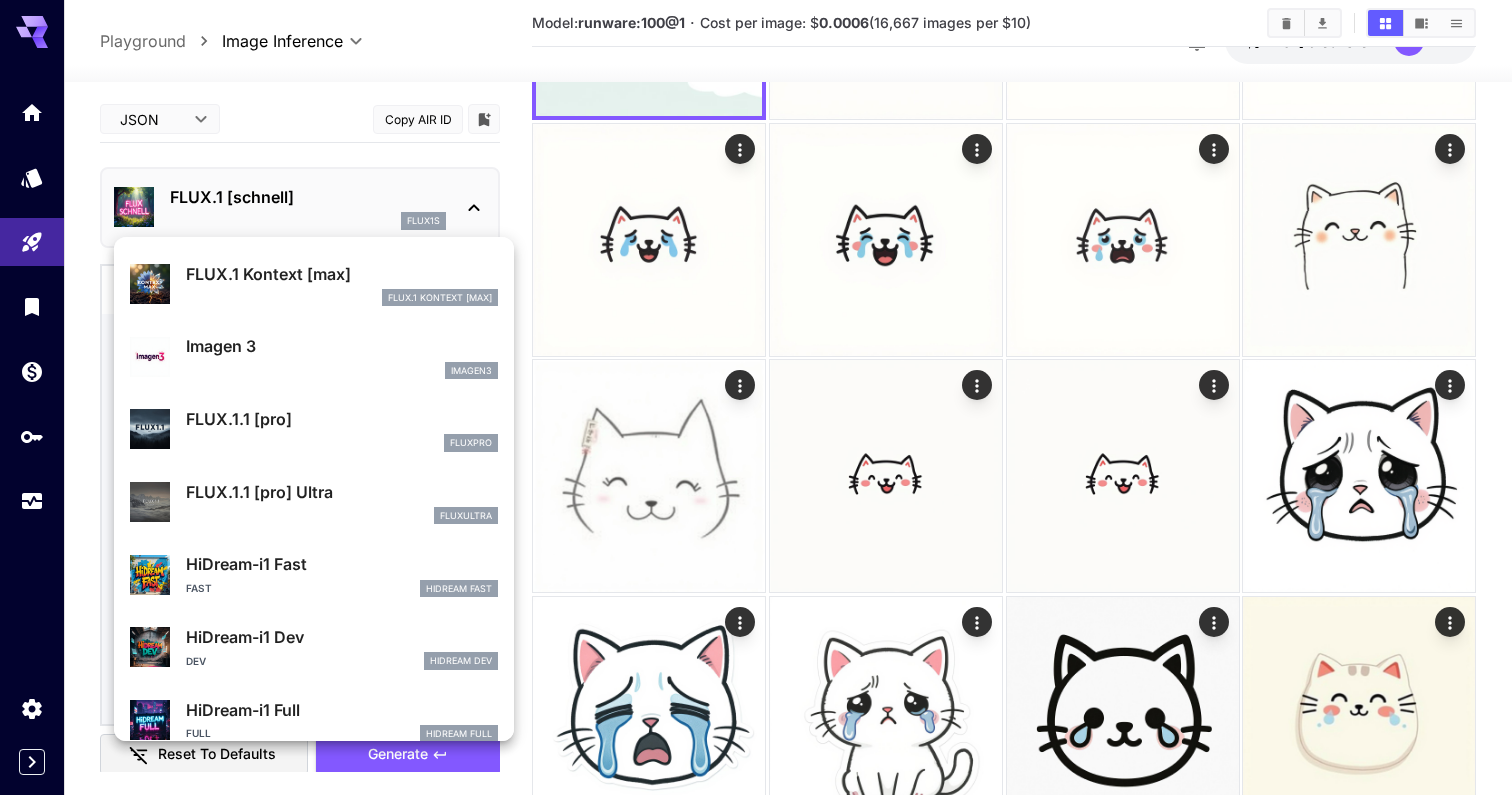 scroll, scrollTop: 909, scrollLeft: 0, axis: vertical 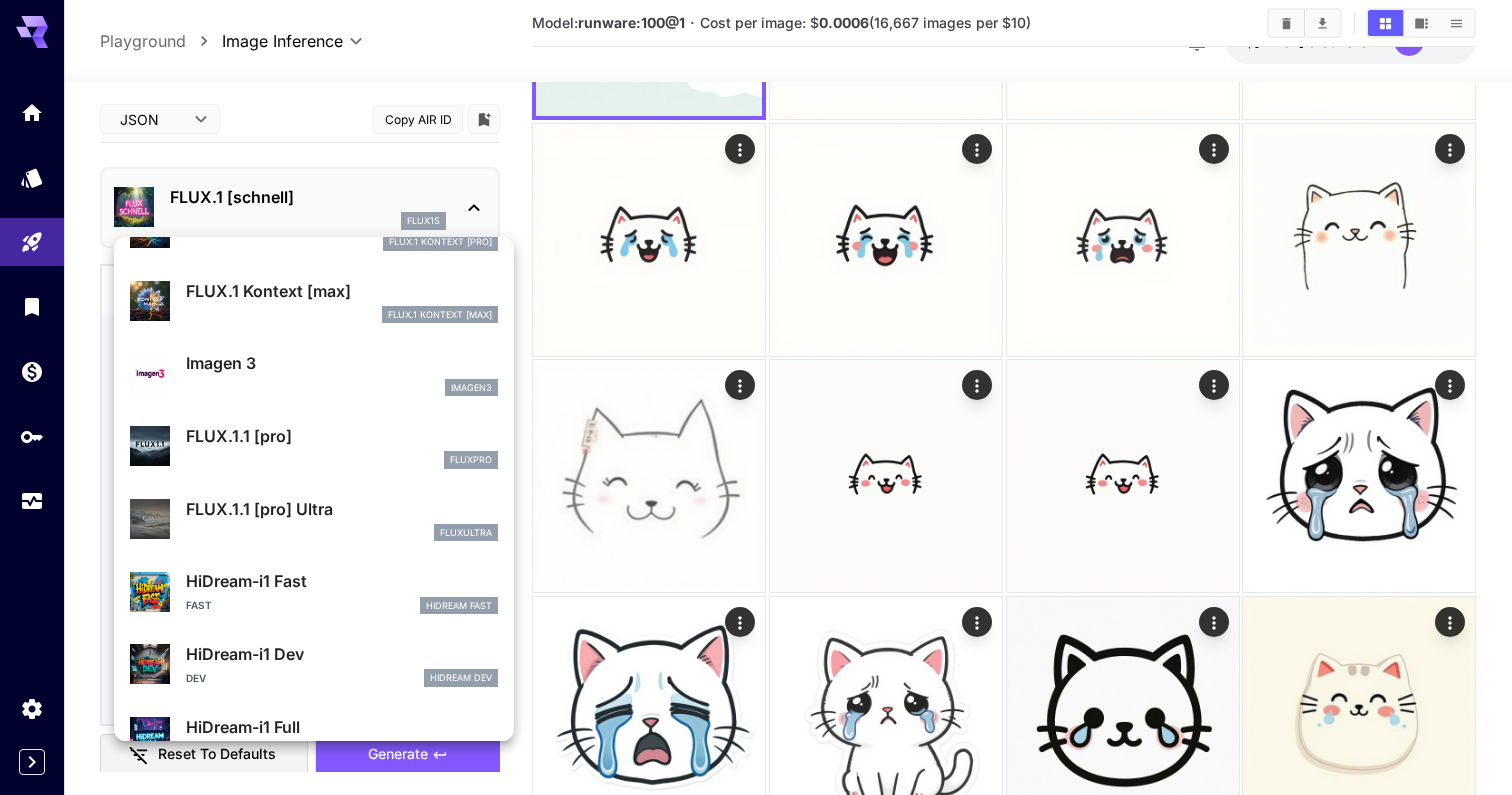 click on "fluxpro" at bounding box center [342, 460] 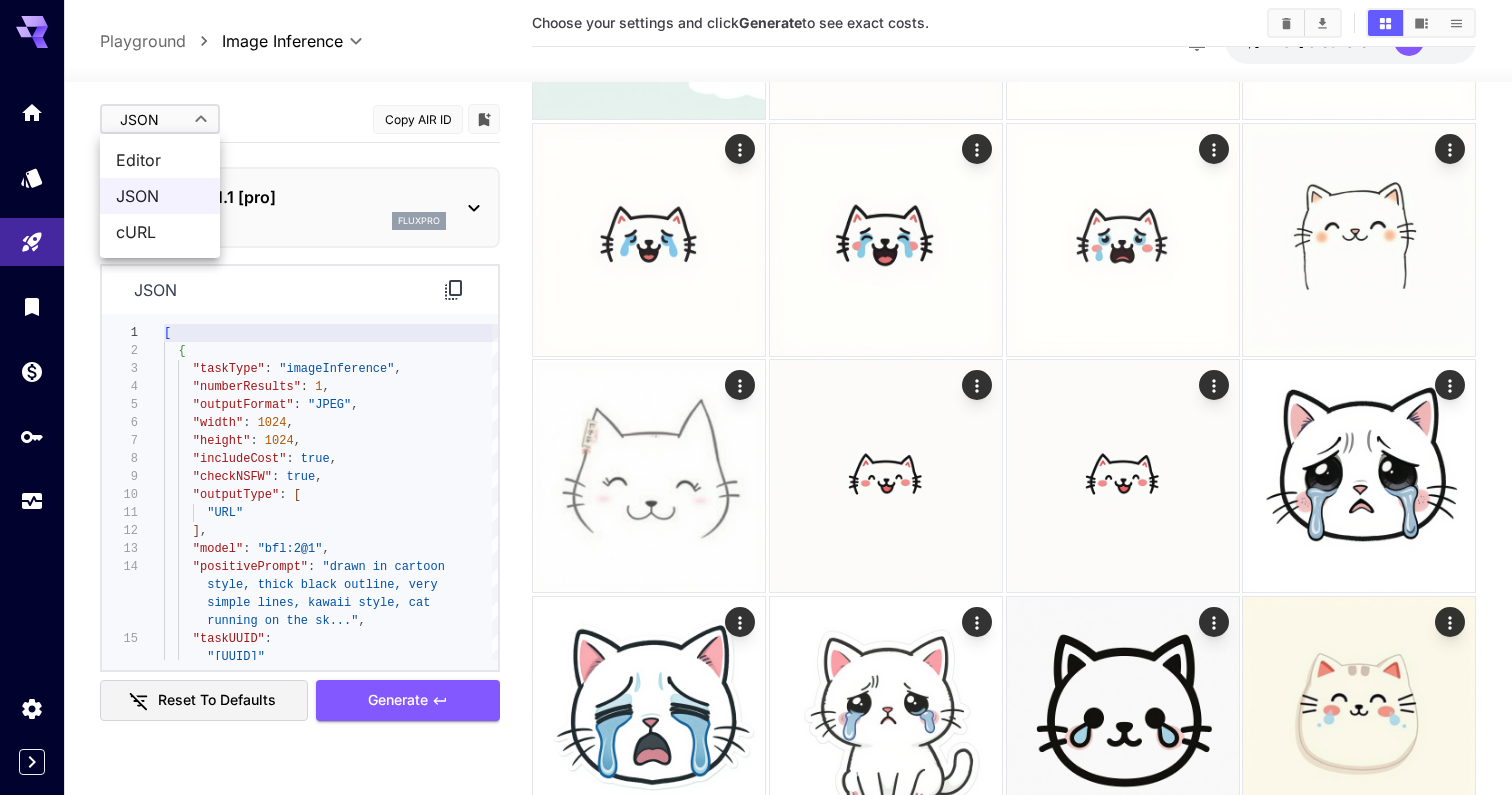 click on "**********" at bounding box center (756, 2556) 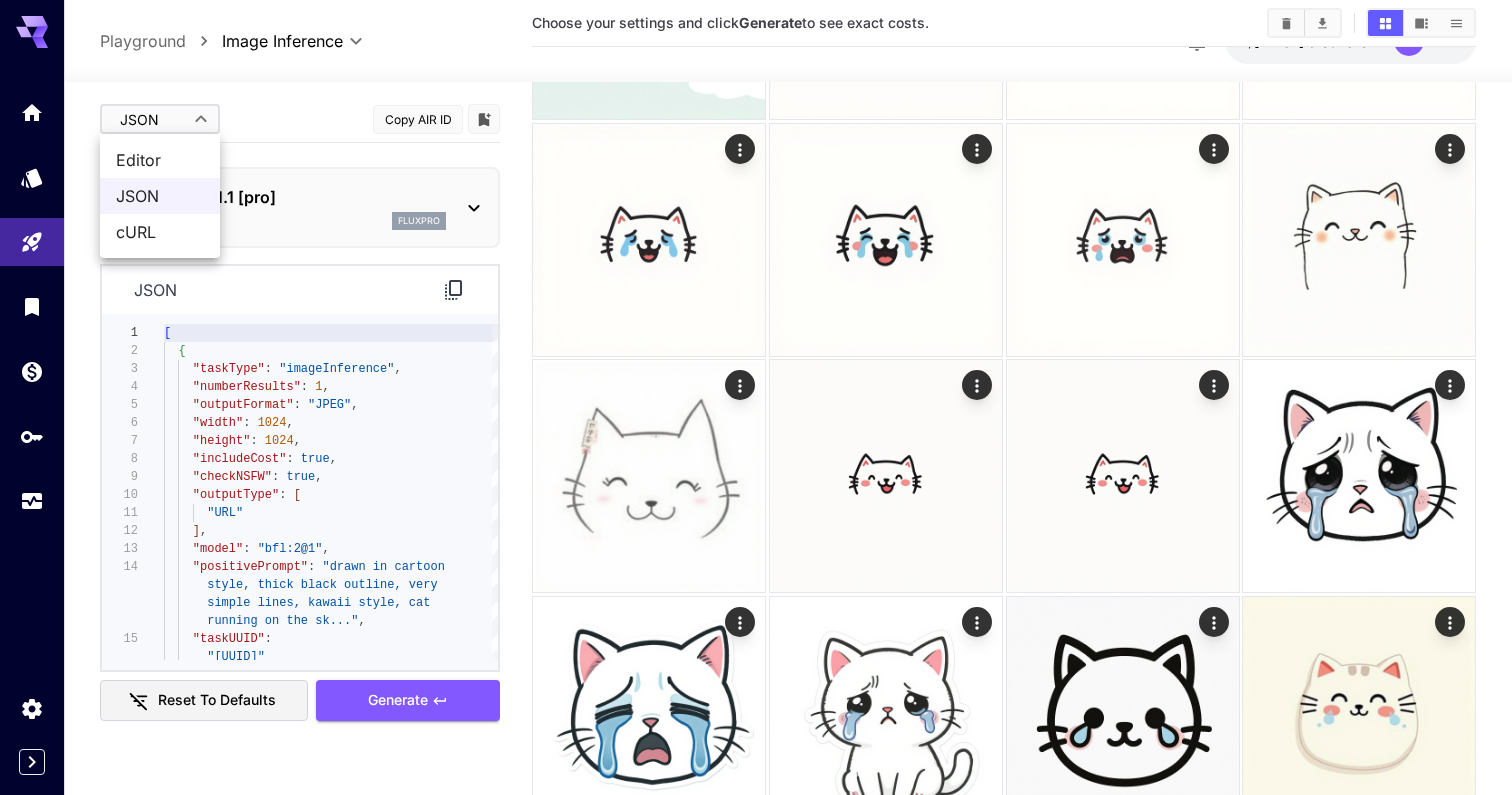 click at bounding box center [756, 397] 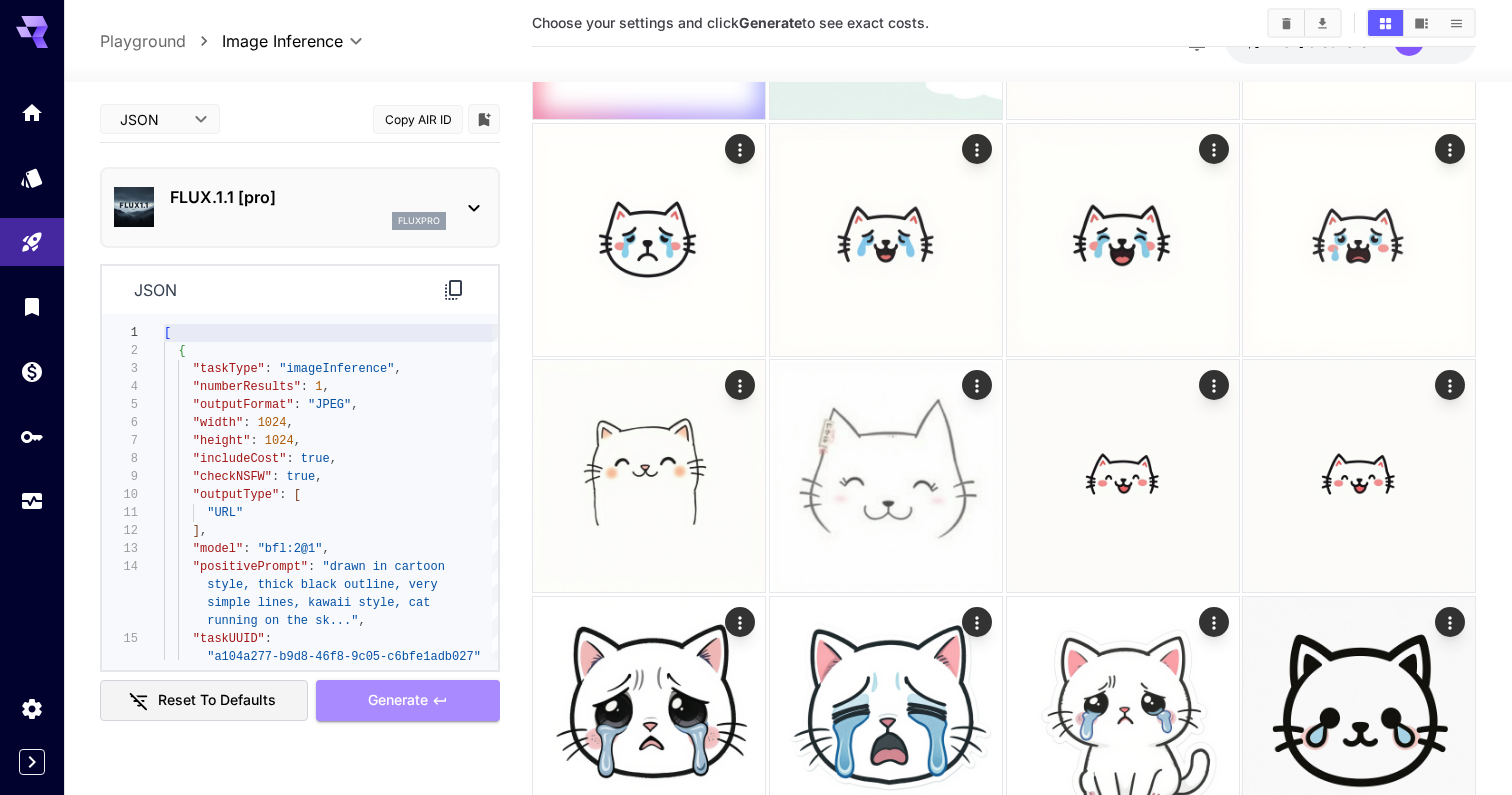 click on "Generate" at bounding box center [398, 700] 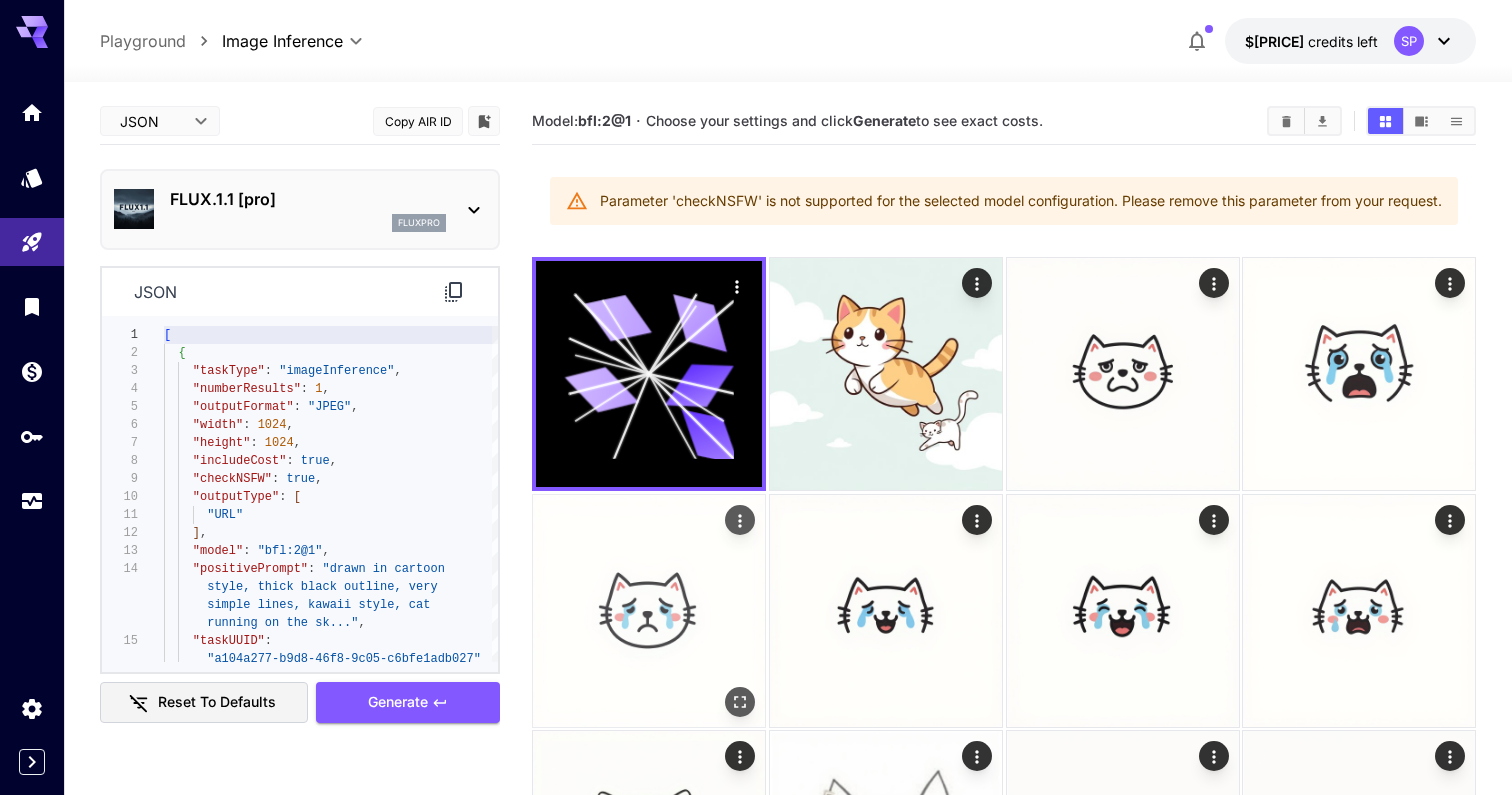 scroll, scrollTop: 0, scrollLeft: 0, axis: both 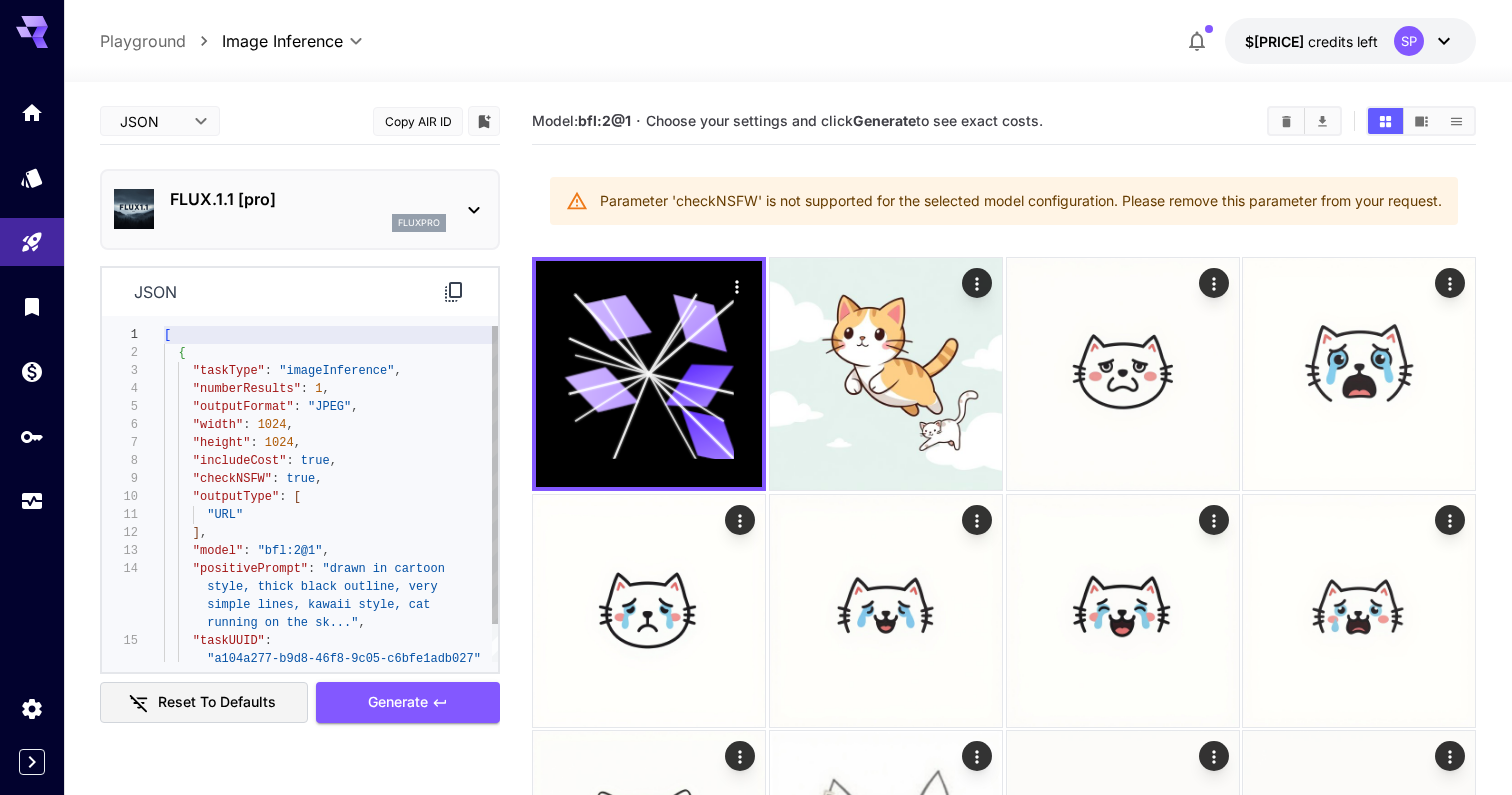 type on "**********" 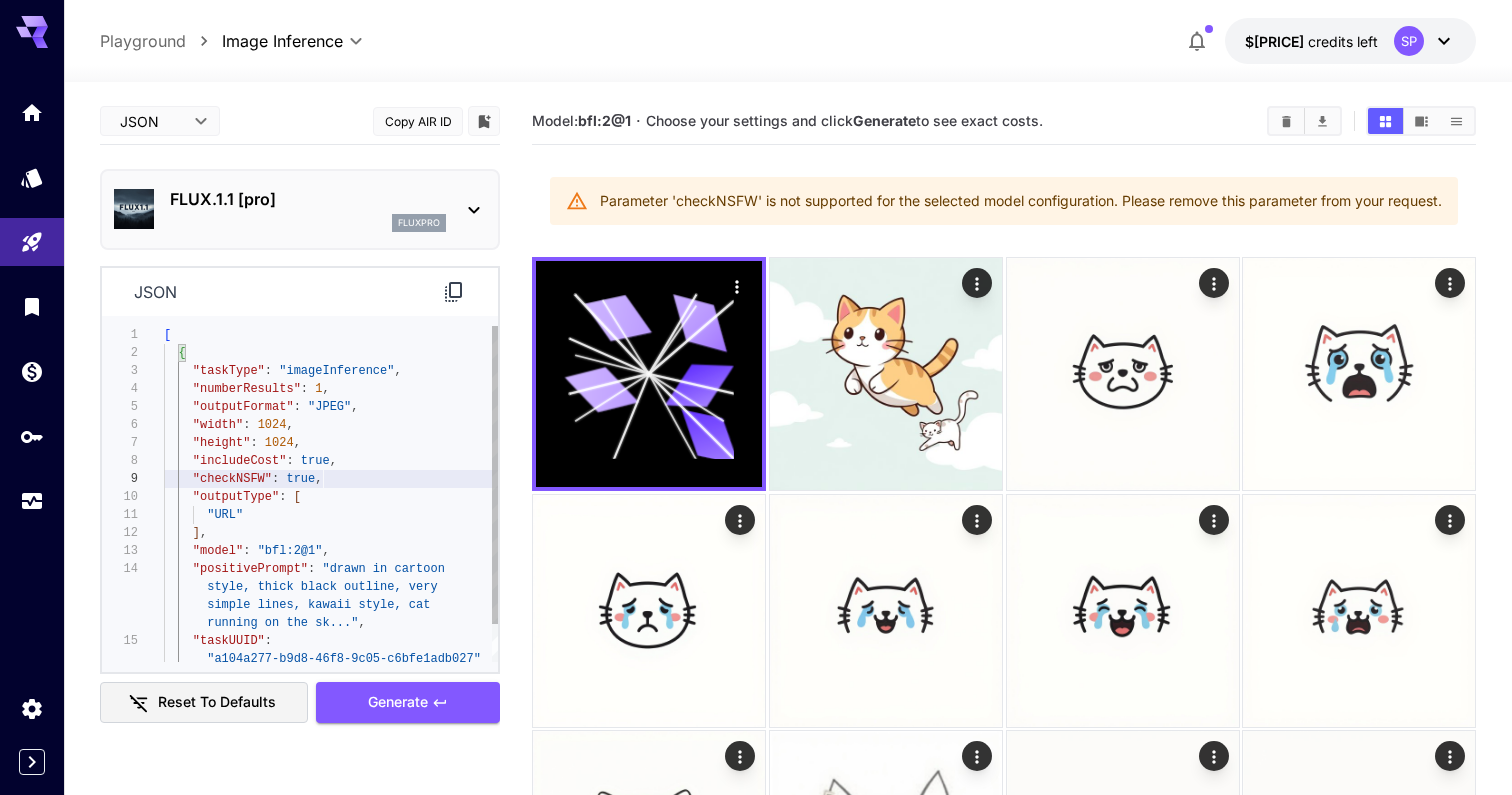 scroll, scrollTop: 126, scrollLeft: 0, axis: vertical 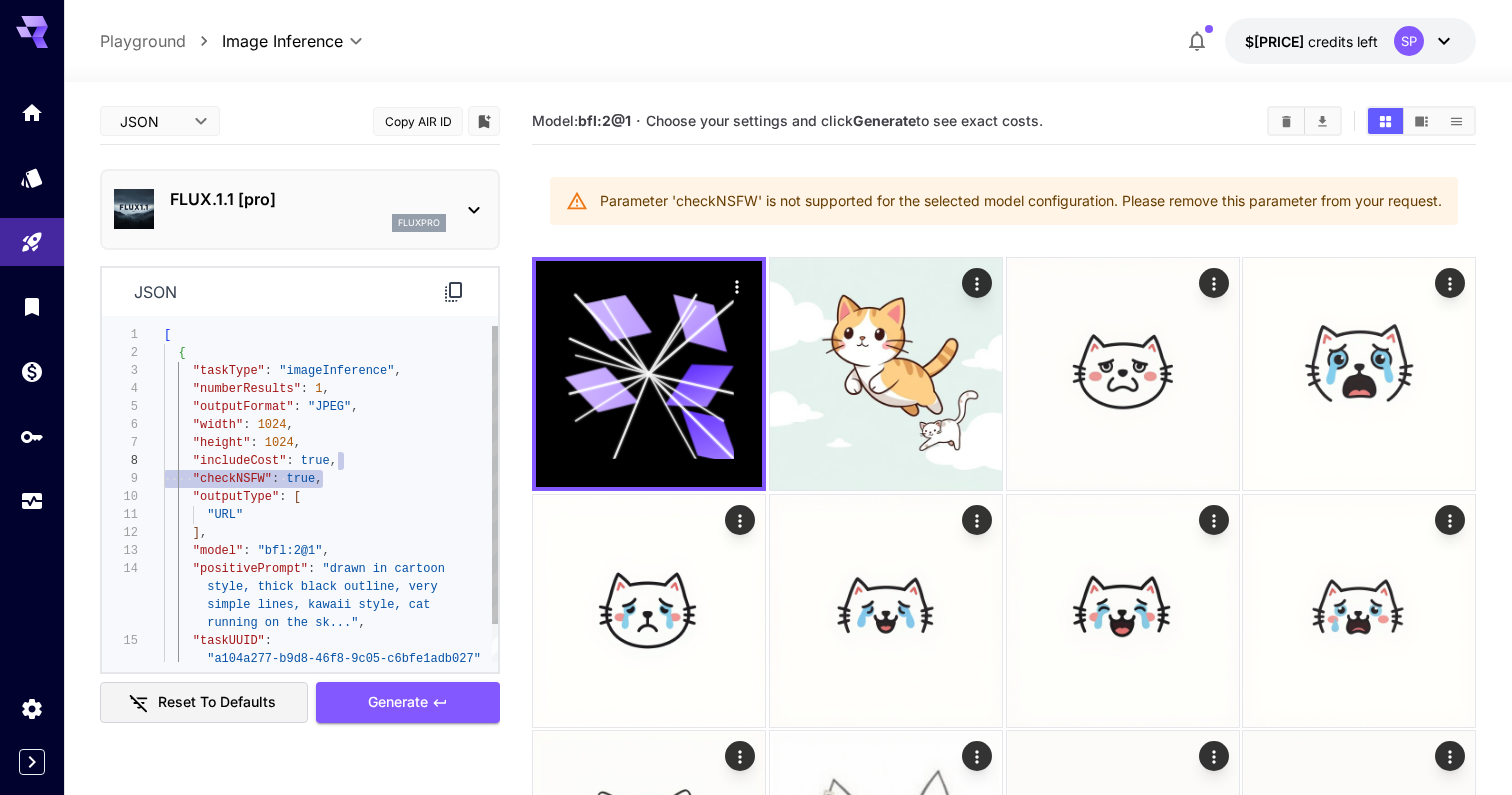 click on "{      "taskType" :   "imageInference" ,      "numberResults" :   1 ,      "outputFormat" :   "JPEG" ,      "width" :   1024 ,      "height" :   1024 ,      "includeCost" :   true ,      "checkNSFW" :   true ,      "outputType" :   [        "URL"      ] ,      "model" :   "bfl:2@1" ,      "positivePrompt" :   "drawn in cartoon         style, thick black outline, very         simple lines, kawaii style, cat         running on the sk..." ,      "taskUUID" :          "[UUID]"" at bounding box center (331, 515) 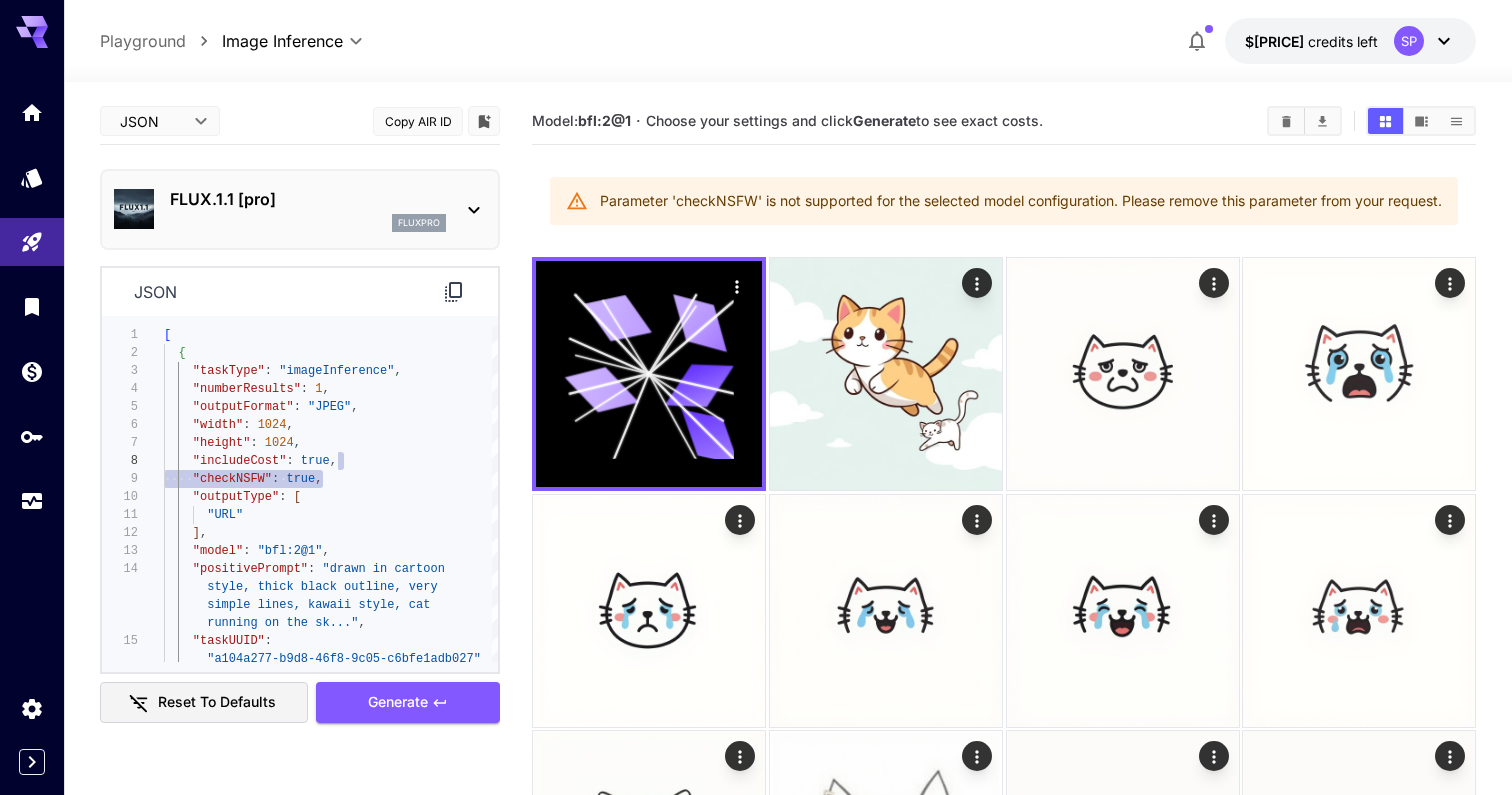 click on "FLUX.1.1 [pro]" at bounding box center [308, 199] 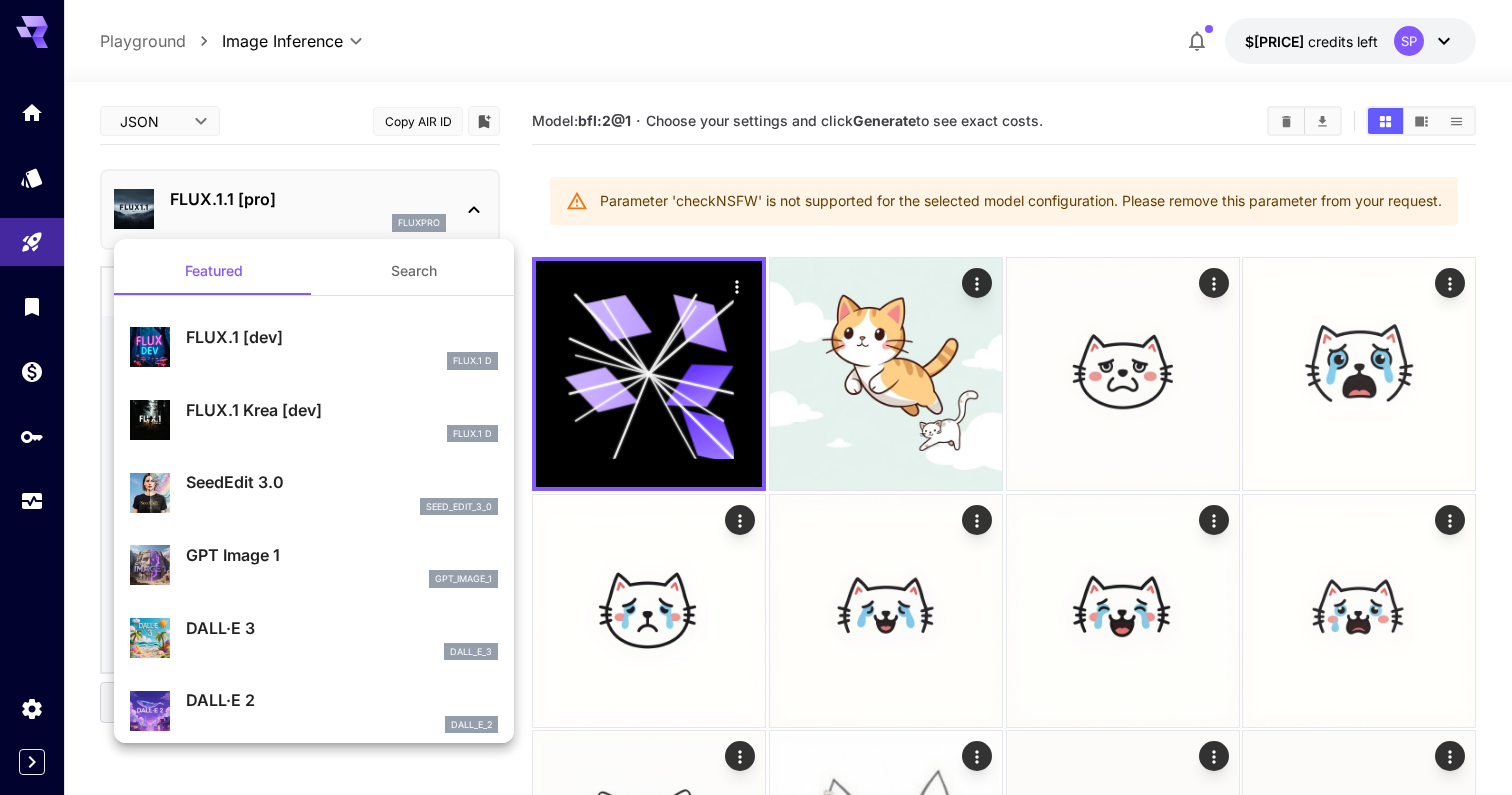scroll, scrollTop: 52, scrollLeft: 0, axis: vertical 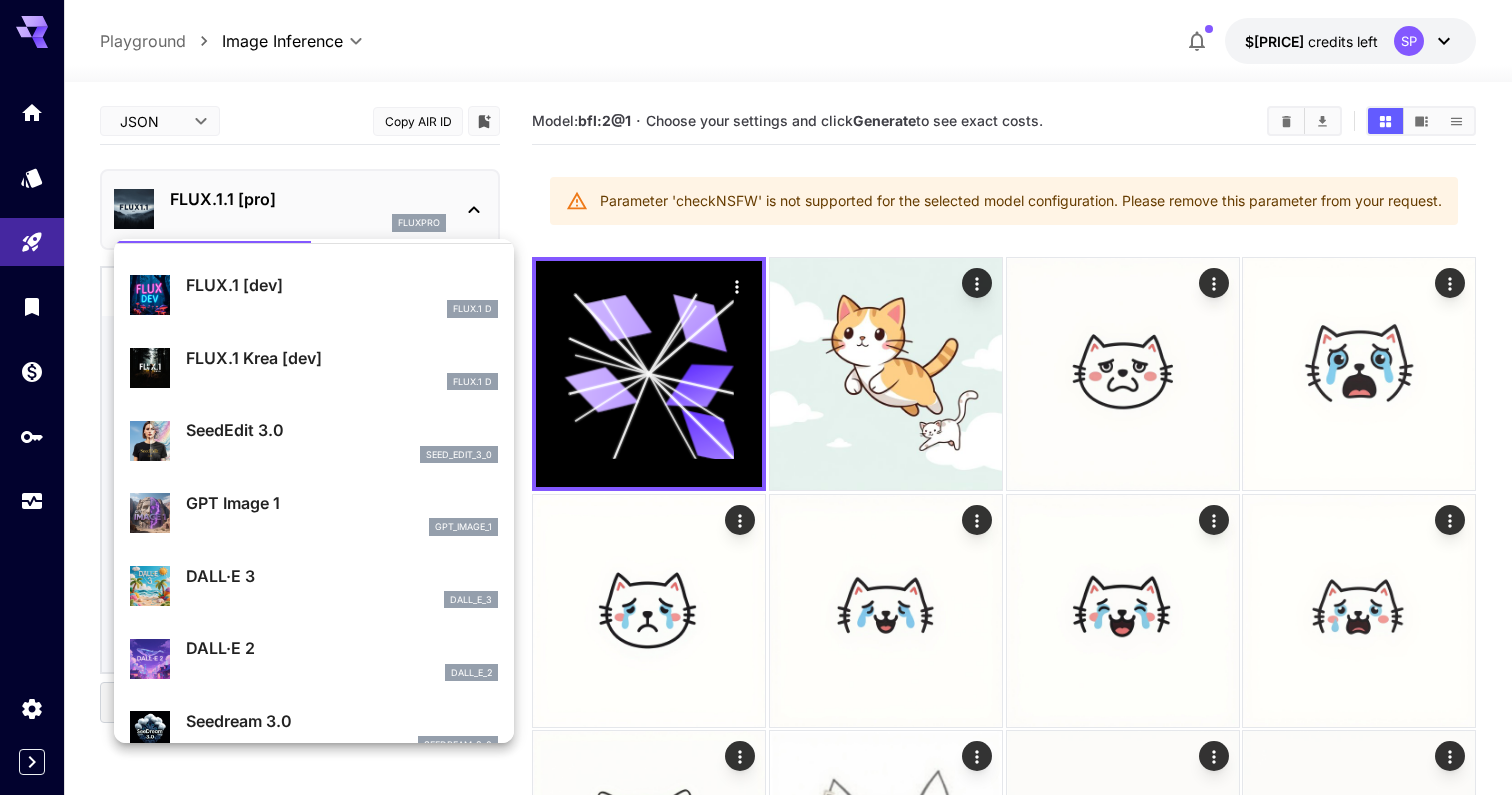 click on "GPT Image 1" at bounding box center [342, 503] 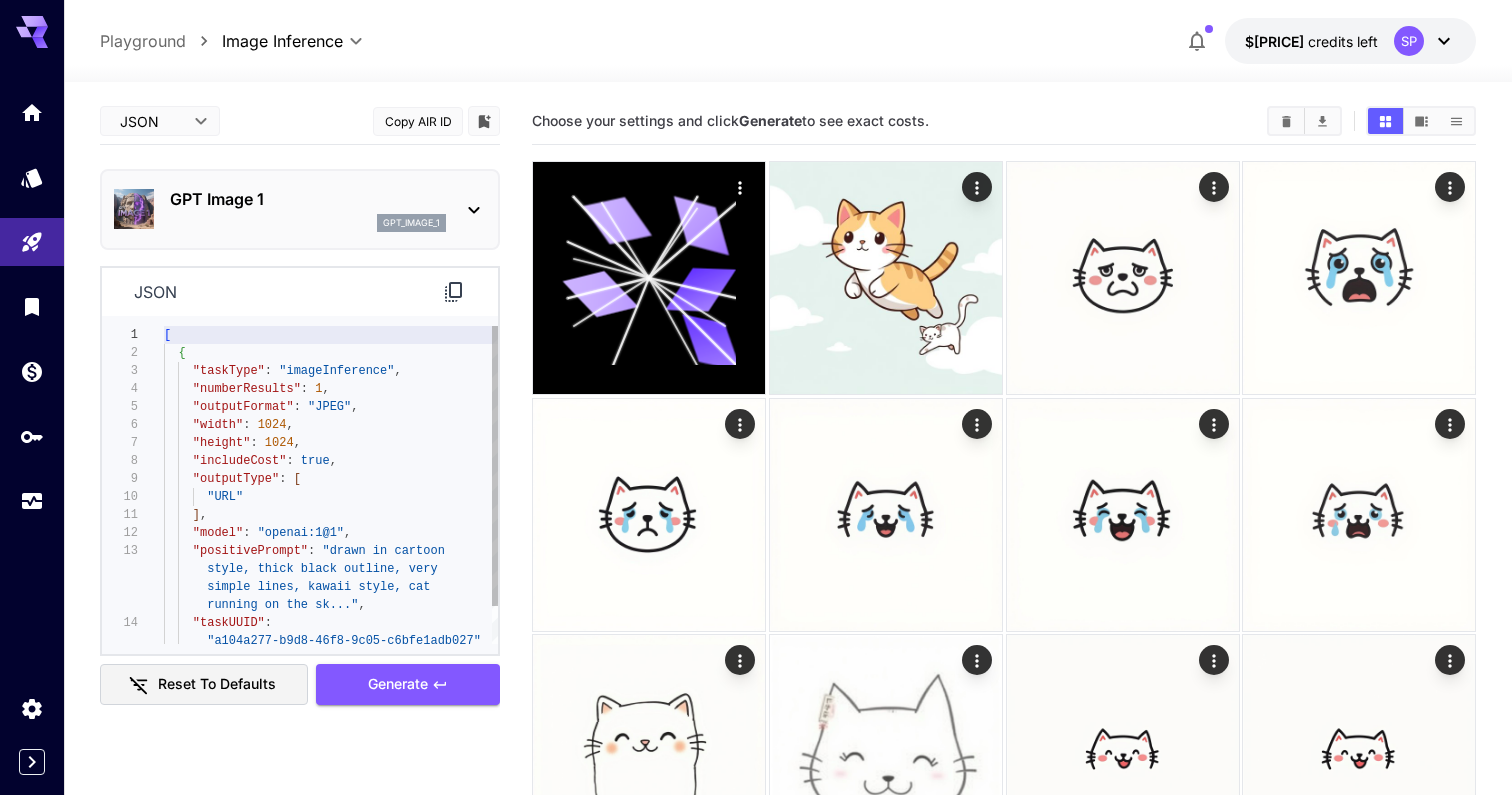 type on "**********" 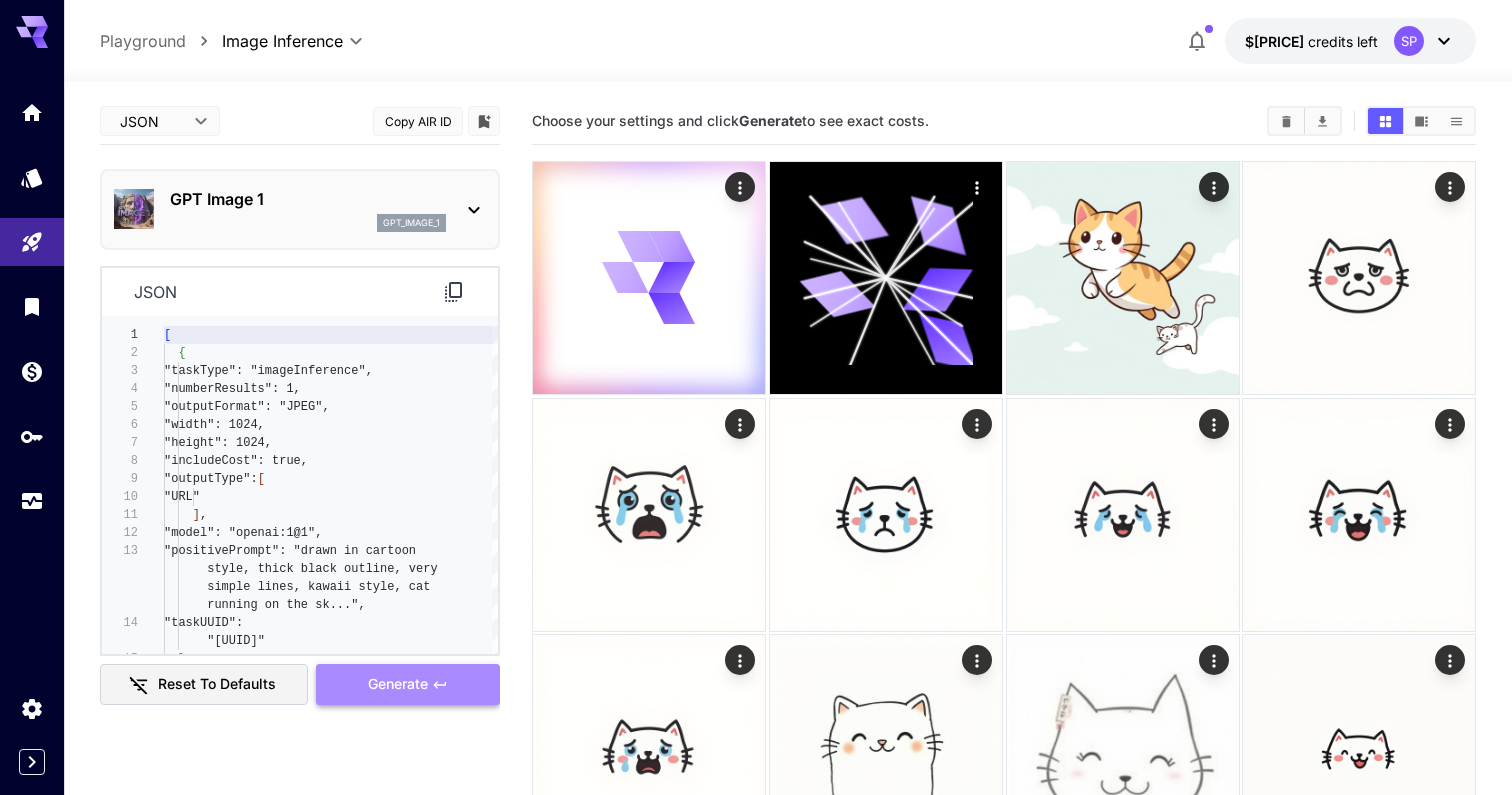 click on "Generate" at bounding box center [398, 684] 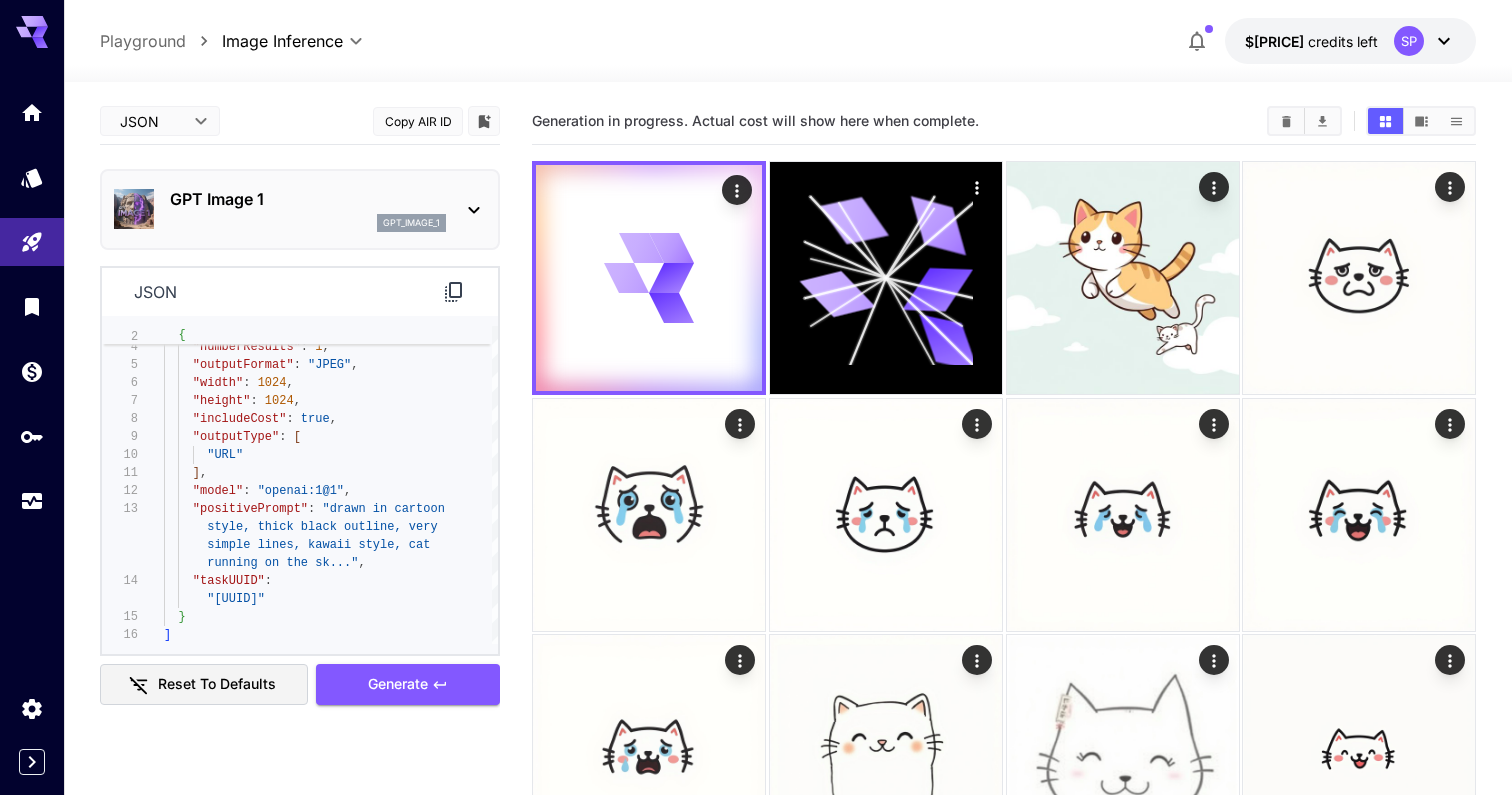 click on "GPT Image 1" at bounding box center [308, 199] 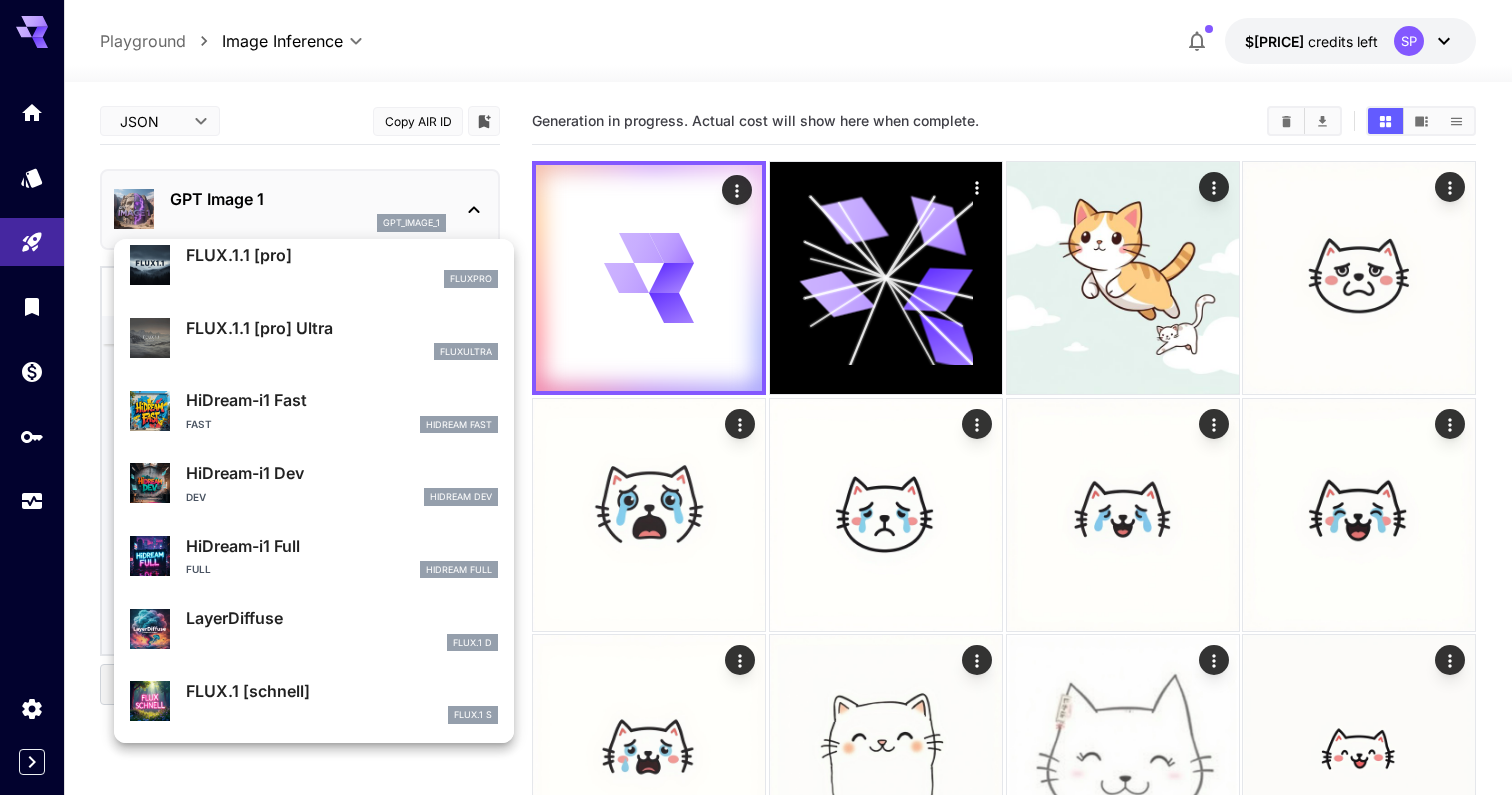 scroll, scrollTop: 1089, scrollLeft: 0, axis: vertical 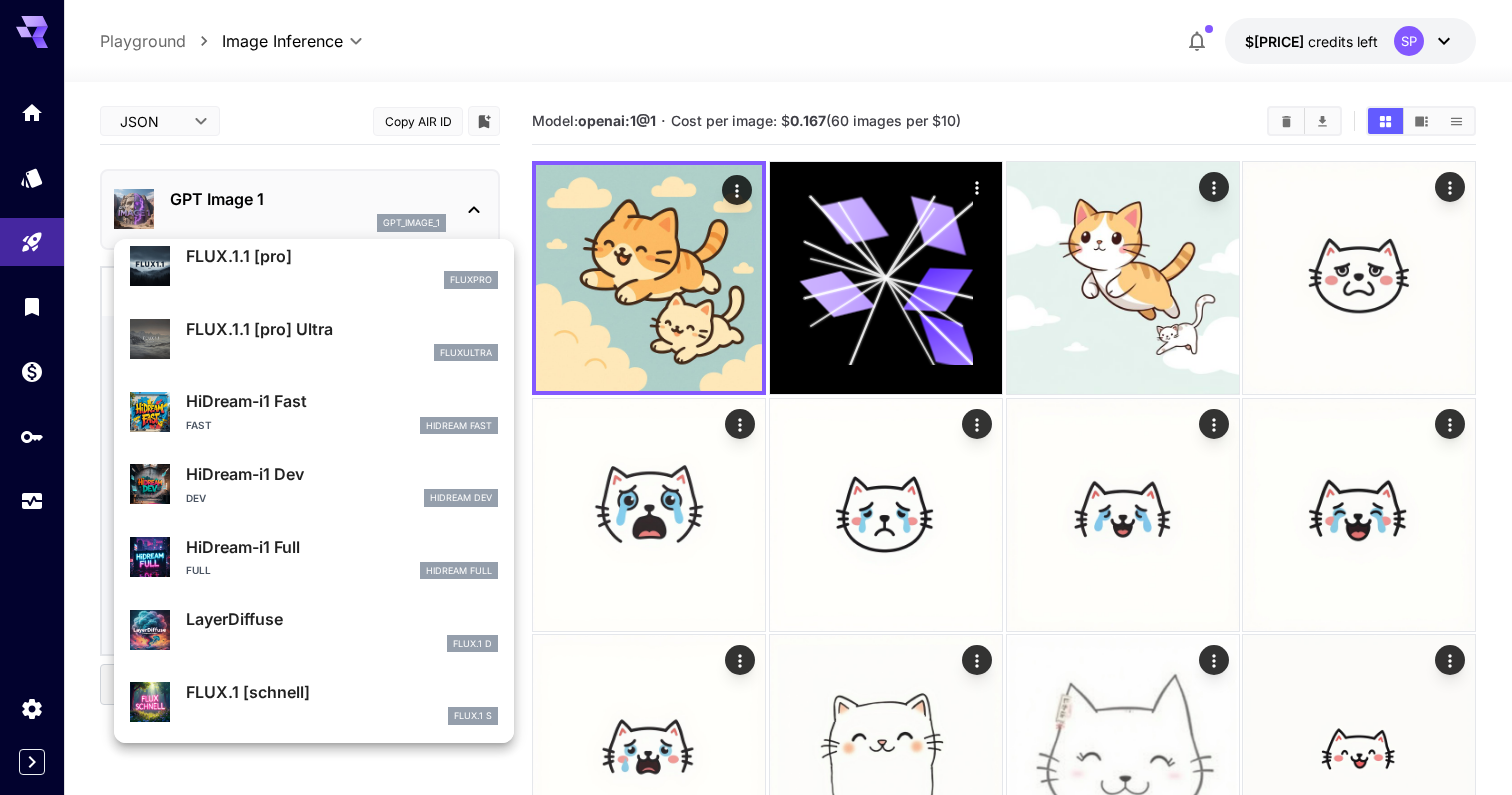 click at bounding box center (756, 397) 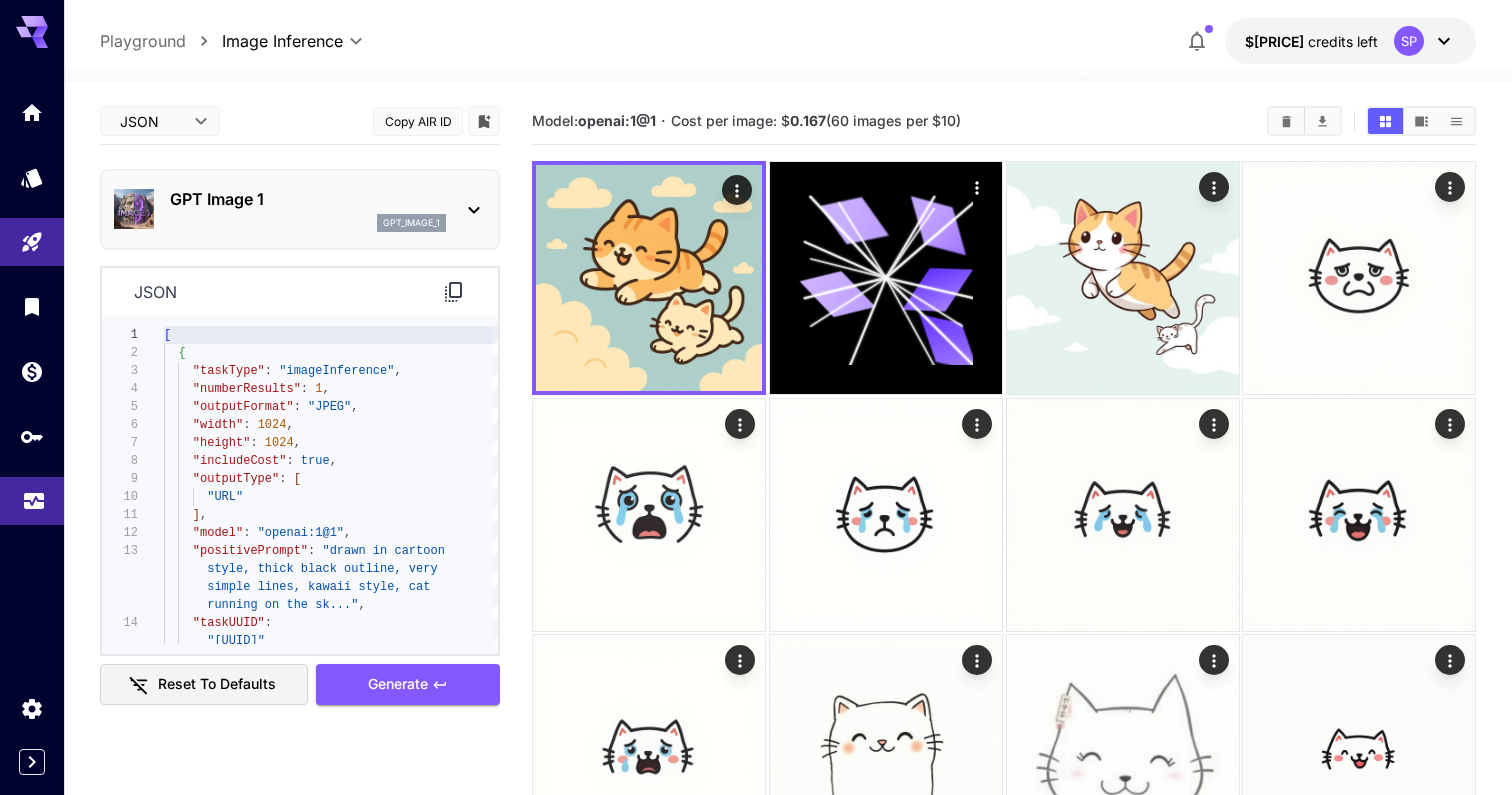 click 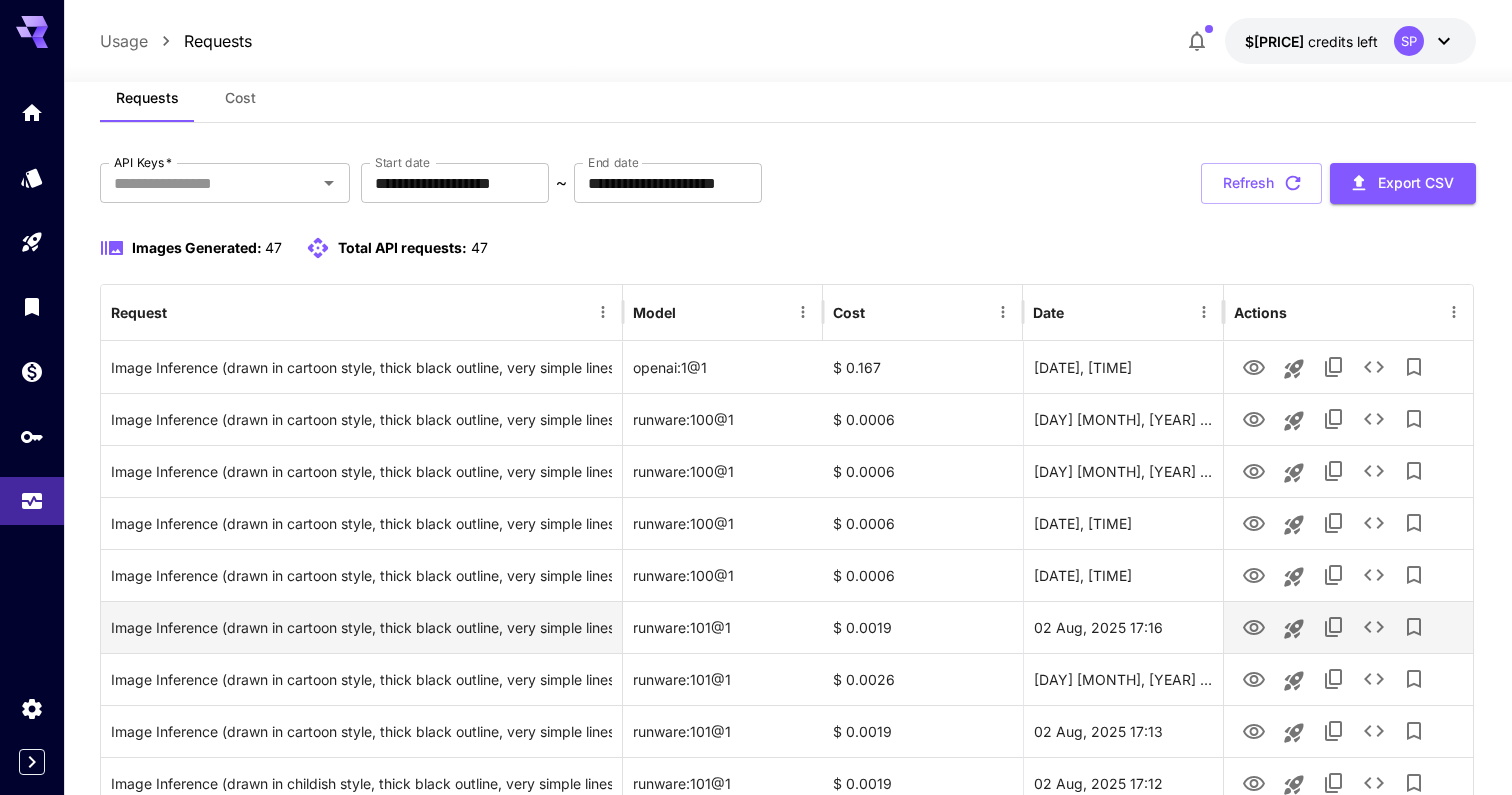 scroll, scrollTop: 102, scrollLeft: 0, axis: vertical 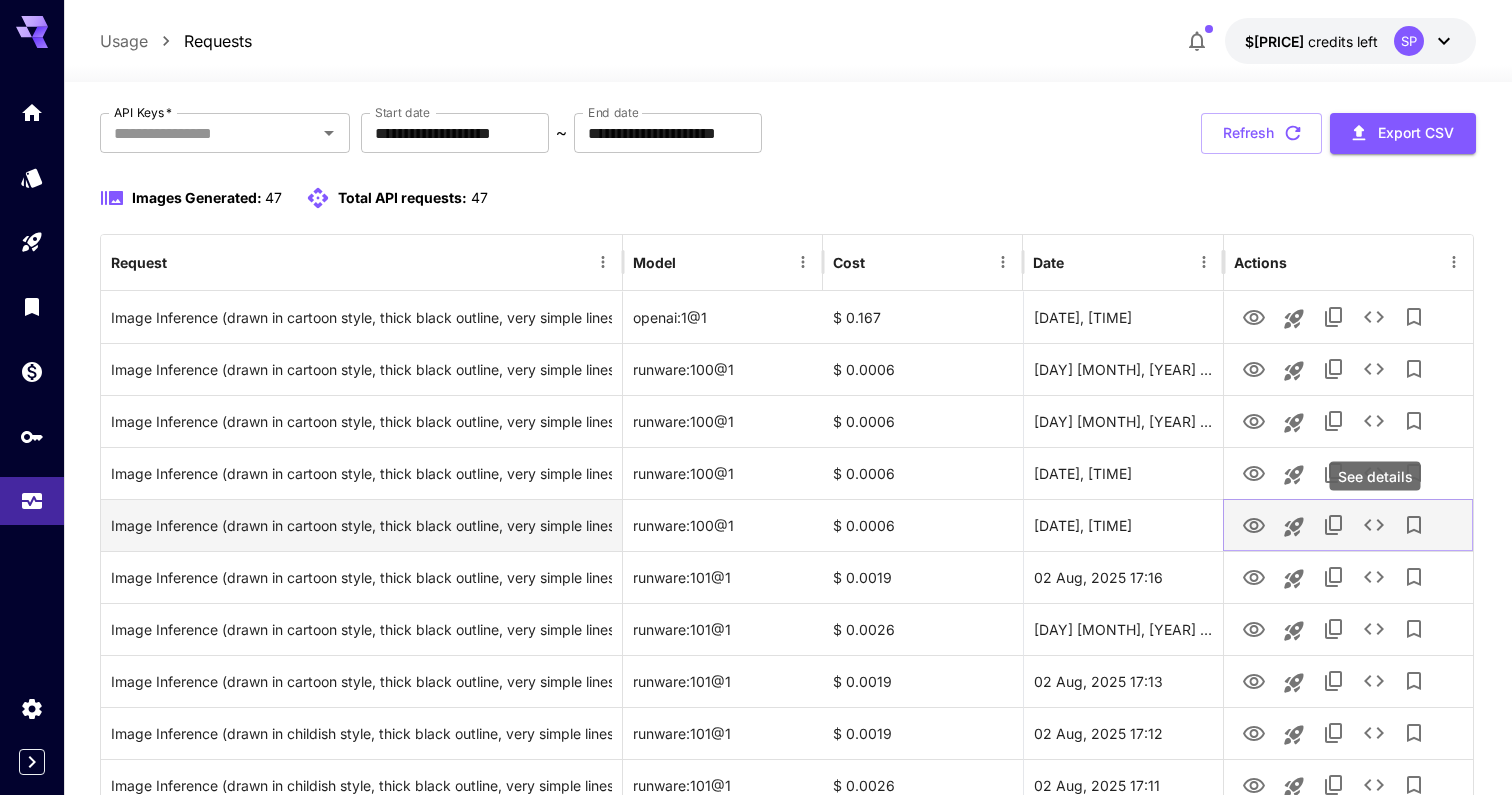 click 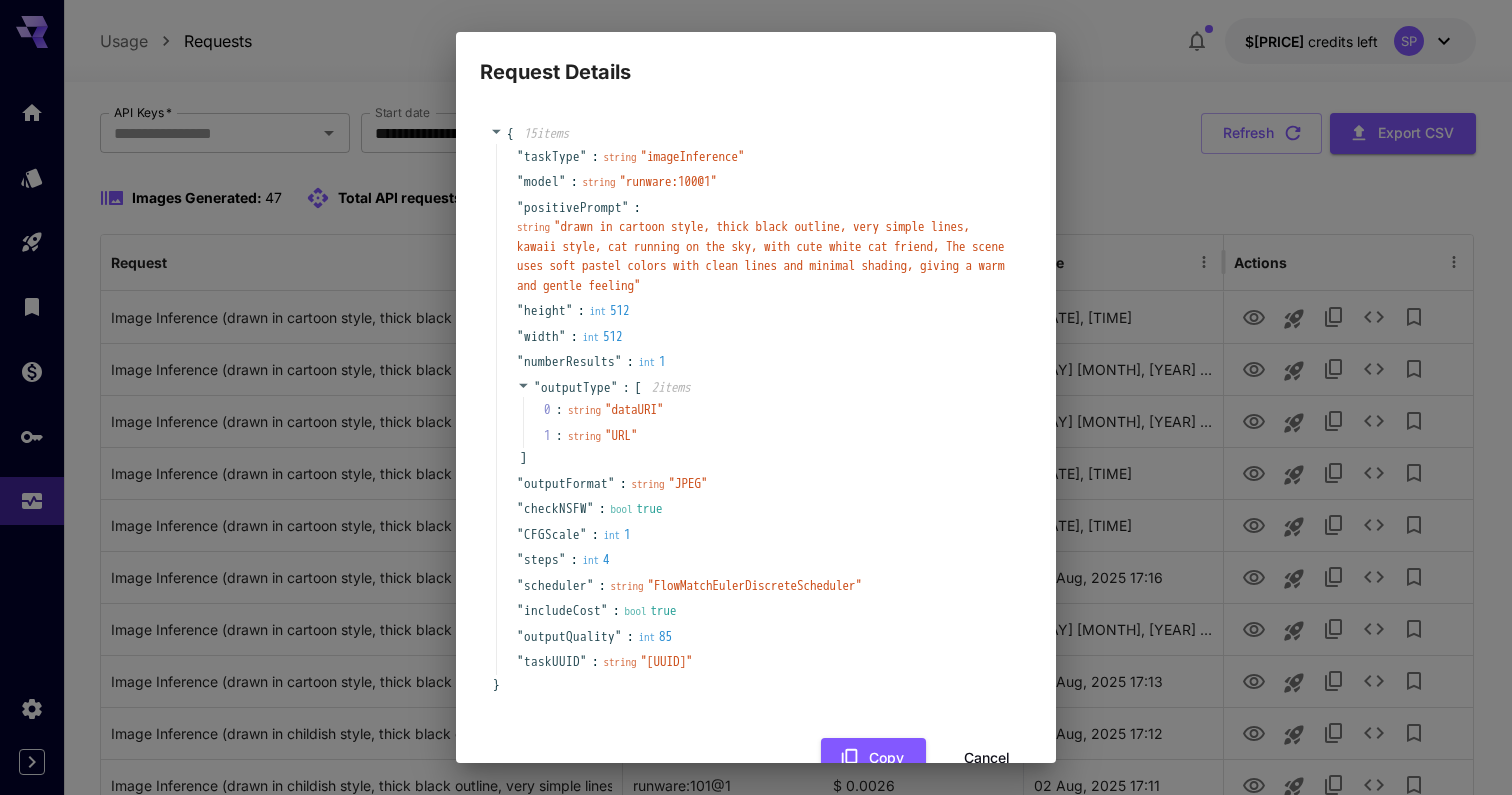 click on "Request Details { [NUMBER]  item s " taskType " : string " imageInference " " model " : string " runware:[NUMBER]@[NUMBER] " " positivePrompt " : string " drawn in cartoon style, thick black outline, very simple lines, kawaii style, cat running on the sky, with cute white cat friend, The scene uses soft pastel colors with clean lines and minimal shading, giving a warm and gentle feeling " " height " : int [NUMBER] " width " : int [NUMBER] " numberResults " : int [NUMBER] " outputType " : [ [NUMBER]  item s [NUMBER] : string " dataURI " [NUMBER] : string " URL " ] " outputFormat " : string " JPEG " " checkNSFW " : bool [BOOLEAN] " CFGScale " : int [NUMBER] " steps " : int [NUMBER] " scheduler " : string " FlowMatchEulerDiscreteScheduler " " includeCost " : bool [BOOLEAN] " outputQuality " : int [NUMBER] " taskUUID " : string " [UUID] " }" at bounding box center [756, 397] 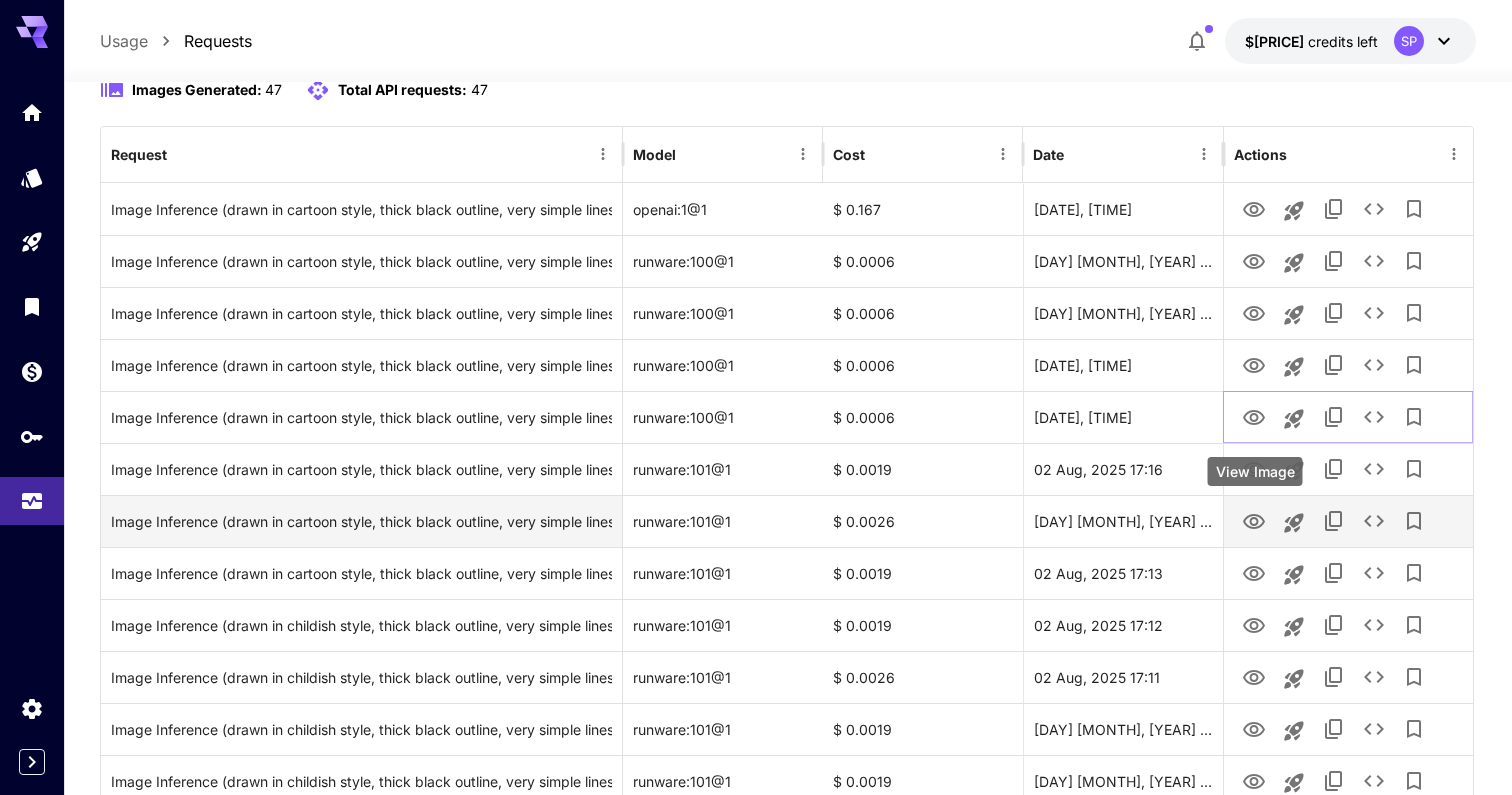 scroll, scrollTop: 230, scrollLeft: 0, axis: vertical 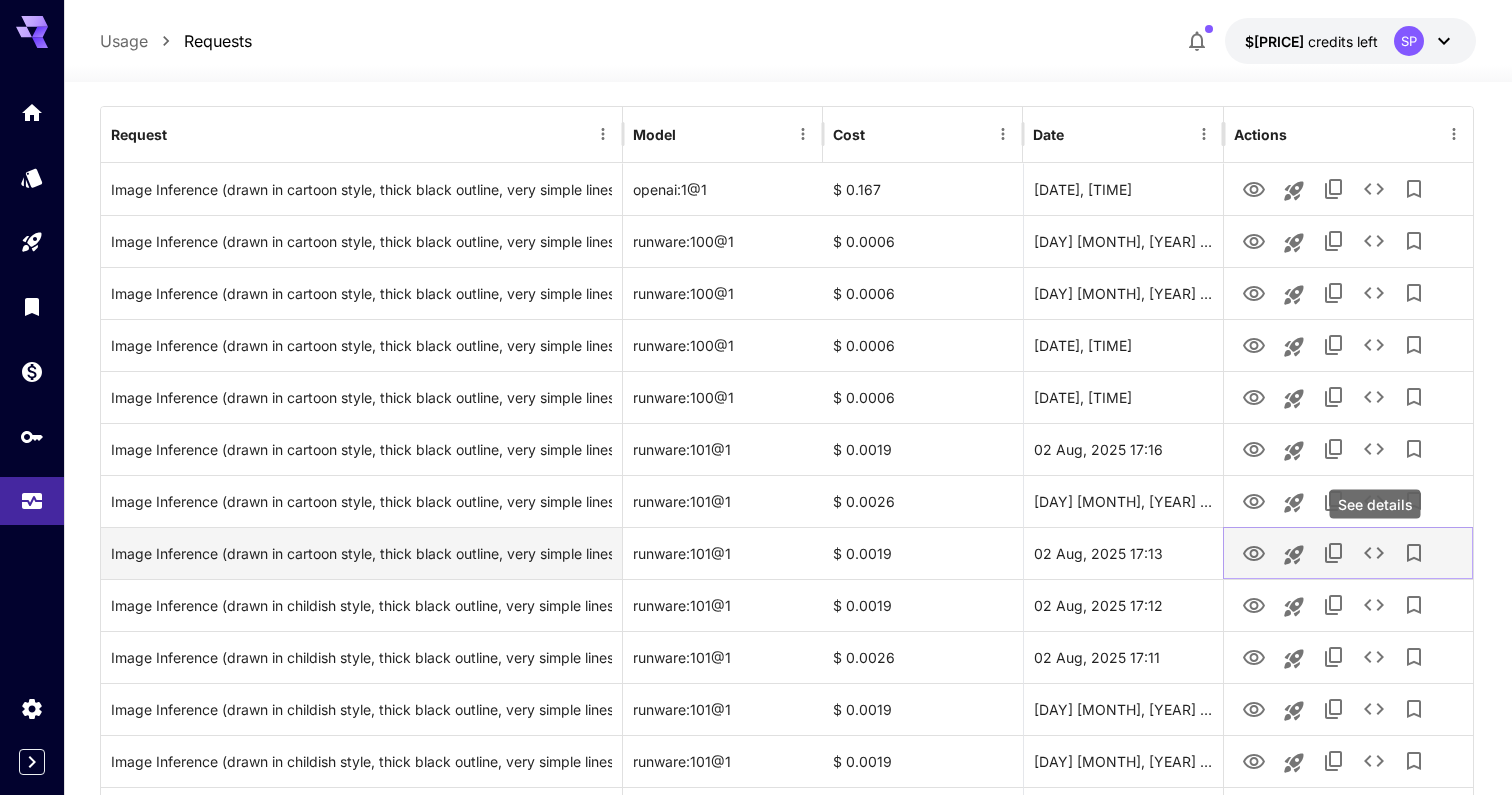 click 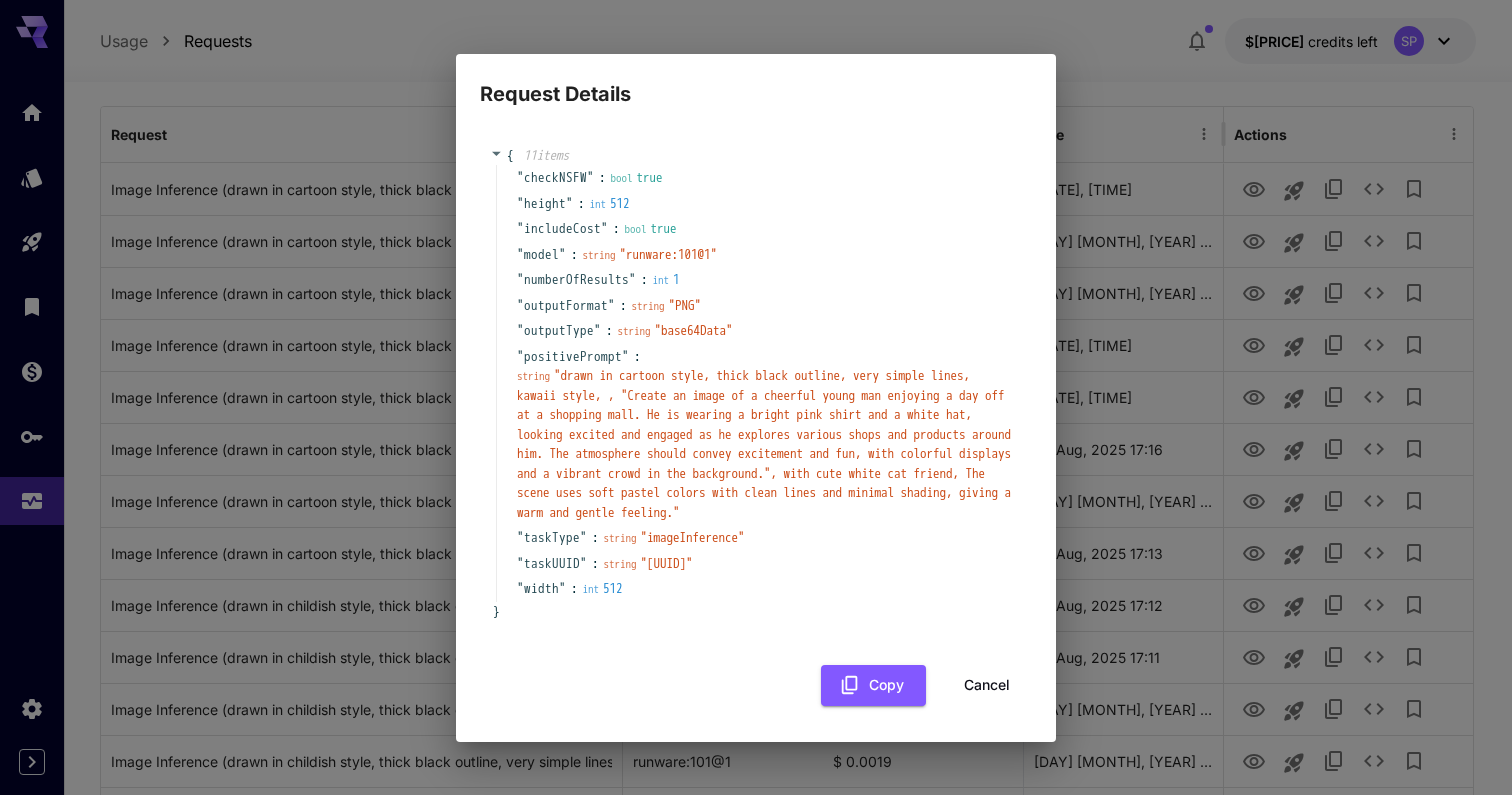 click on "" runware:[NUMBER]@[NUMBER] "" at bounding box center (669, 254) 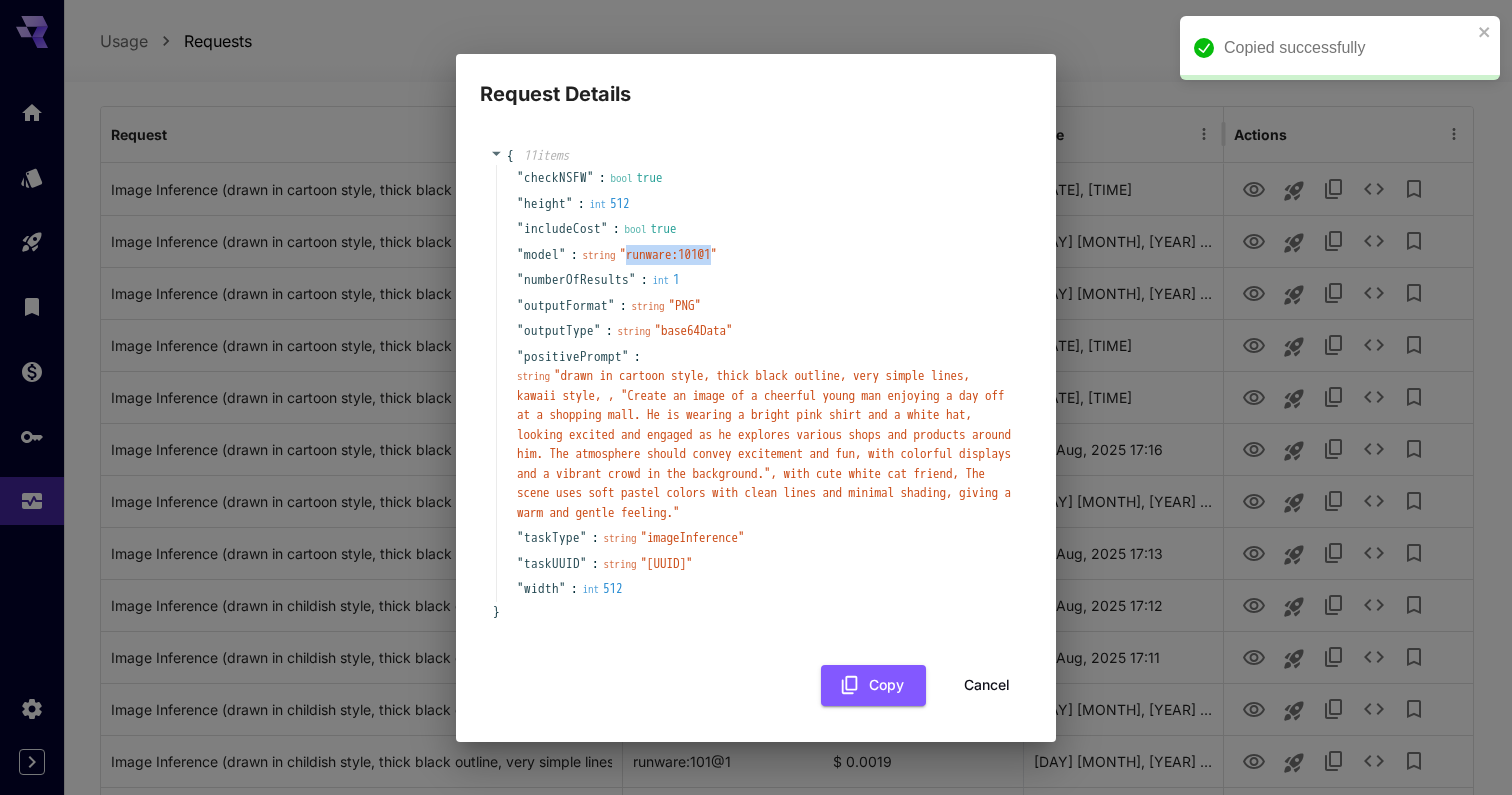 drag, startPoint x: 666, startPoint y: 254, endPoint x: 739, endPoint y: 247, distance: 73.33485 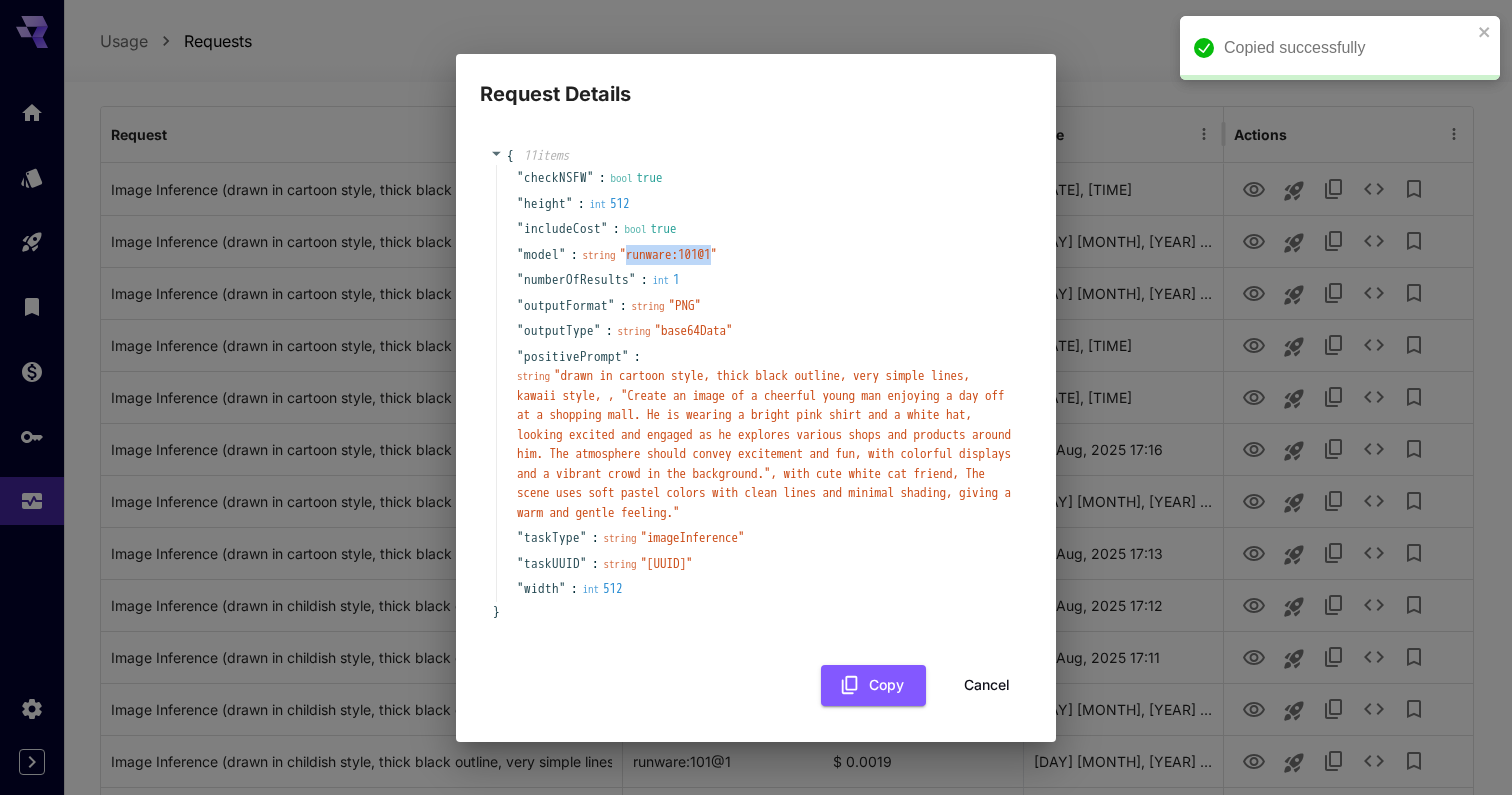 copy on "runware:101@1" 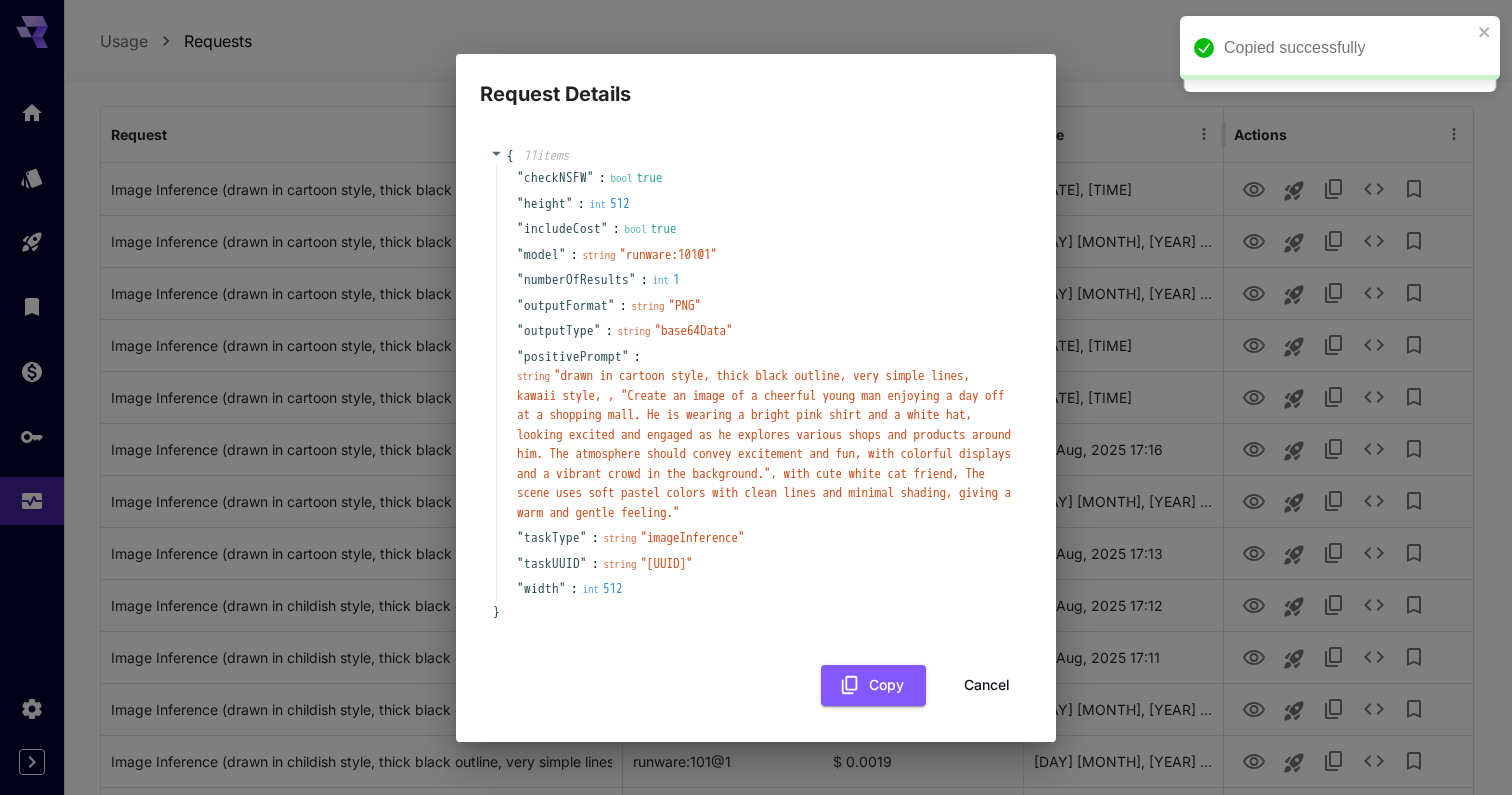 click on "Request Details { [NUMBER]  item s " checkNSFW " : bool [BOOLEAN] " height " : int [NUMBER] " includeCost " : bool [BOOLEAN] " model " : string " runware:[NUMBER]@[NUMBER] " " numberOfResults " : int [NUMBER] " outputFormat " : string " PNG " " outputType " : string " base64Data " " positivePrompt " : string " drawn in cartoon style, thick black outline, very simple lines, kawaii style, , "Create an image of a cheerful young man enjoying a day off at a shopping mall. He is wearing a bright pink shirt and a white hat, looking excited and engaged as he explores various shops and products around him. The atmosphere should convey excitement and fun, with colorful displays and a vibrant crowd in the background.", with cute white cat friend, The scene uses soft pastel colors with clean lines and minimal shading, giving a warm and gentle feeling. " " taskType " : string " imageInference " " taskUUID " : string " [UUID] " " width " : int [NUMBER] }" at bounding box center (756, 397) 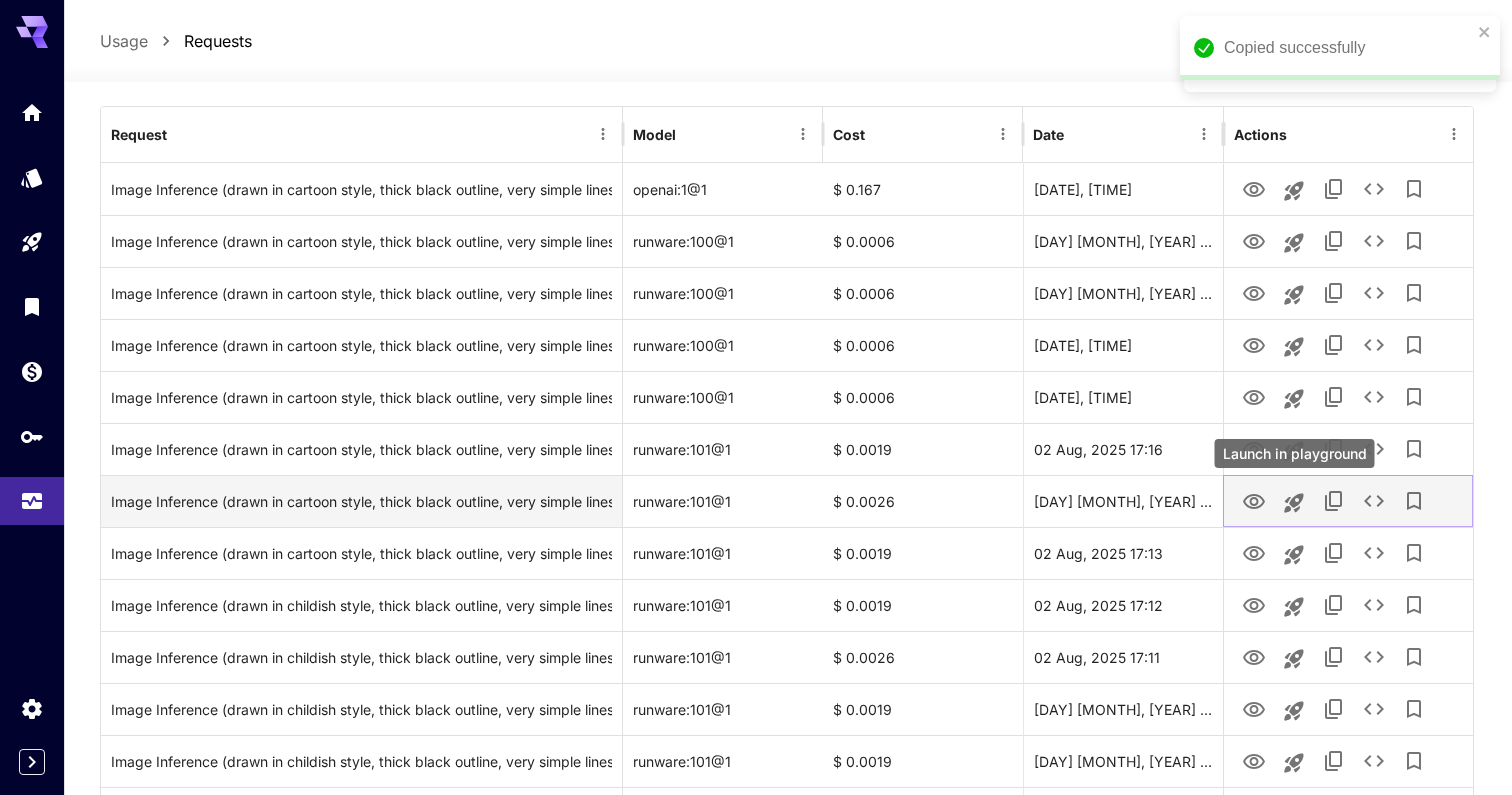 click 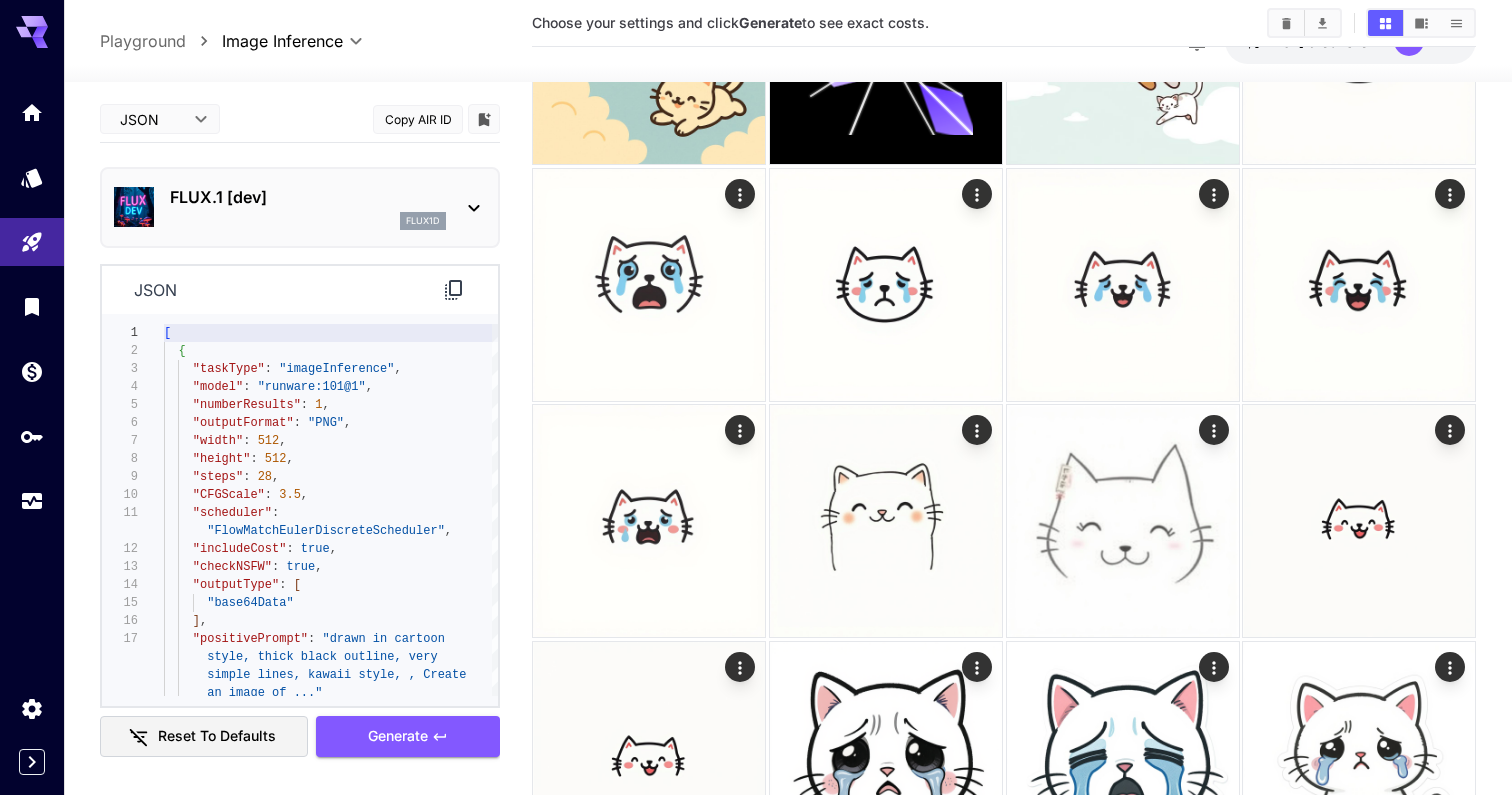 click 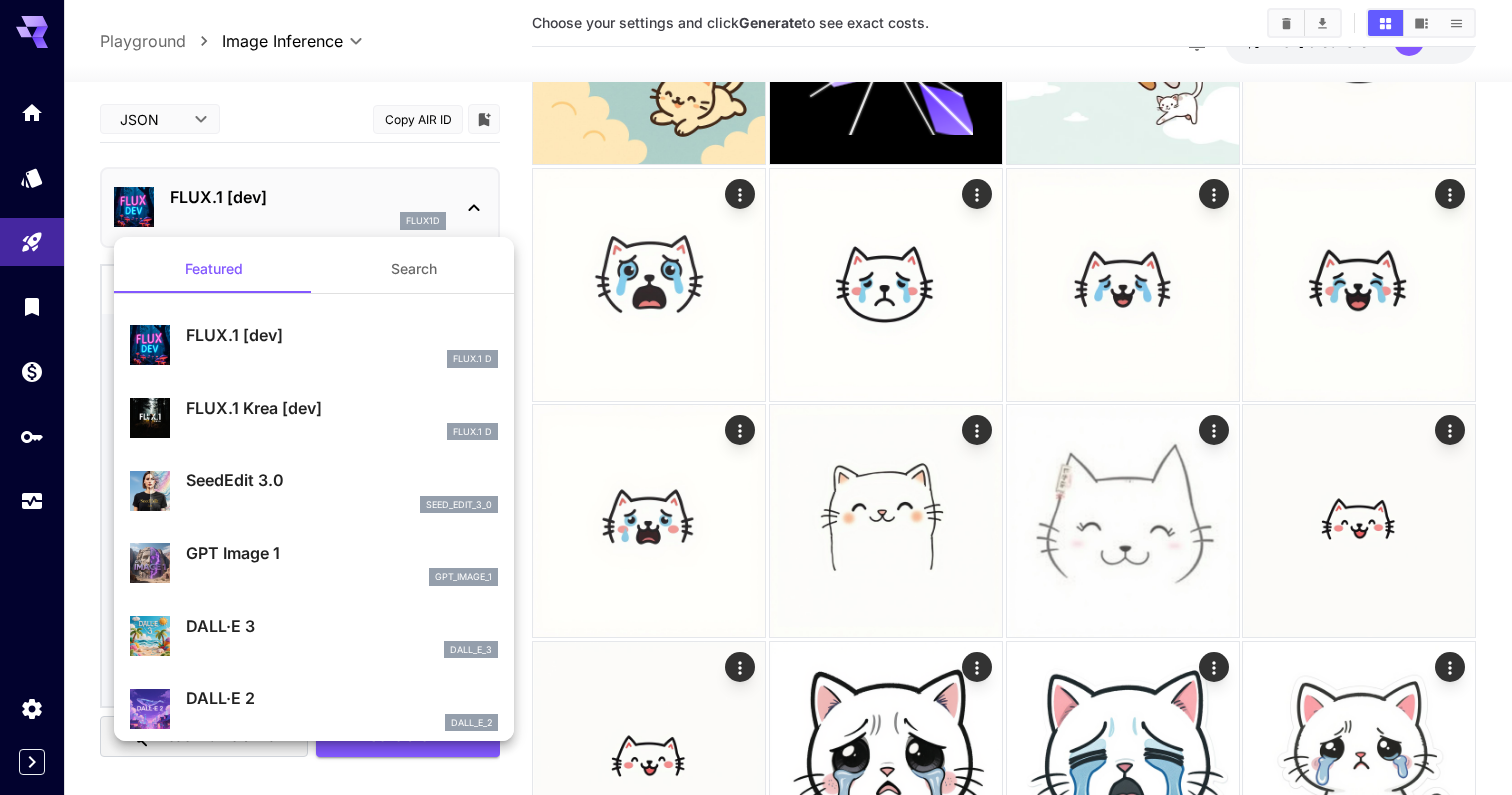 scroll, scrollTop: 0, scrollLeft: 0, axis: both 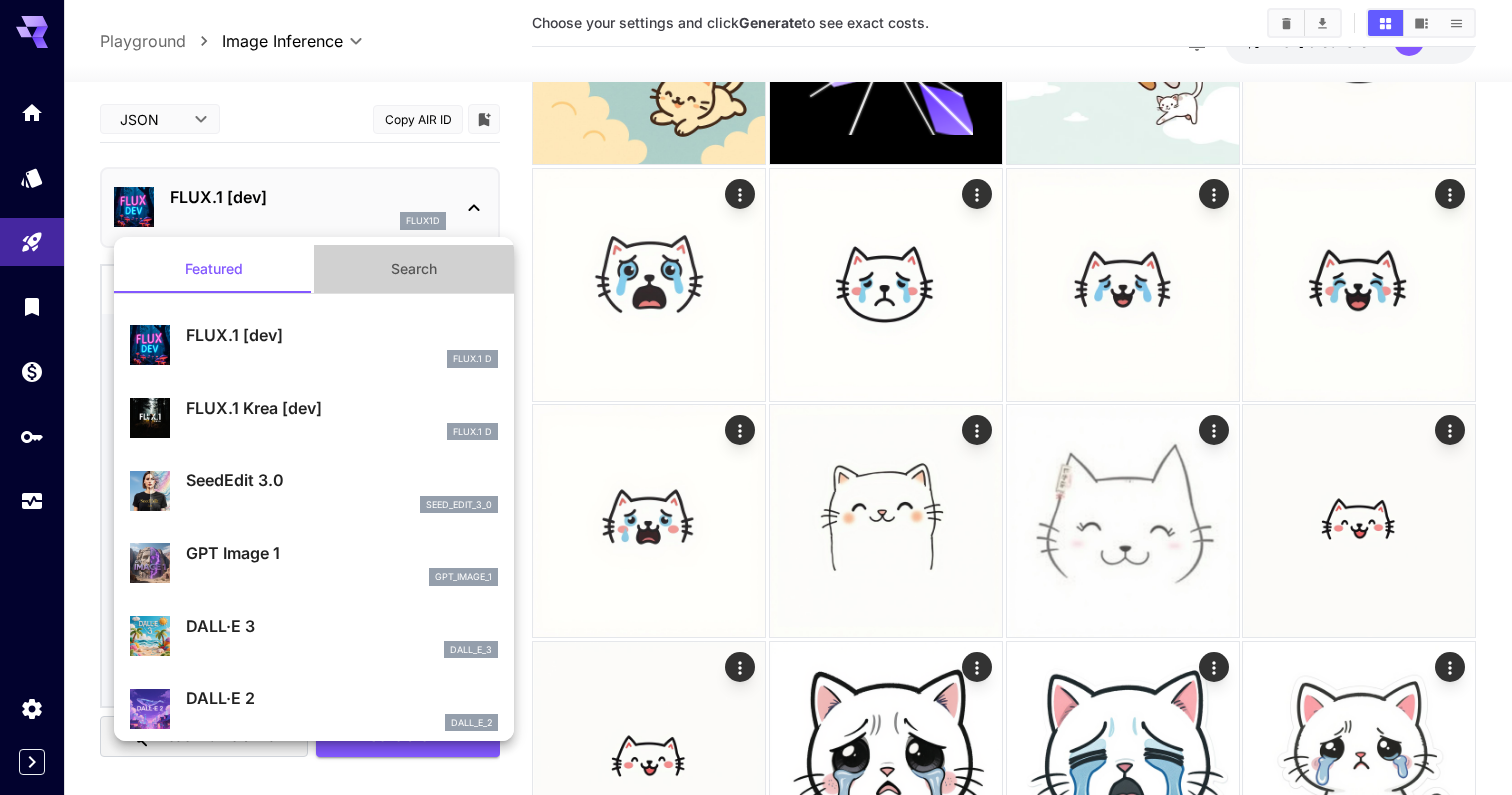 click on "Search" at bounding box center [414, 269] 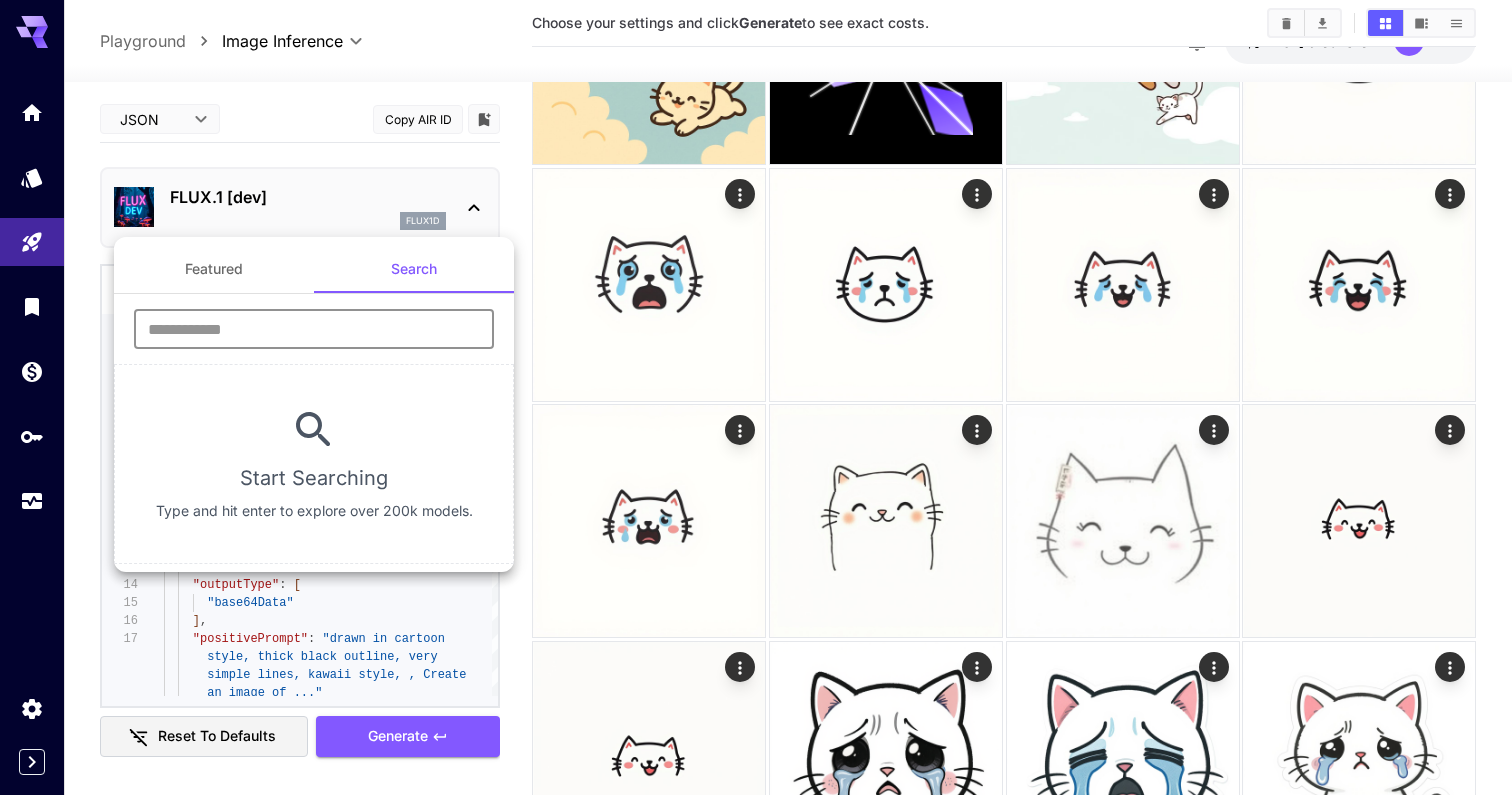 click at bounding box center [314, 329] 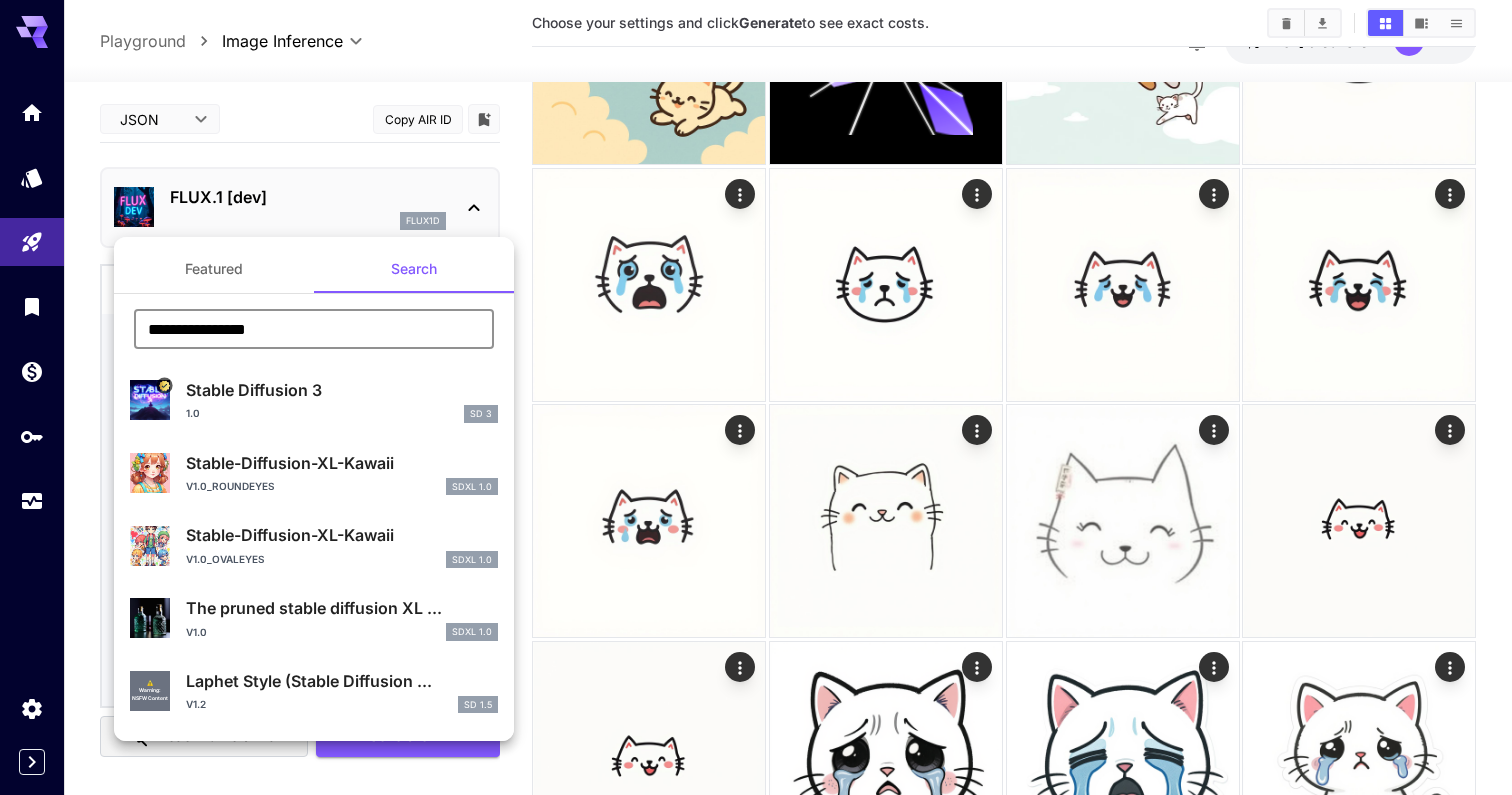 type on "**********" 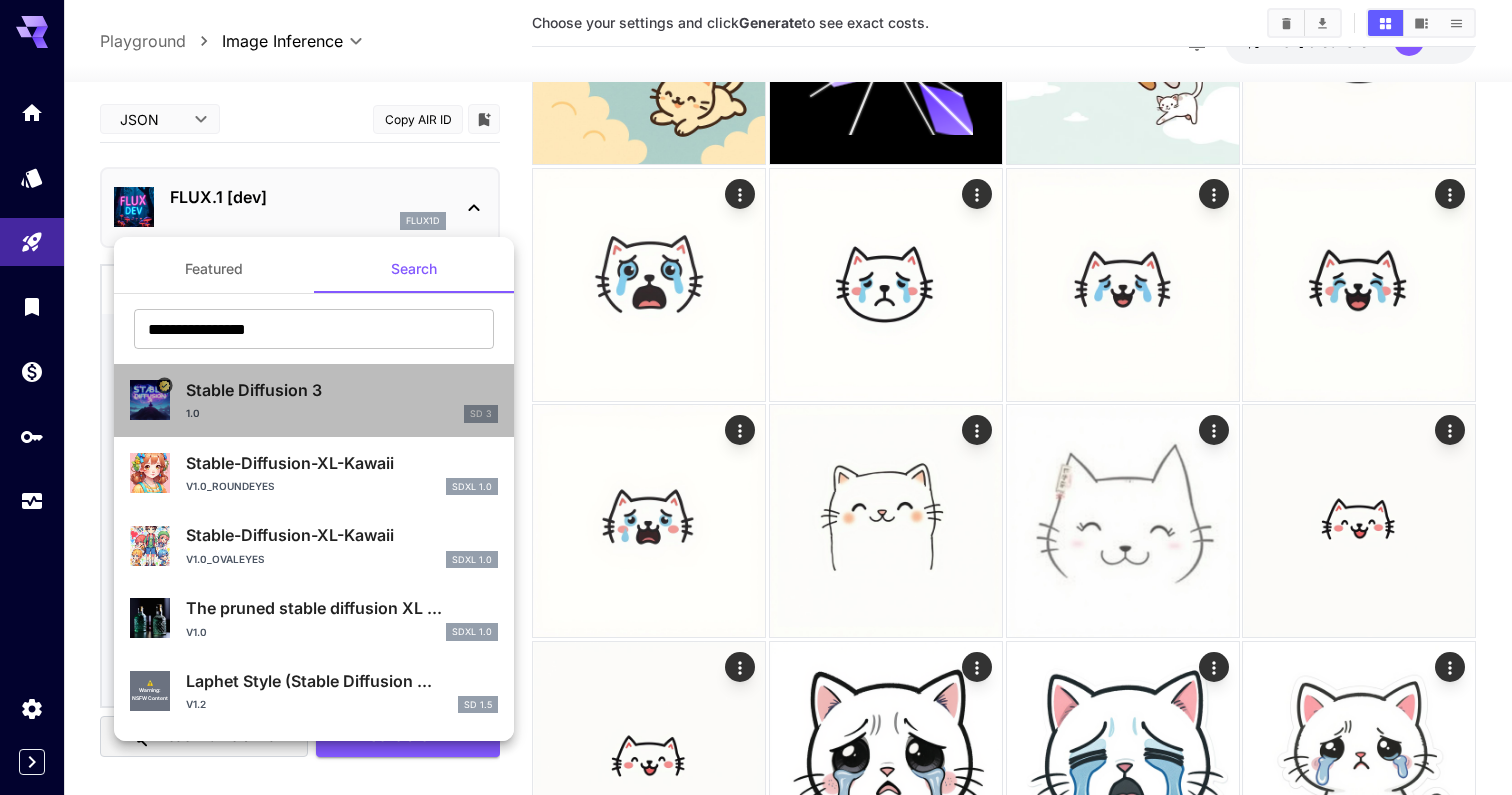 click on "1.0 SD 3" at bounding box center [342, 414] 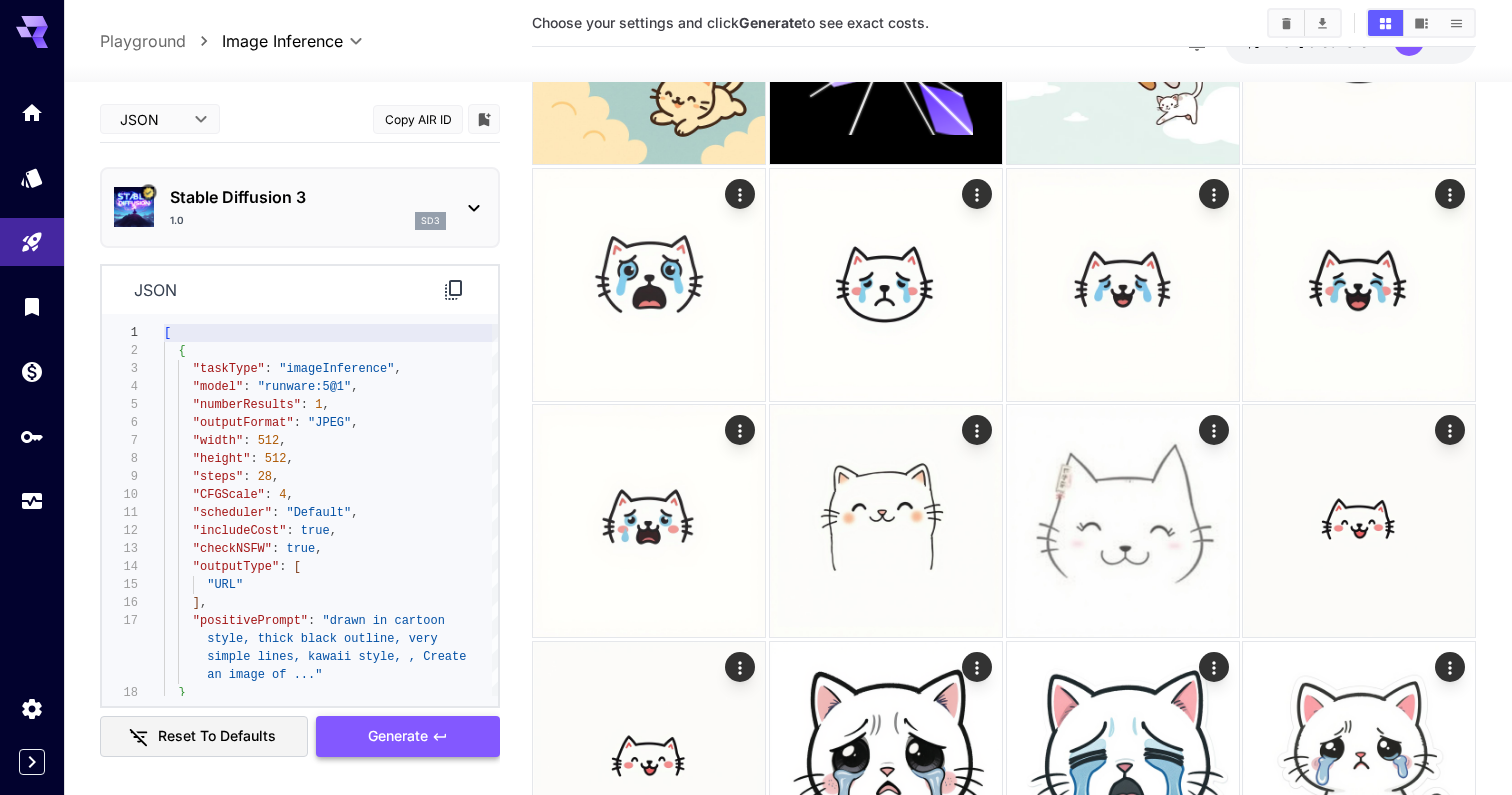 click on "Generate" at bounding box center (408, 736) 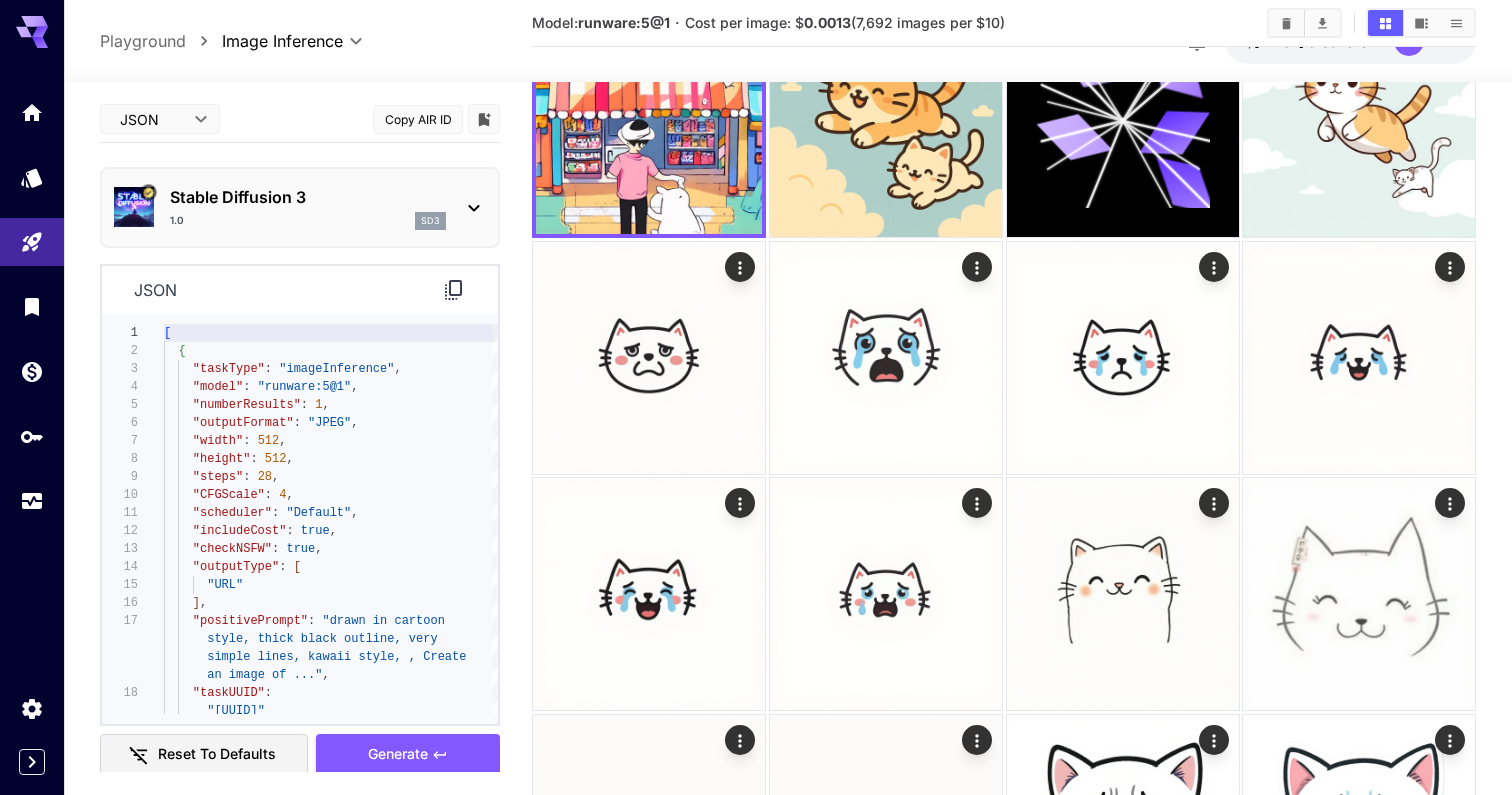 scroll, scrollTop: 181, scrollLeft: 0, axis: vertical 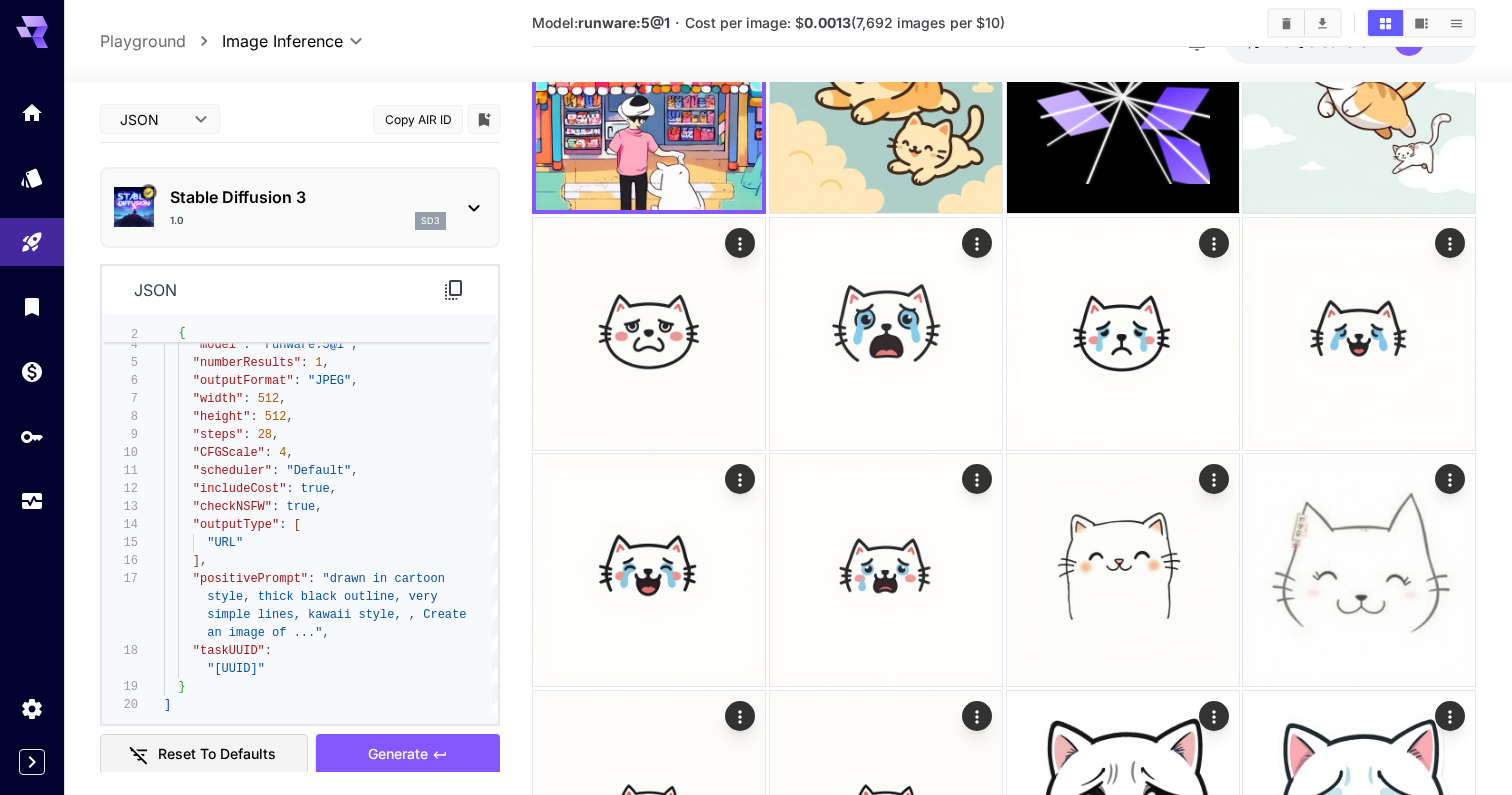 click on "**********" at bounding box center [756, 2768] 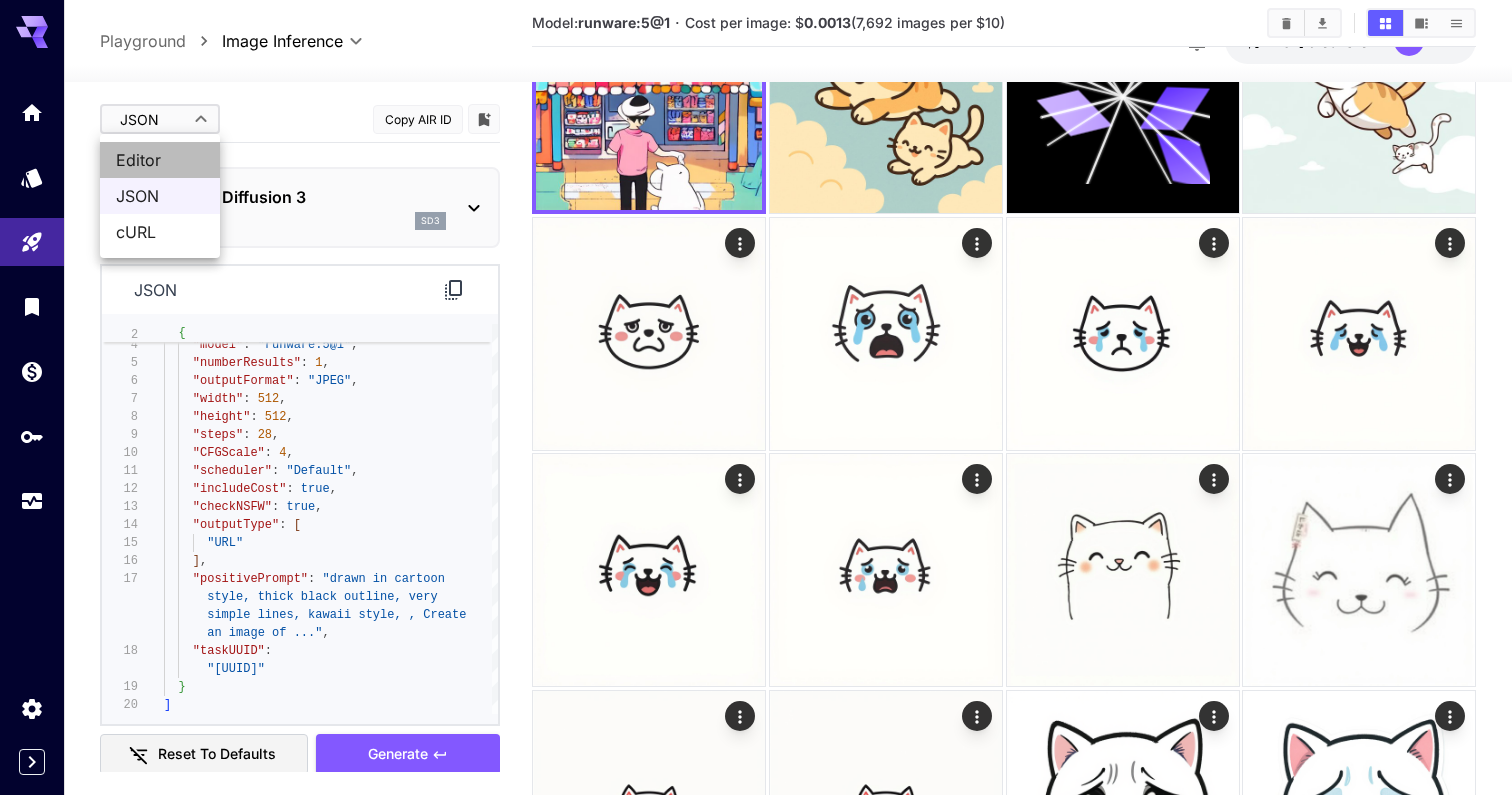 click on "Editor" at bounding box center [160, 160] 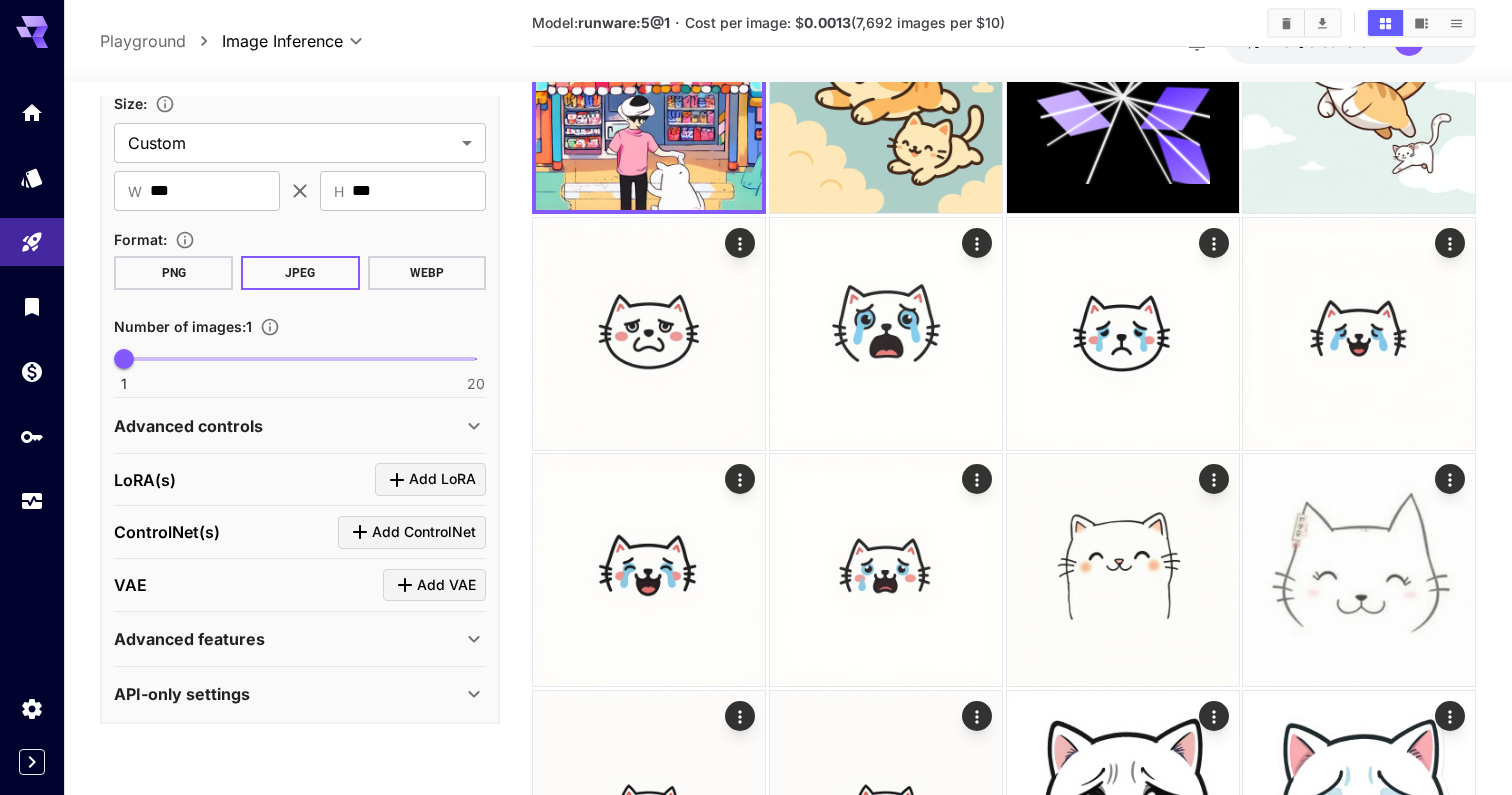 scroll, scrollTop: 675, scrollLeft: 0, axis: vertical 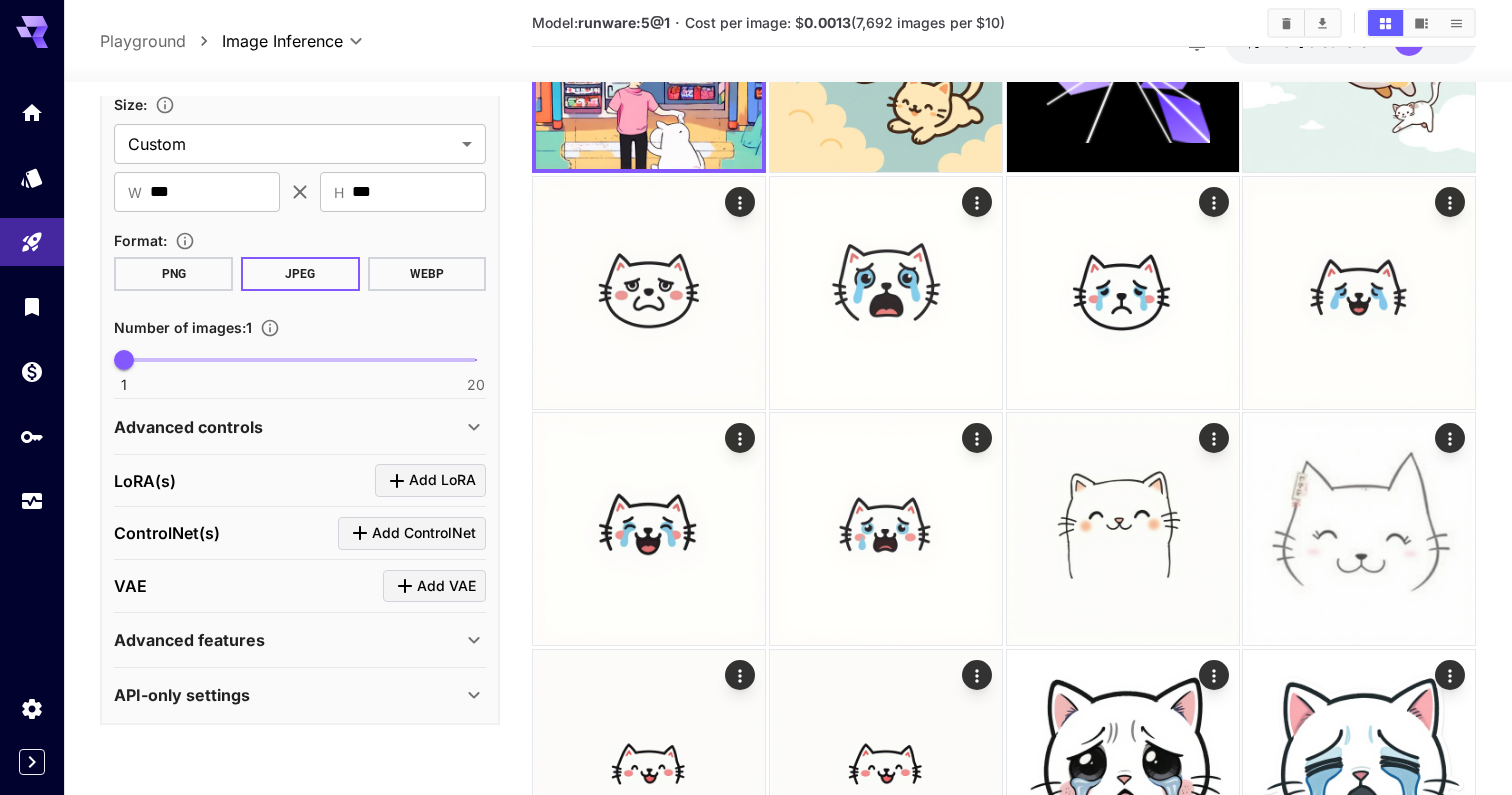 click on "Advanced controls" at bounding box center (288, 427) 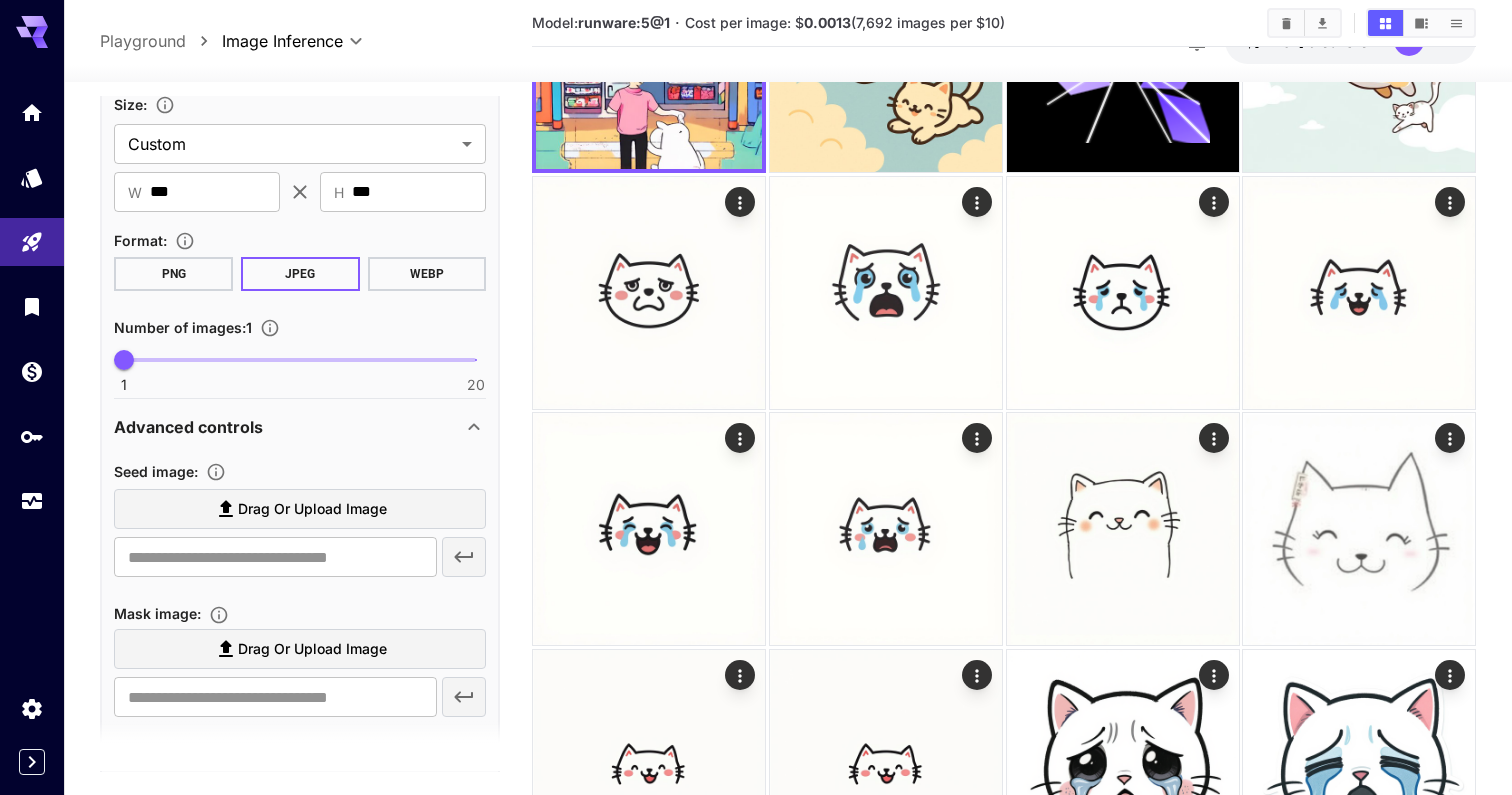 click on "Advanced controls" at bounding box center (288, 427) 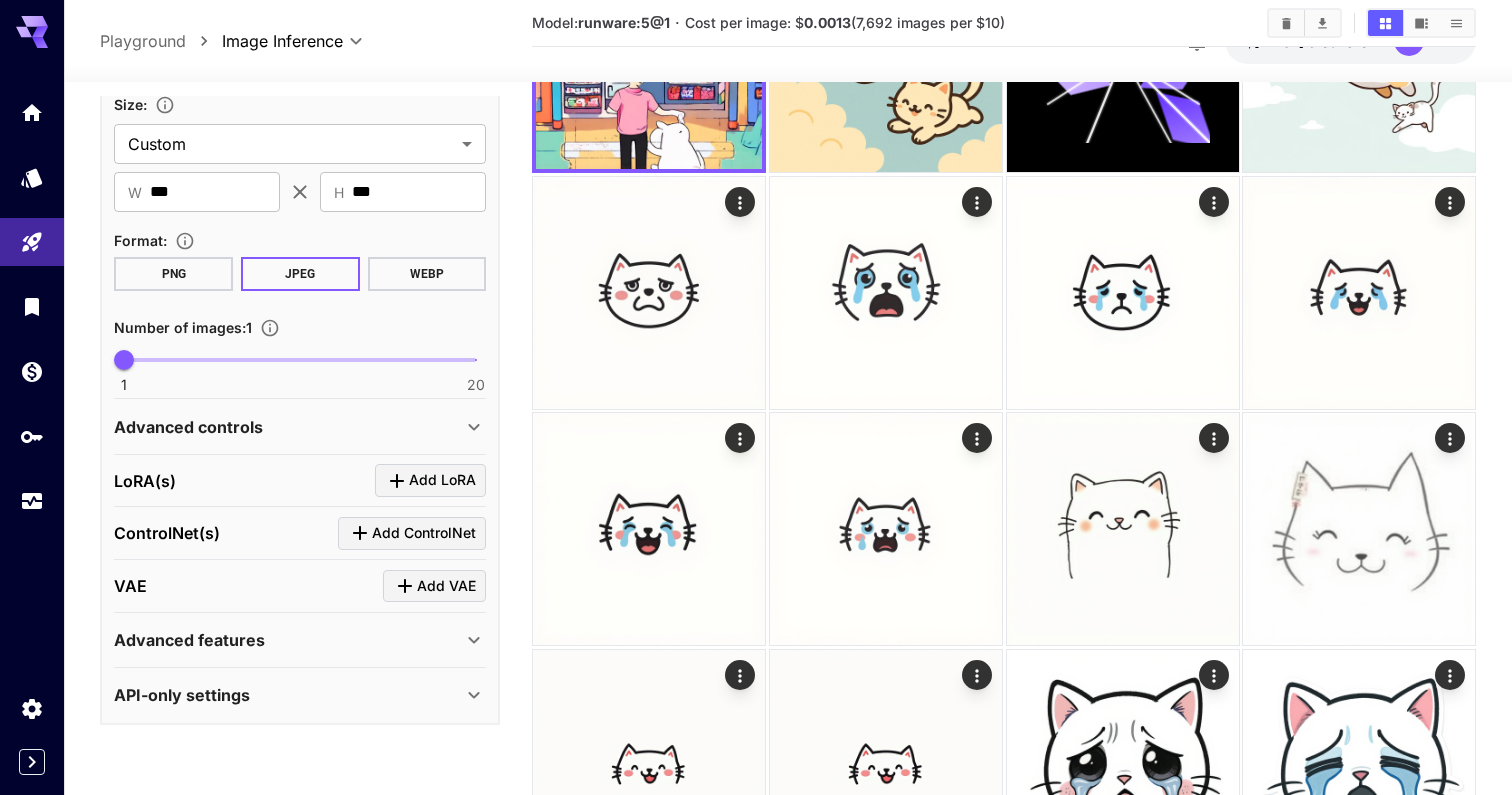 click on "LoRA(s) Add LoRA" at bounding box center (300, 480) 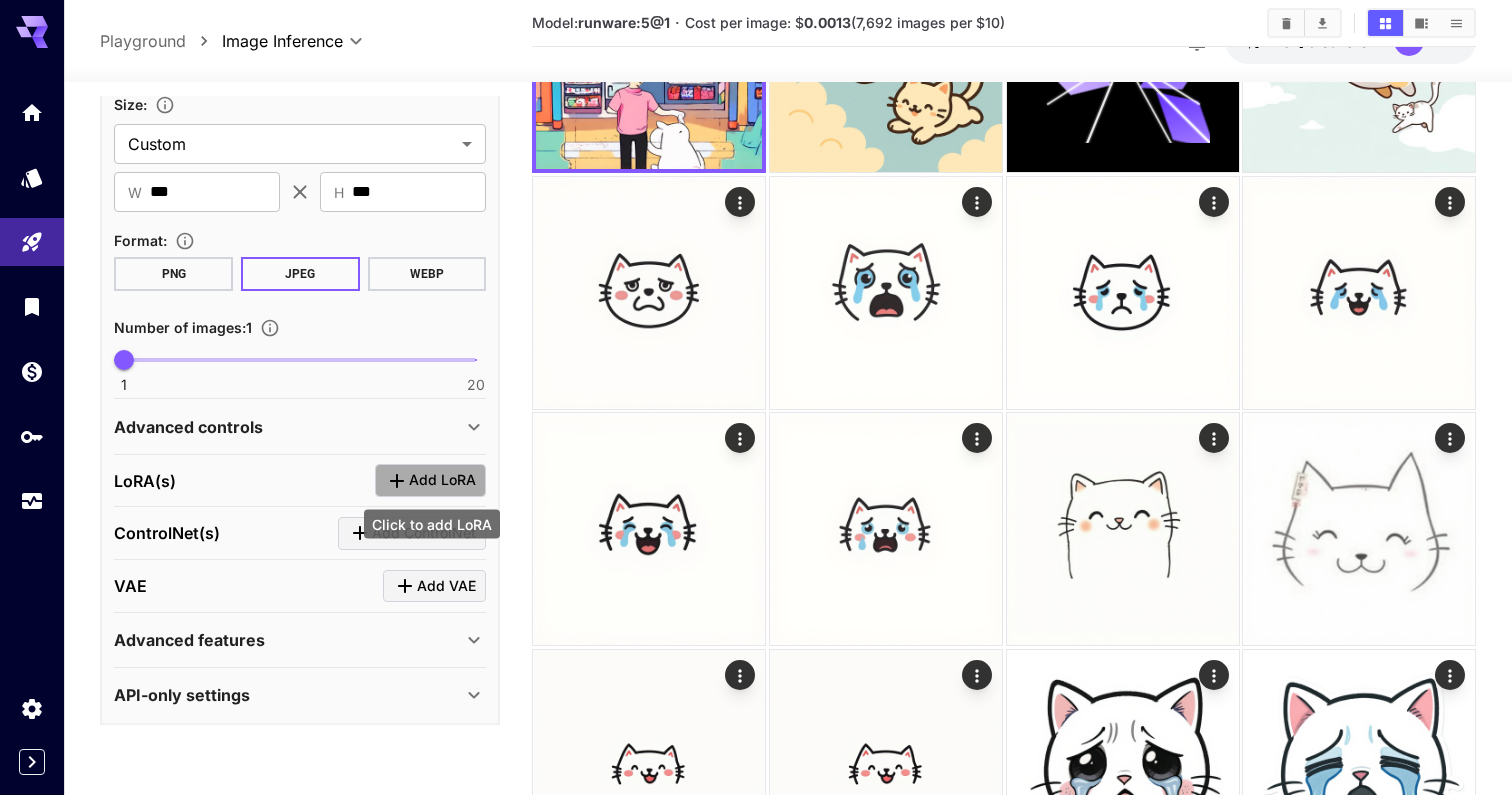 click on "Add LoRA" at bounding box center [442, 480] 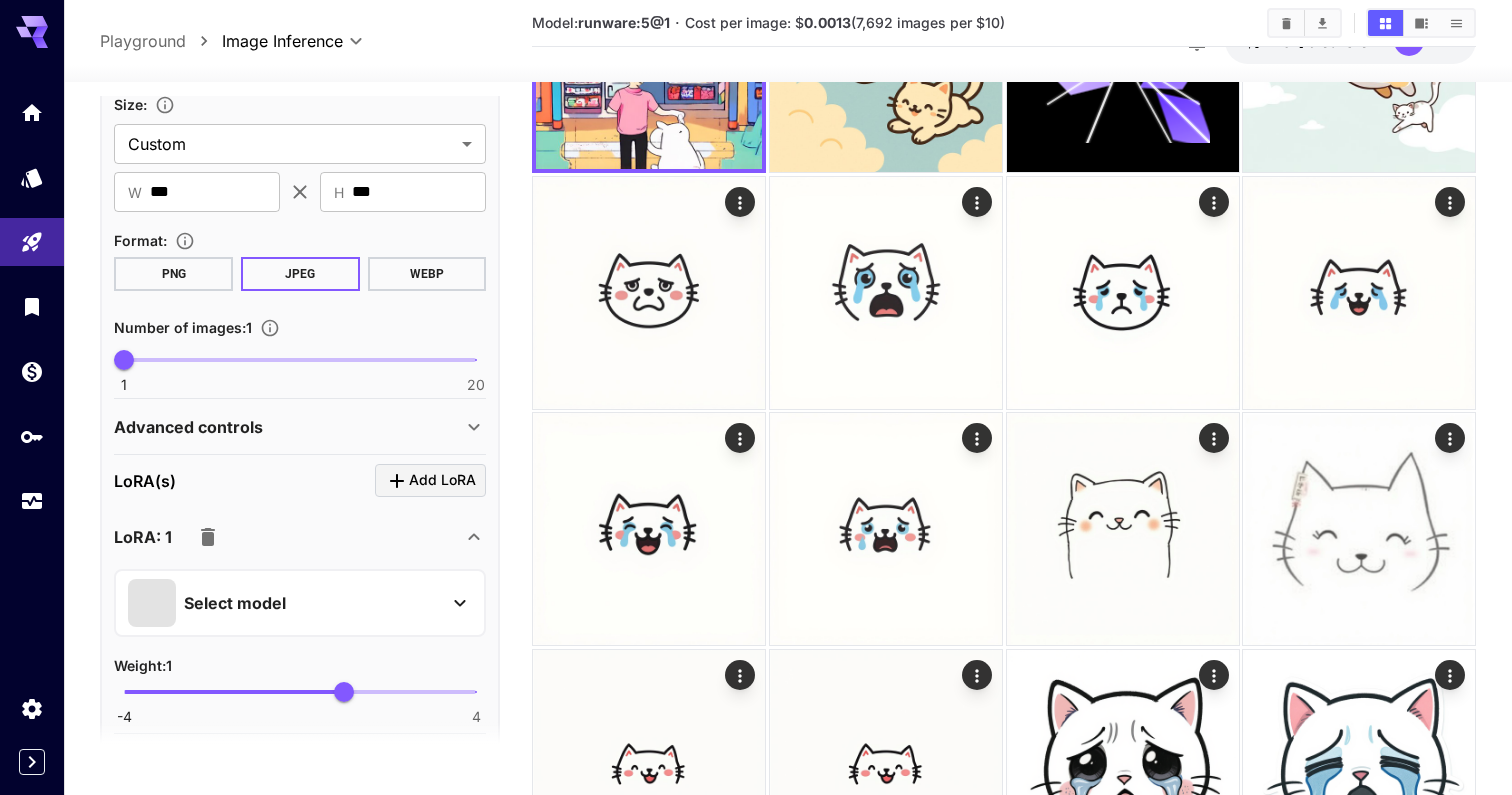 click on "Select model" at bounding box center (284, 603) 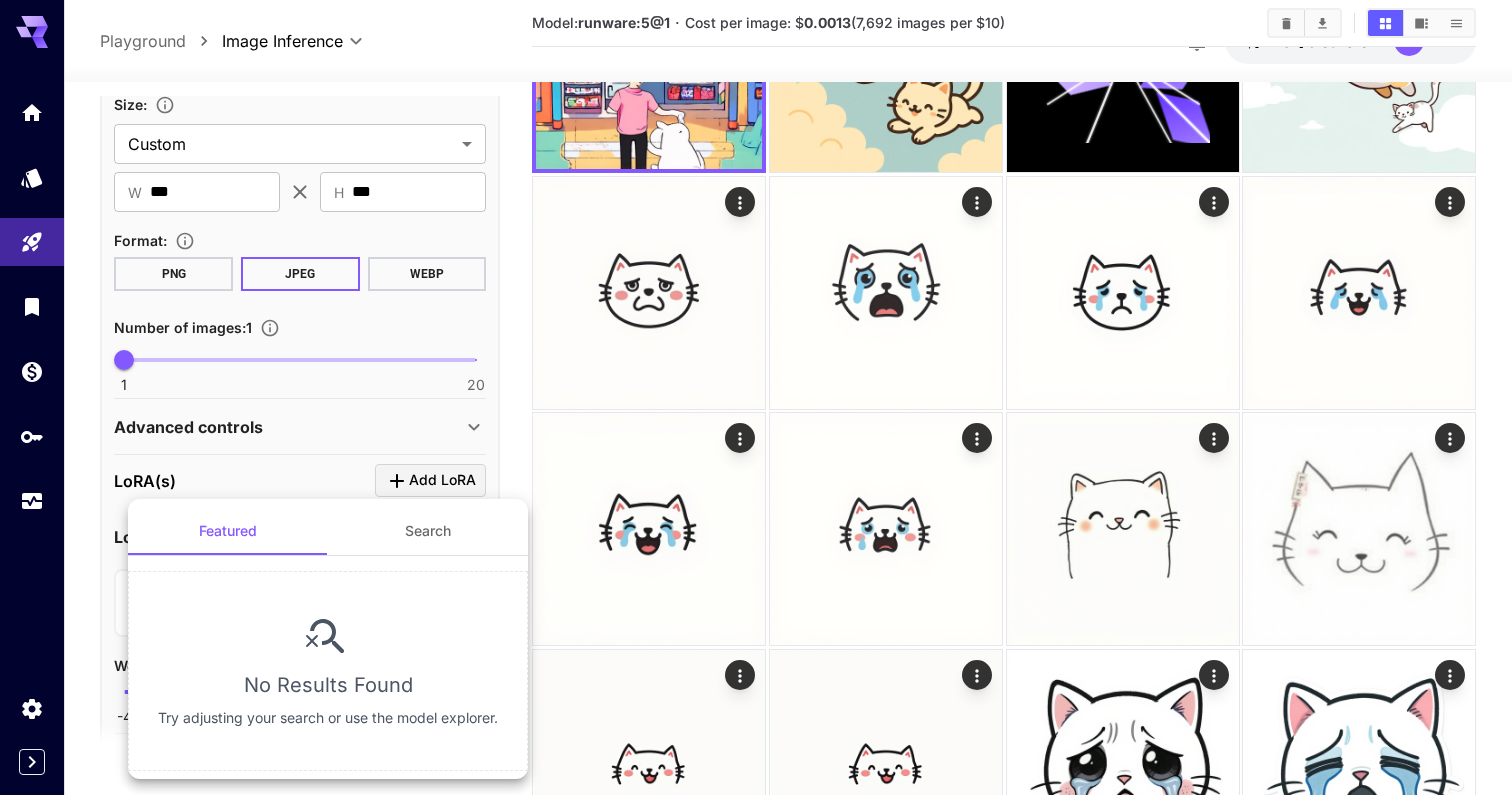 click on "Search" at bounding box center [428, 531] 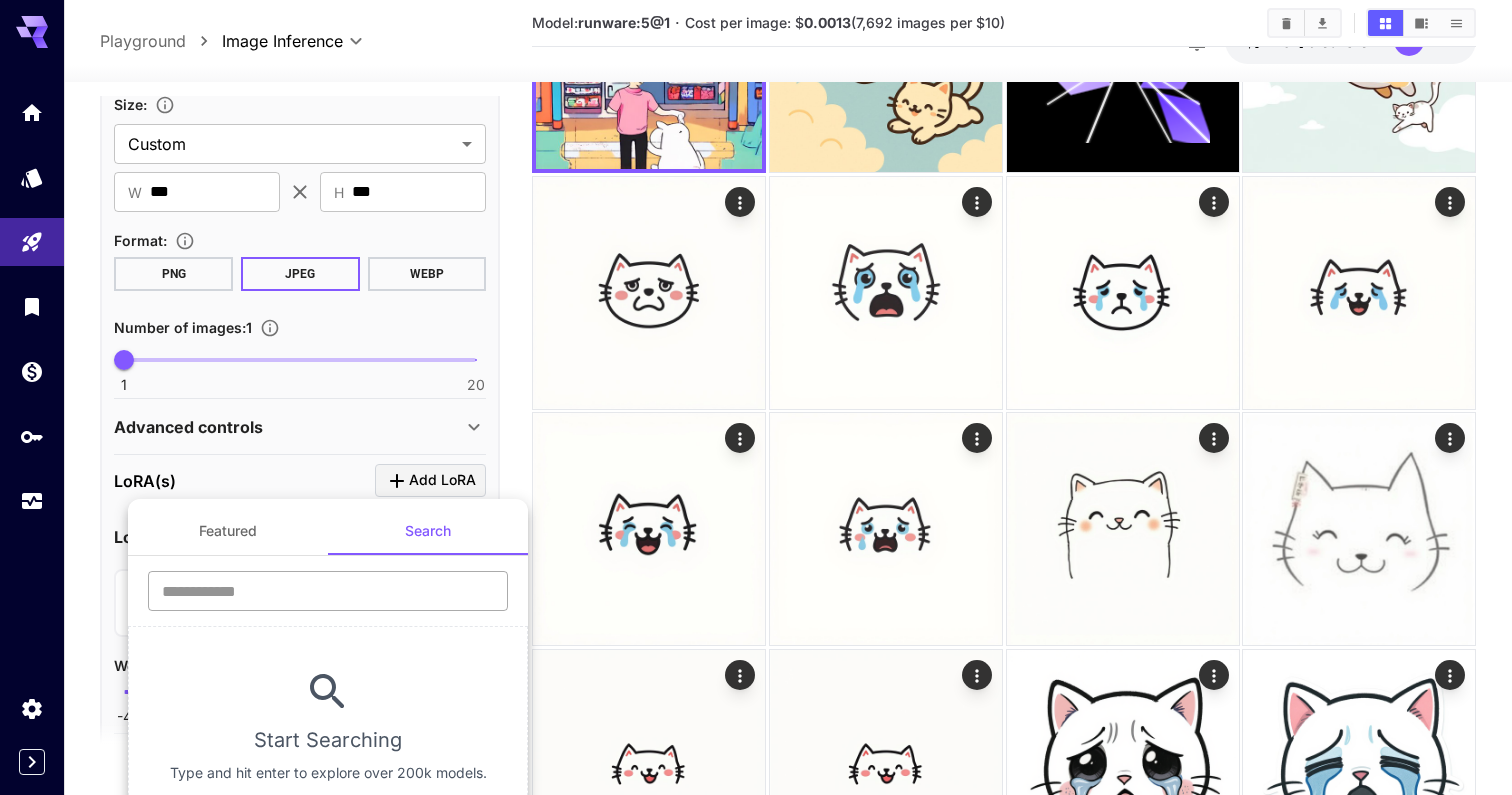 click at bounding box center (328, 591) 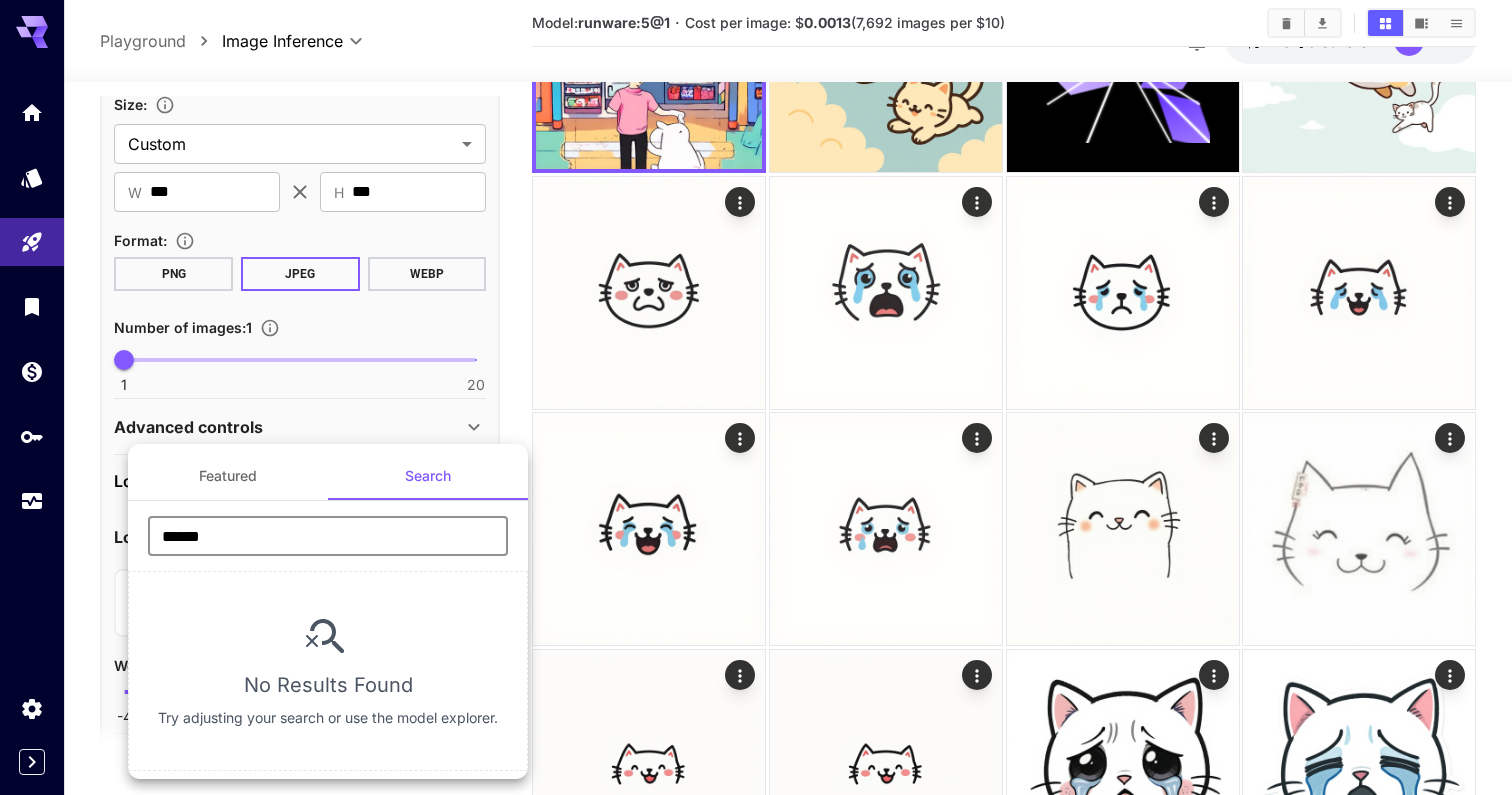 type on "*******" 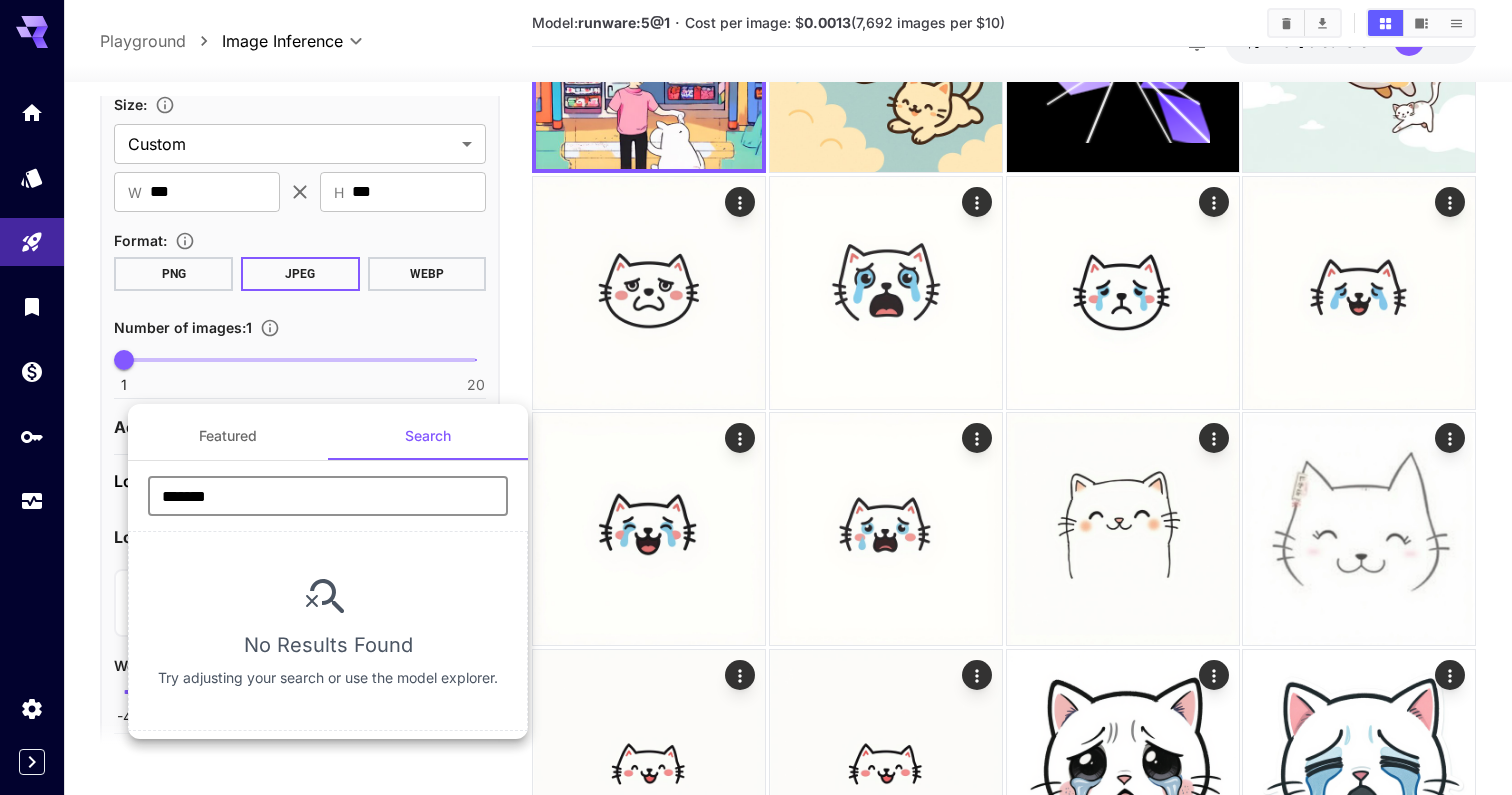 click on "*******" at bounding box center (328, 496) 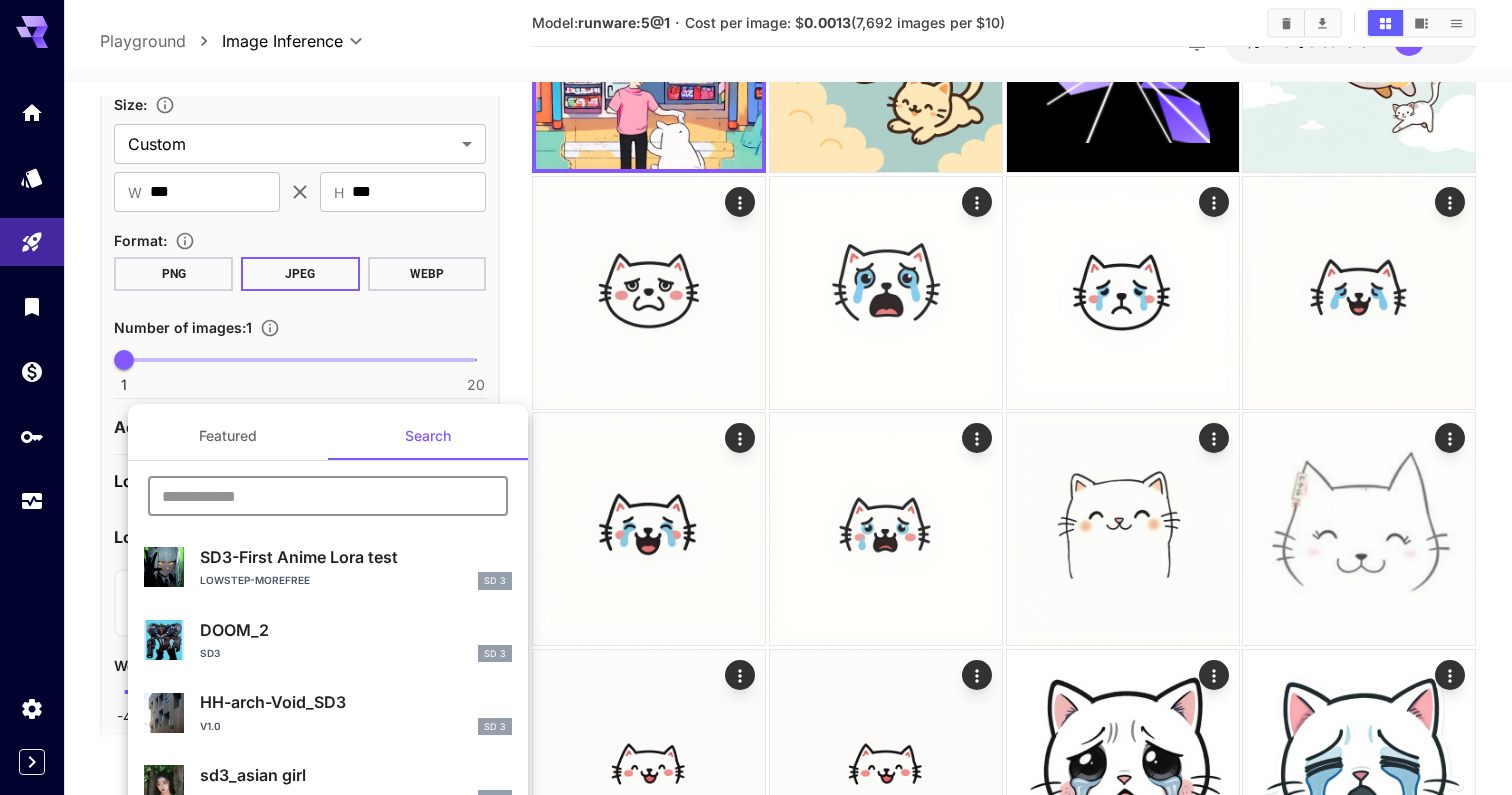 scroll, scrollTop: 0, scrollLeft: 0, axis: both 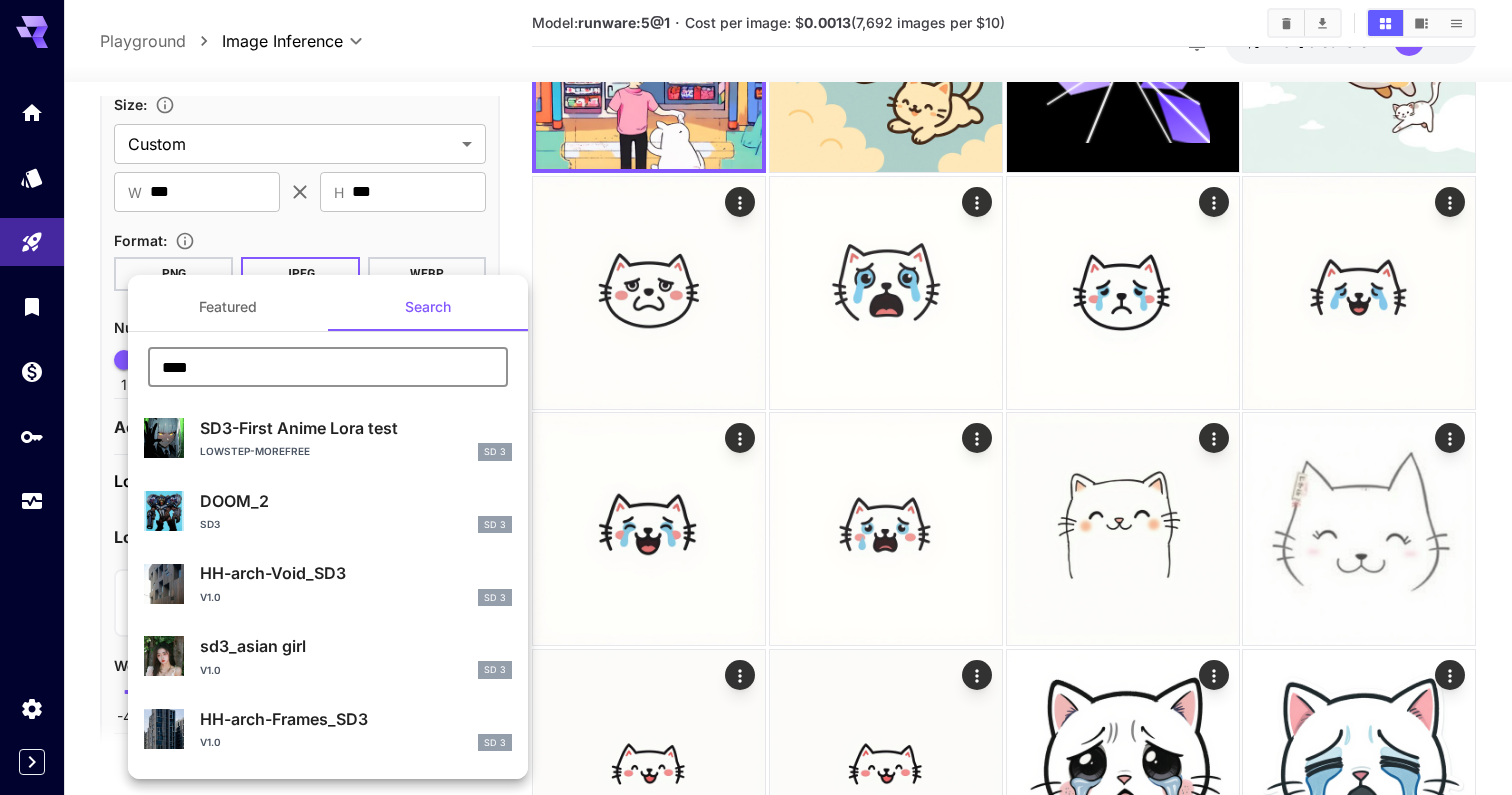 type on "*****" 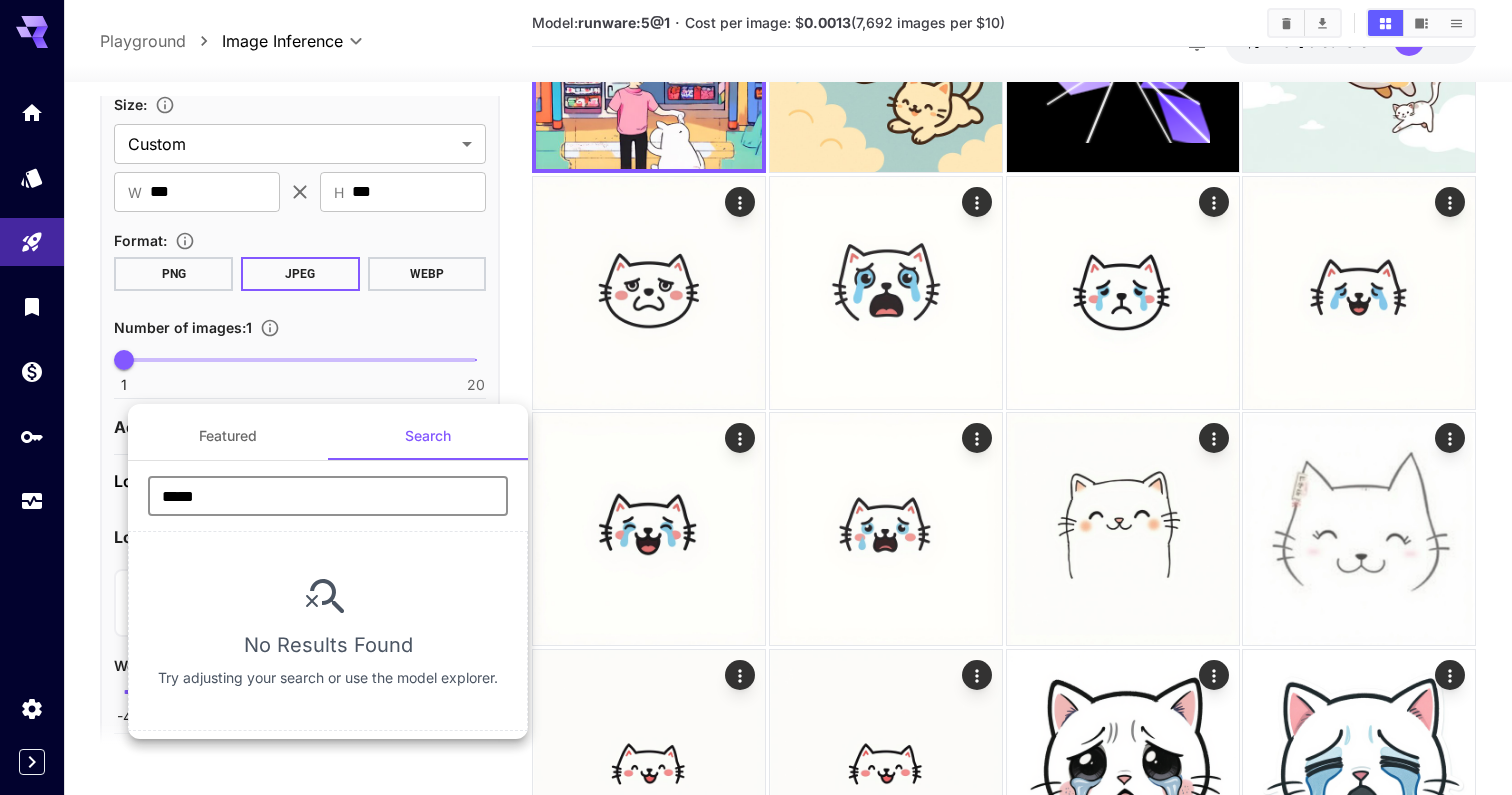 click on "*****" at bounding box center (328, 496) 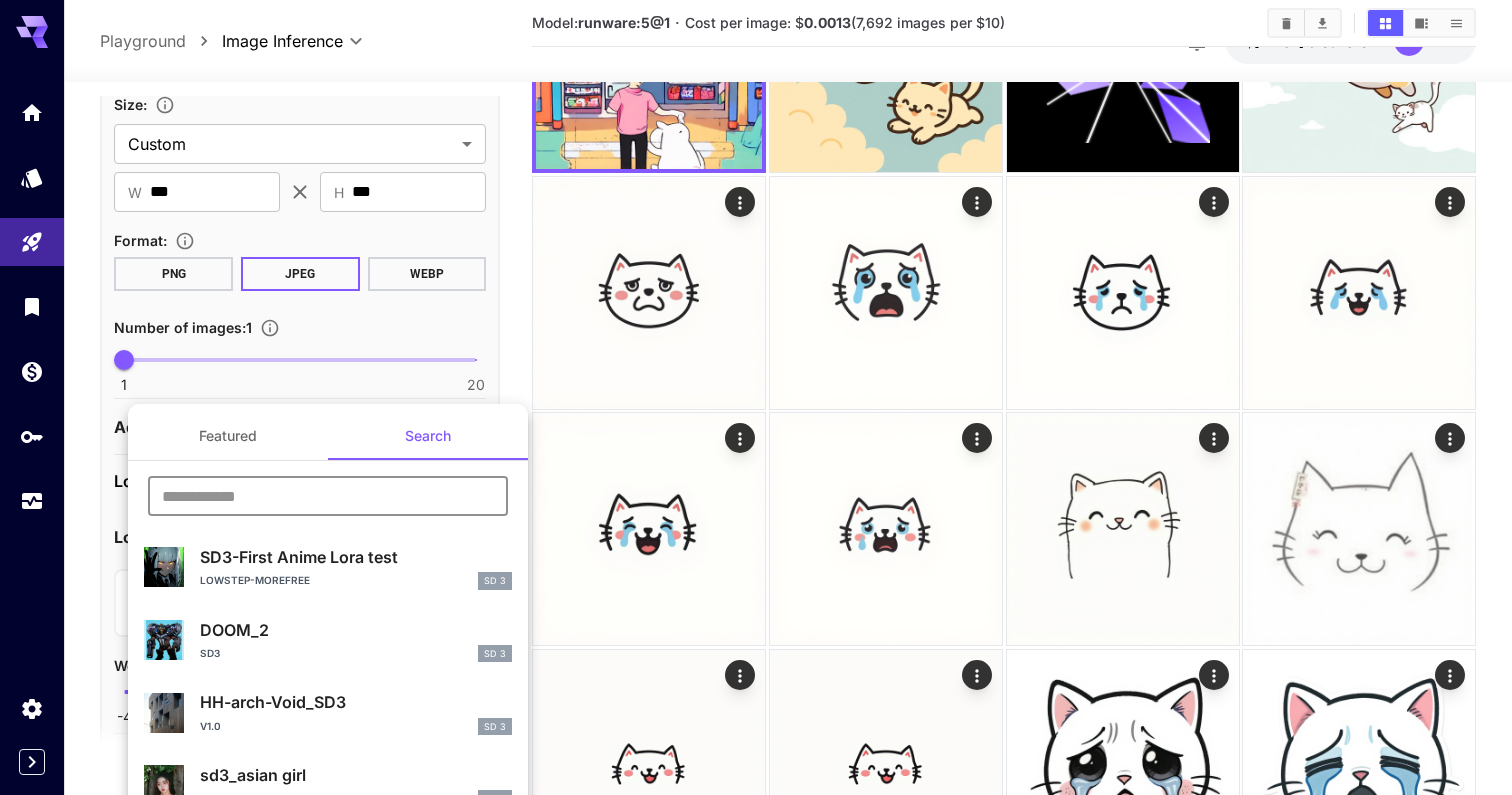 click on "SD3-First Anime Lora test Lowstep-morefree SD 3" at bounding box center (328, 567) 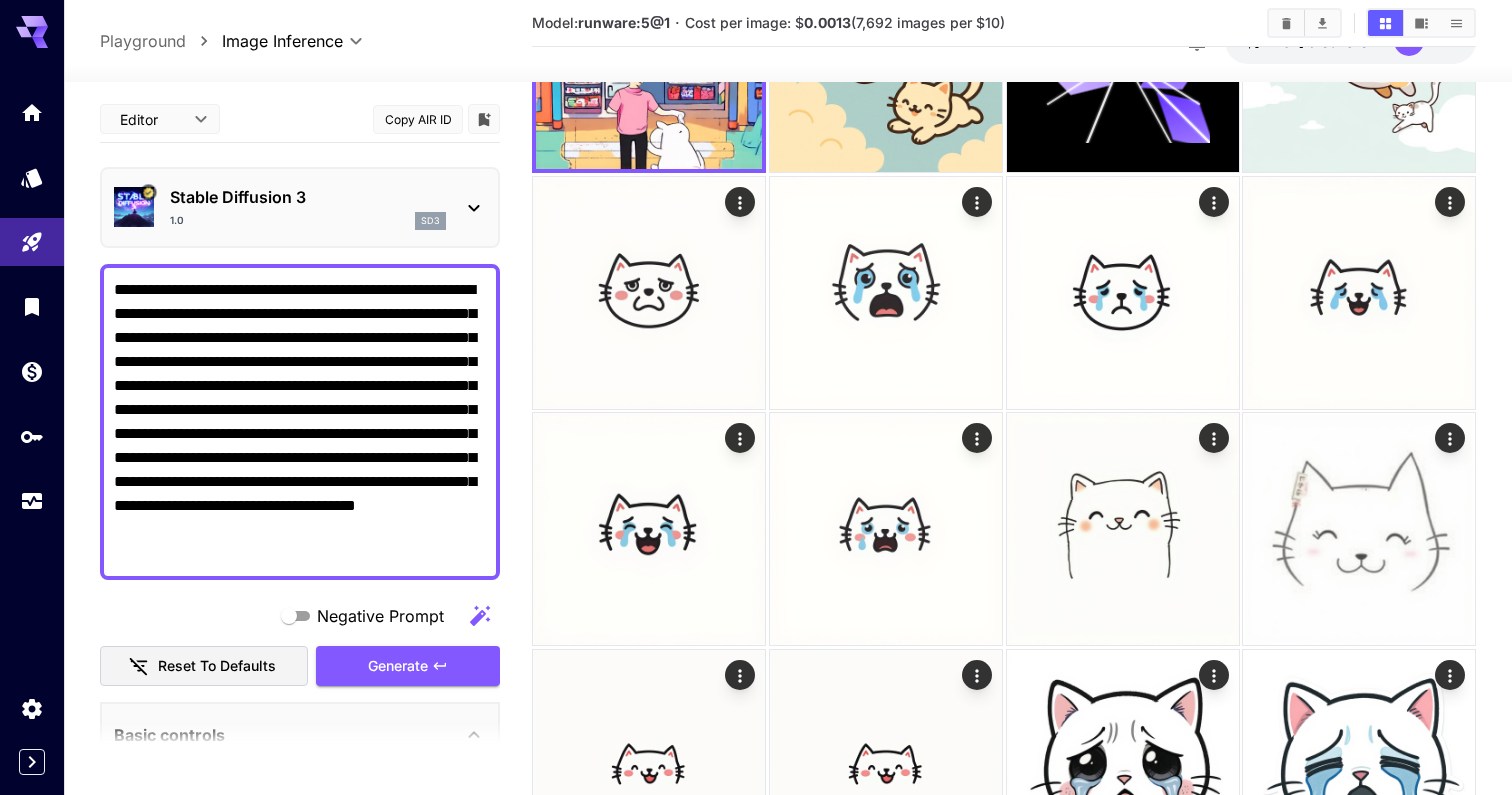 scroll, scrollTop: 0, scrollLeft: 0, axis: both 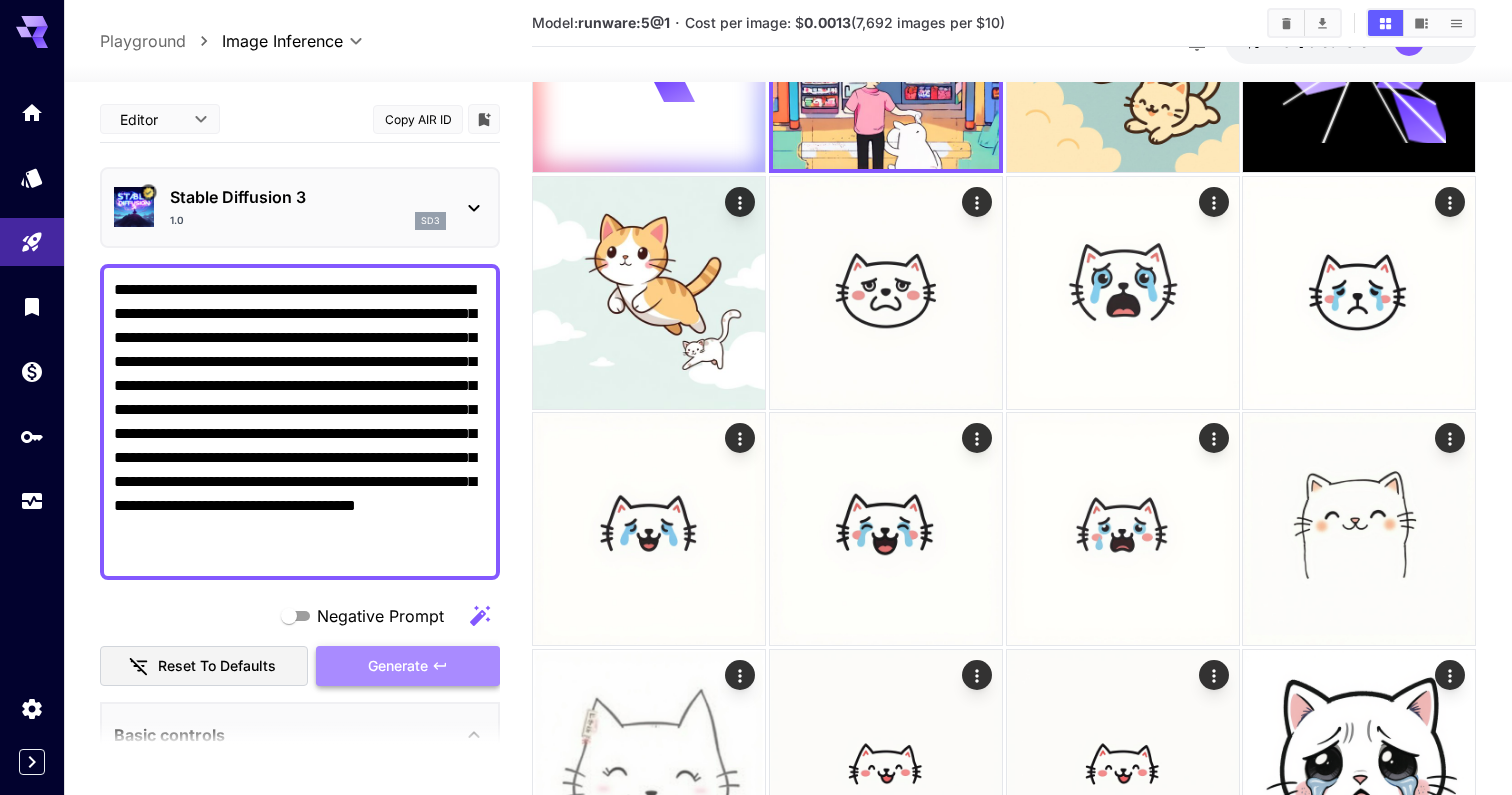 click on "Generate" at bounding box center (398, 666) 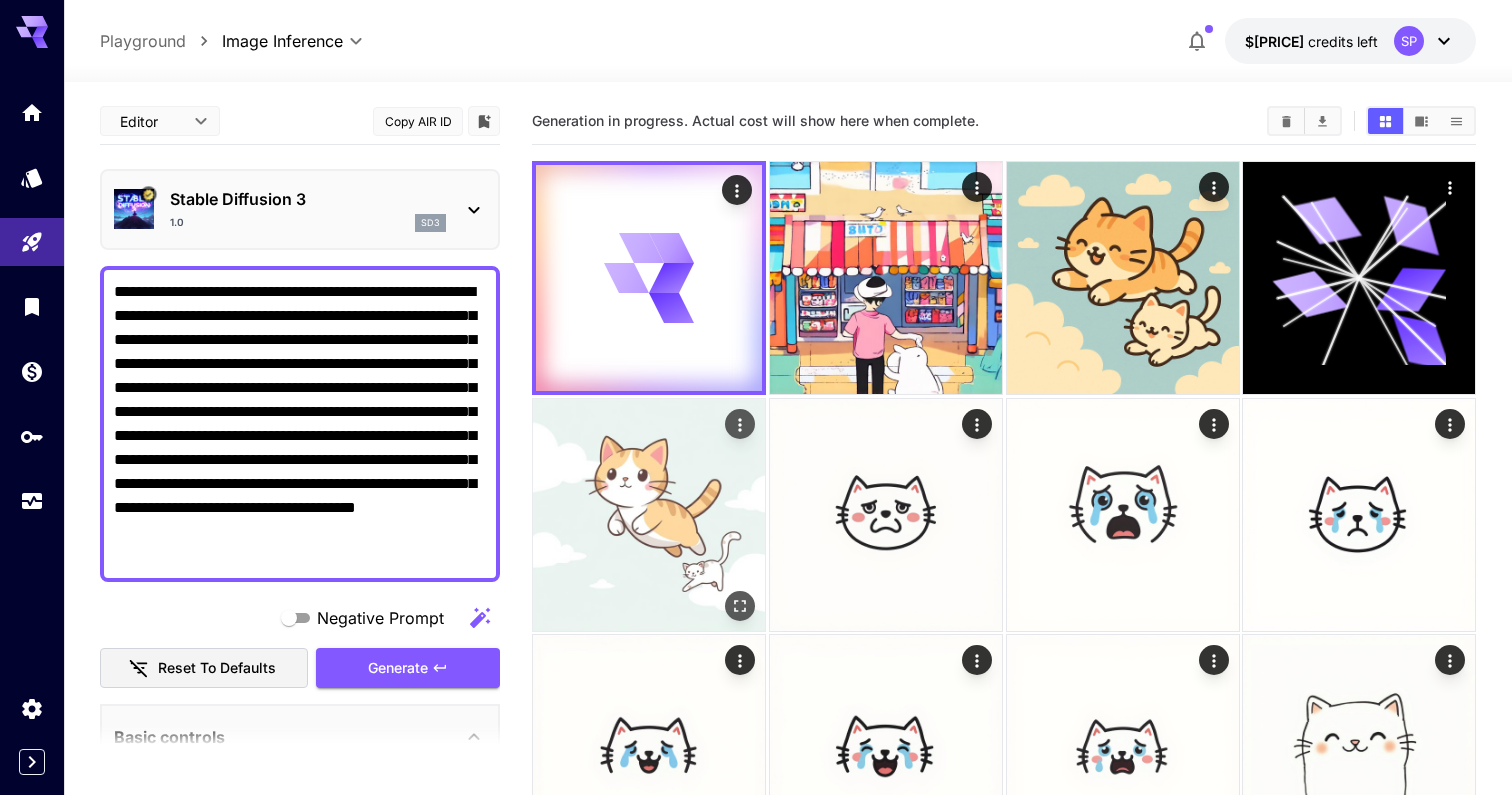 scroll, scrollTop: 0, scrollLeft: 0, axis: both 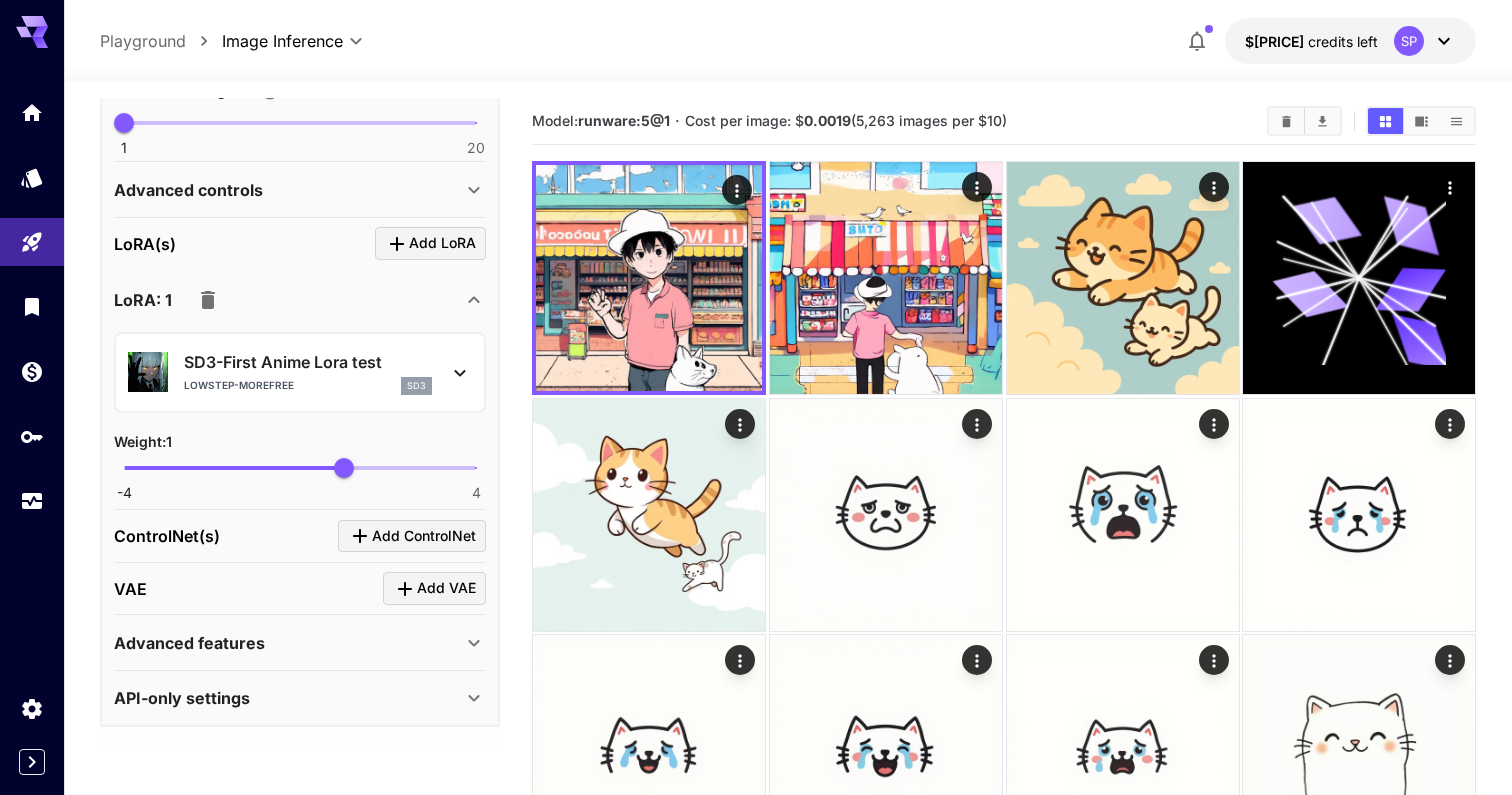 click on "Lowstep-morefree sd3" at bounding box center (308, 386) 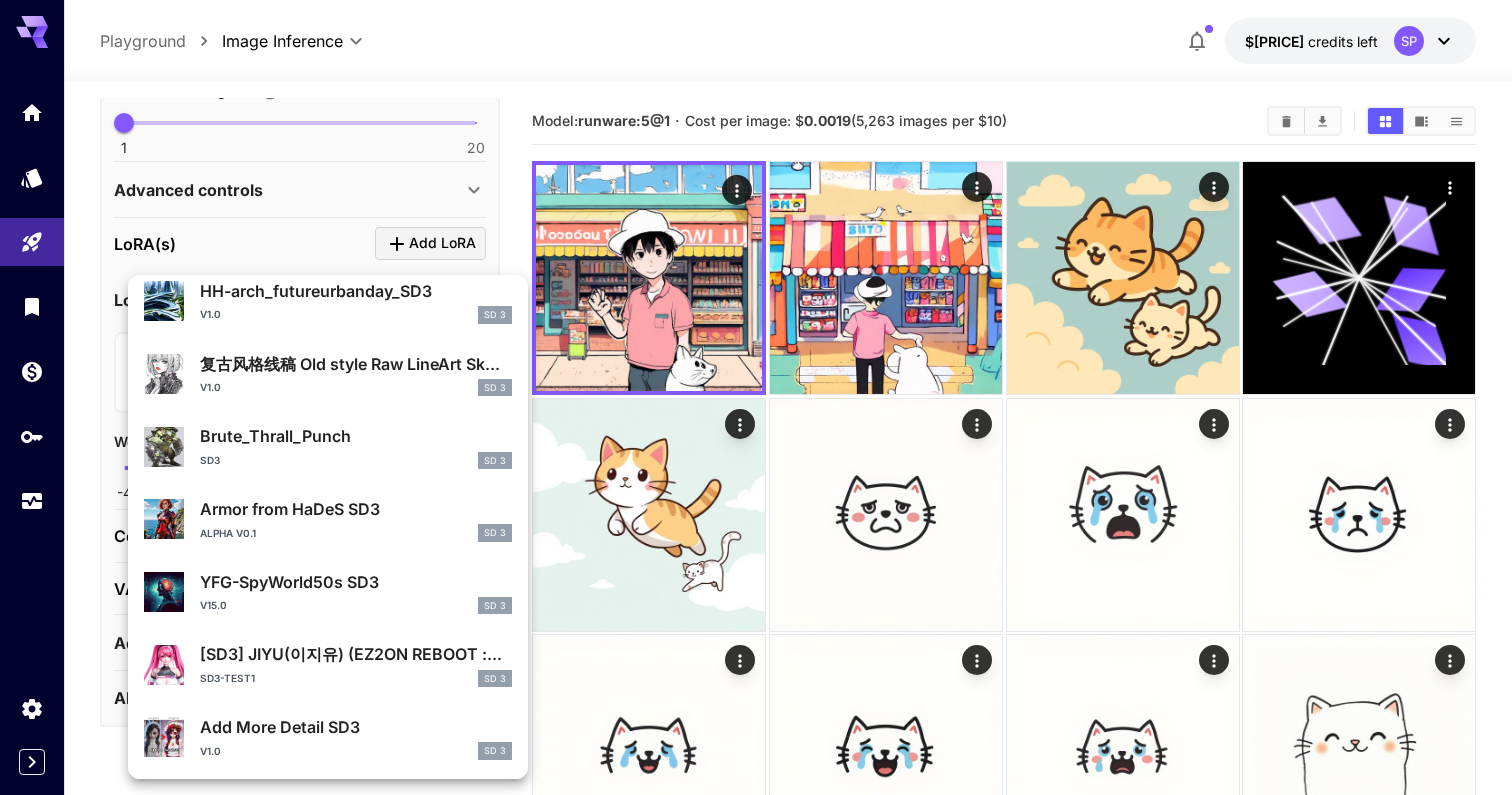 scroll, scrollTop: 1072, scrollLeft: 0, axis: vertical 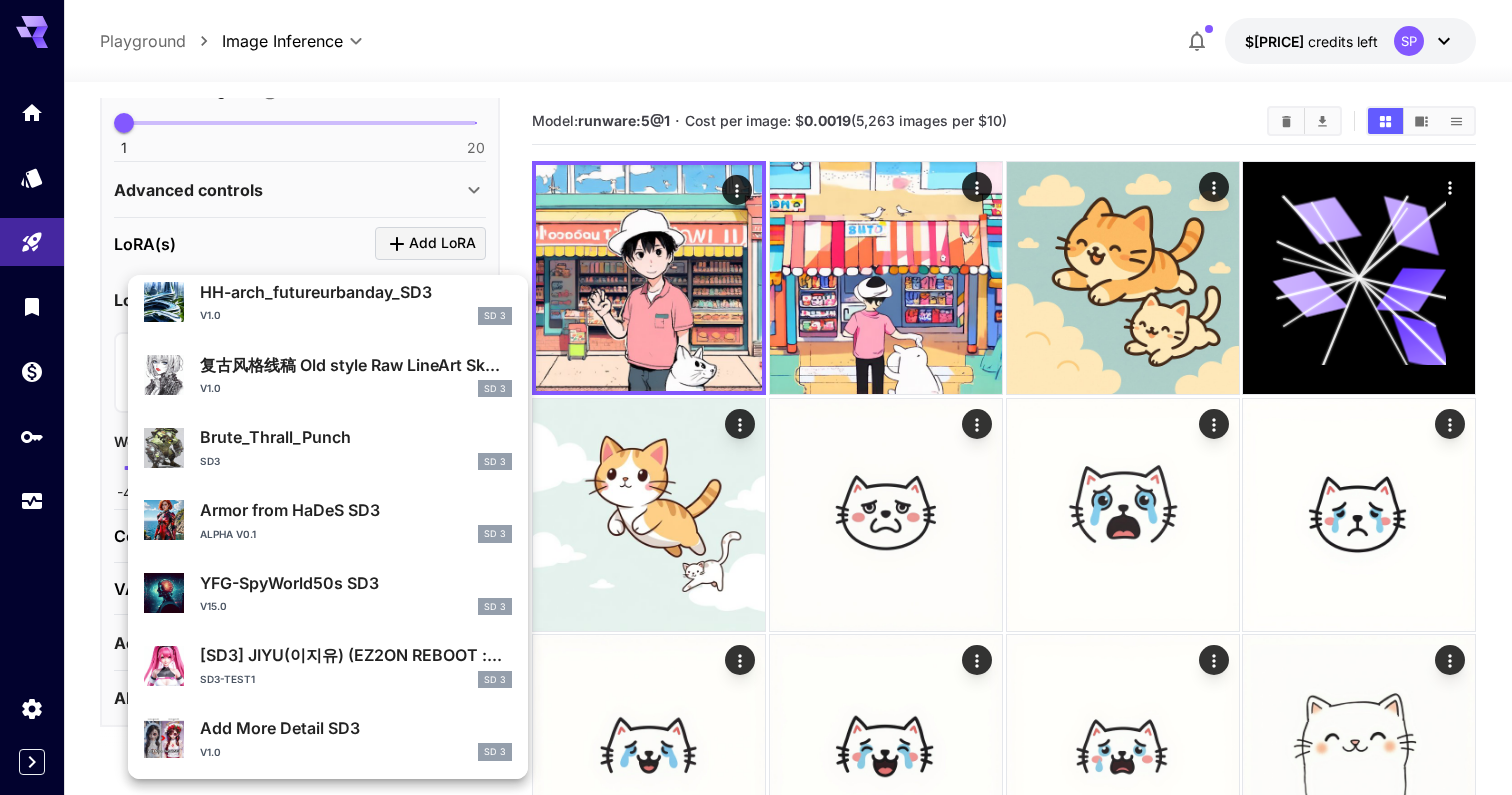 click on "Add More Detail SD3" at bounding box center [356, 728] 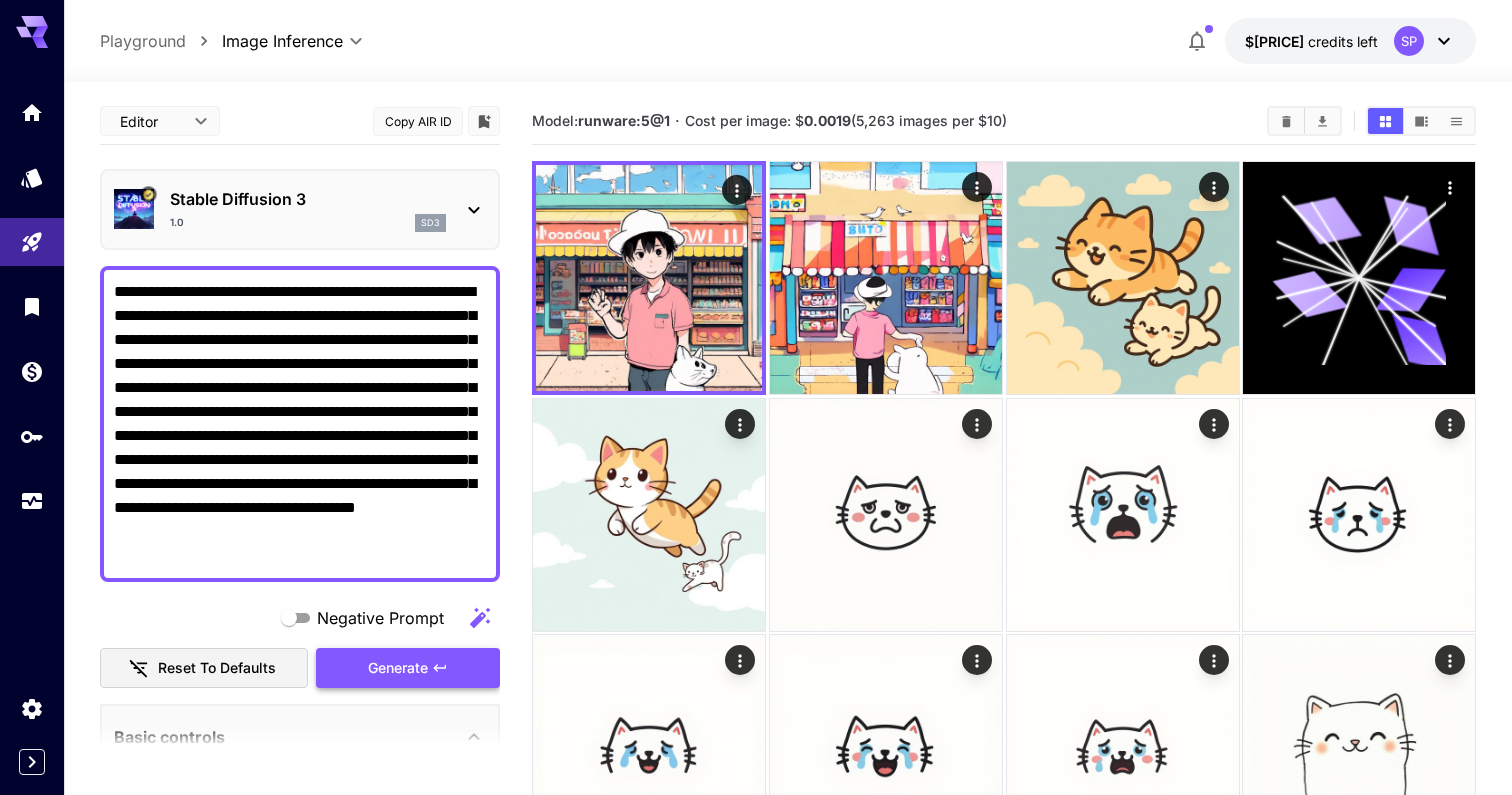 scroll, scrollTop: -1, scrollLeft: 0, axis: vertical 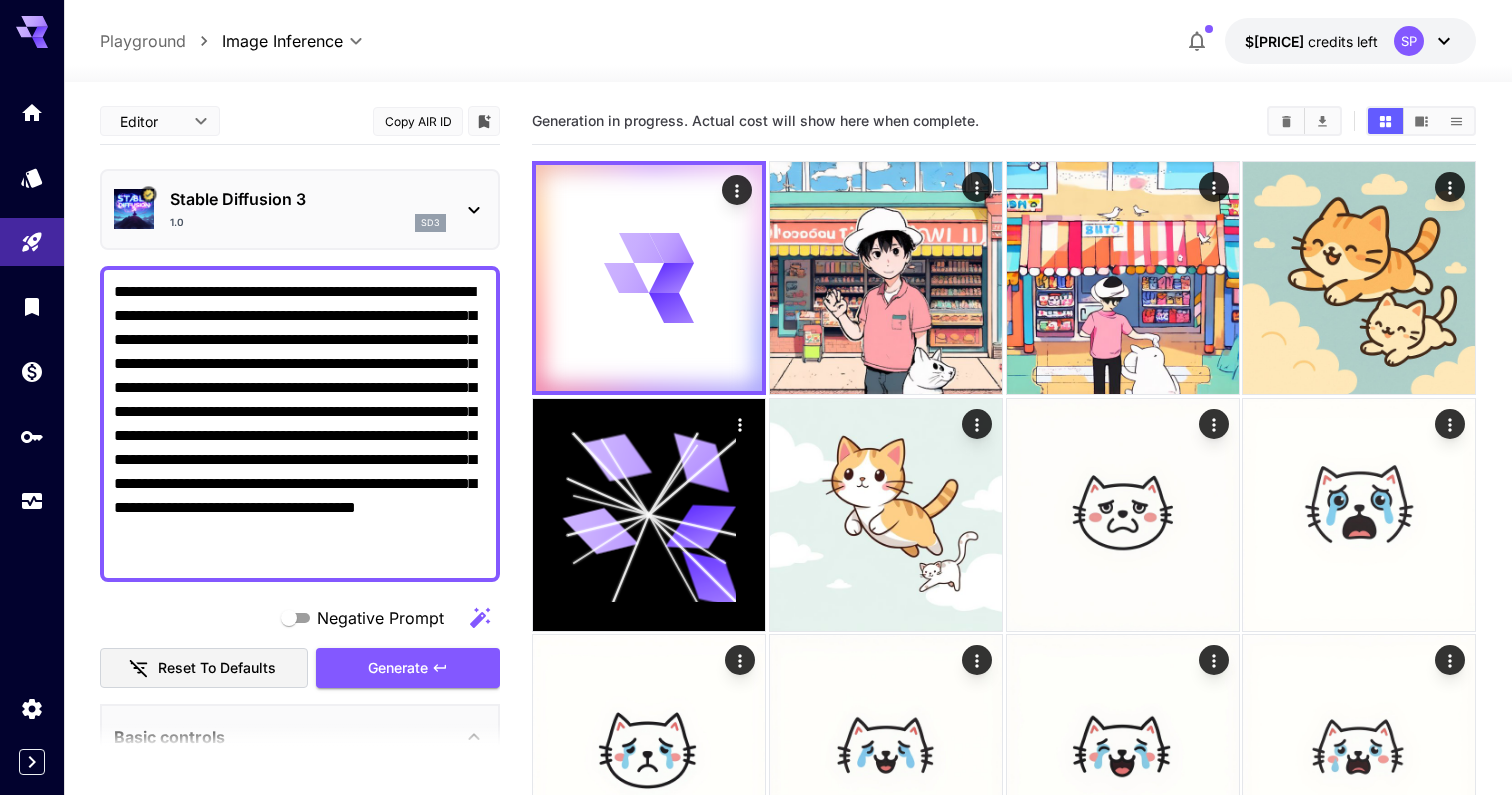 click on "Stable Diffusion 3 1.0 sd3" at bounding box center [300, 209] 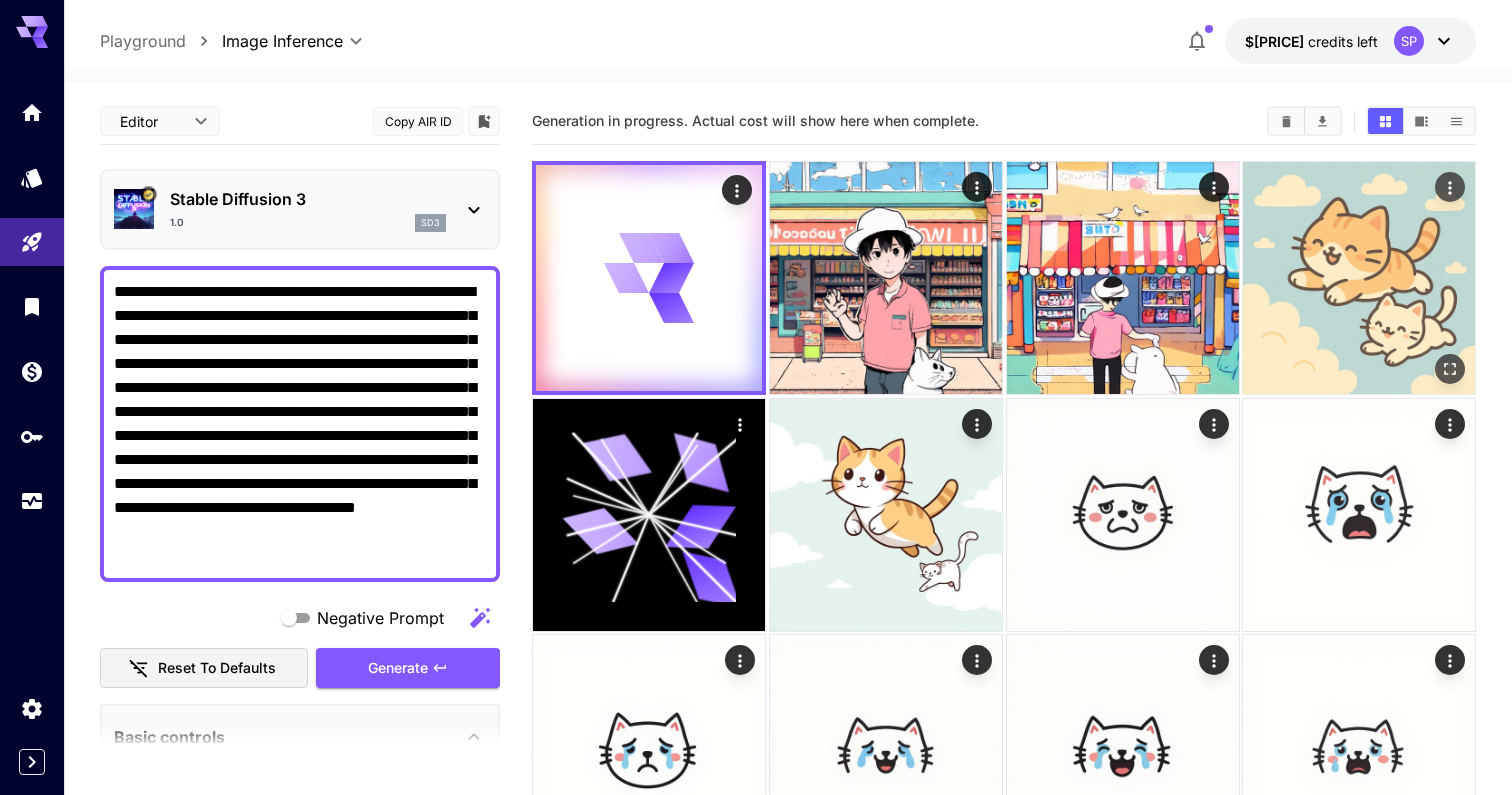 click 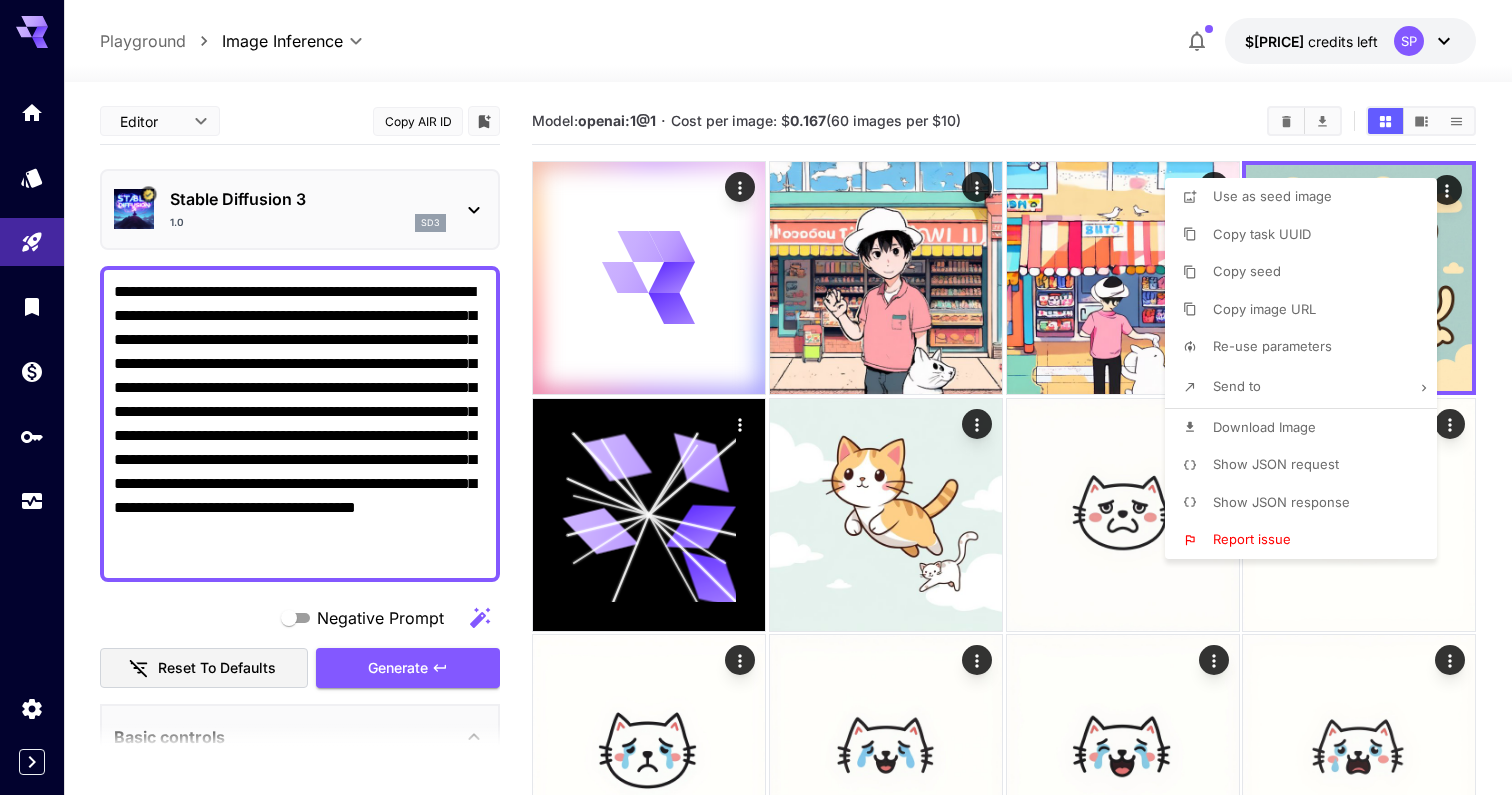 click at bounding box center (756, 397) 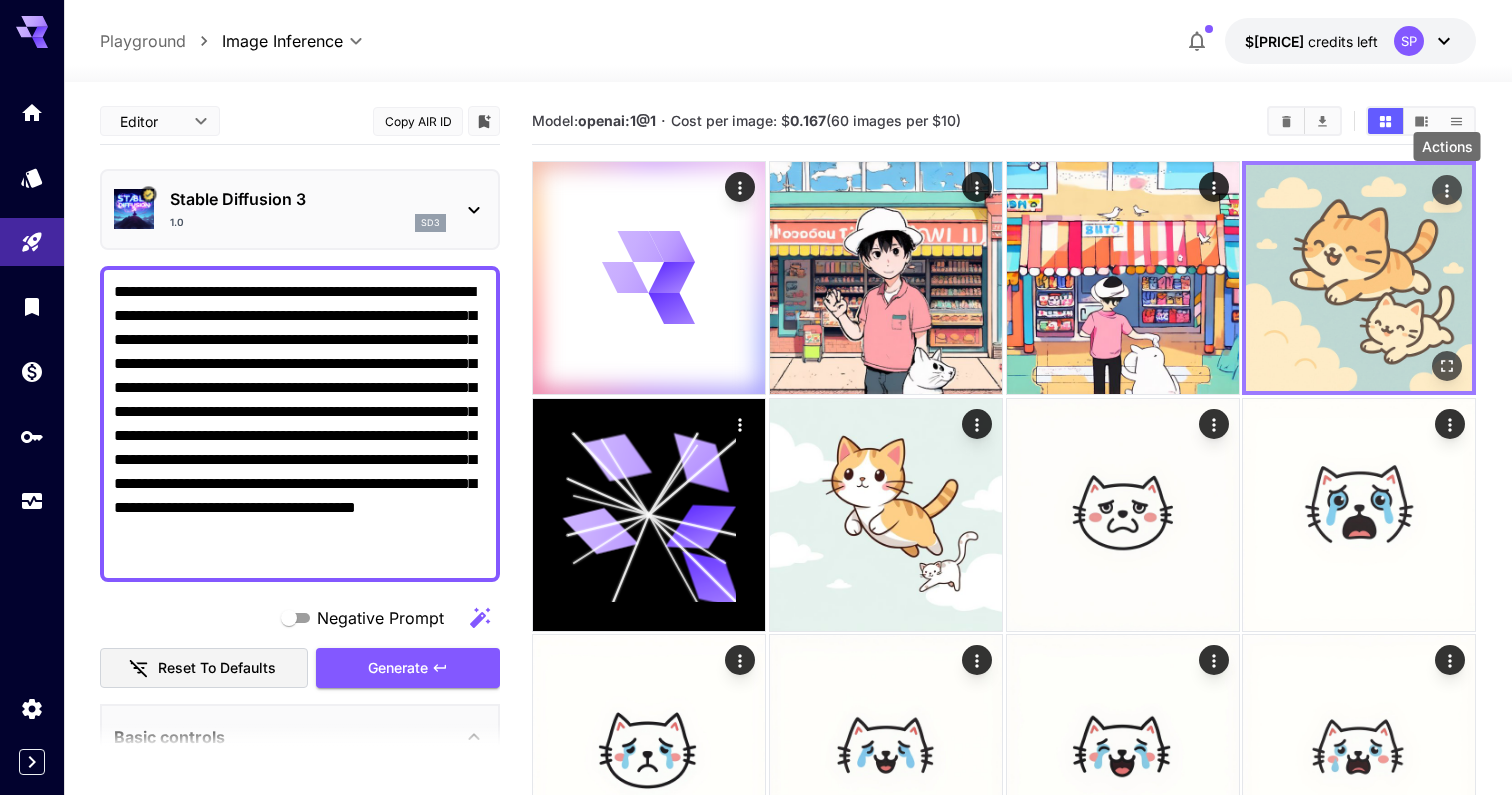 click 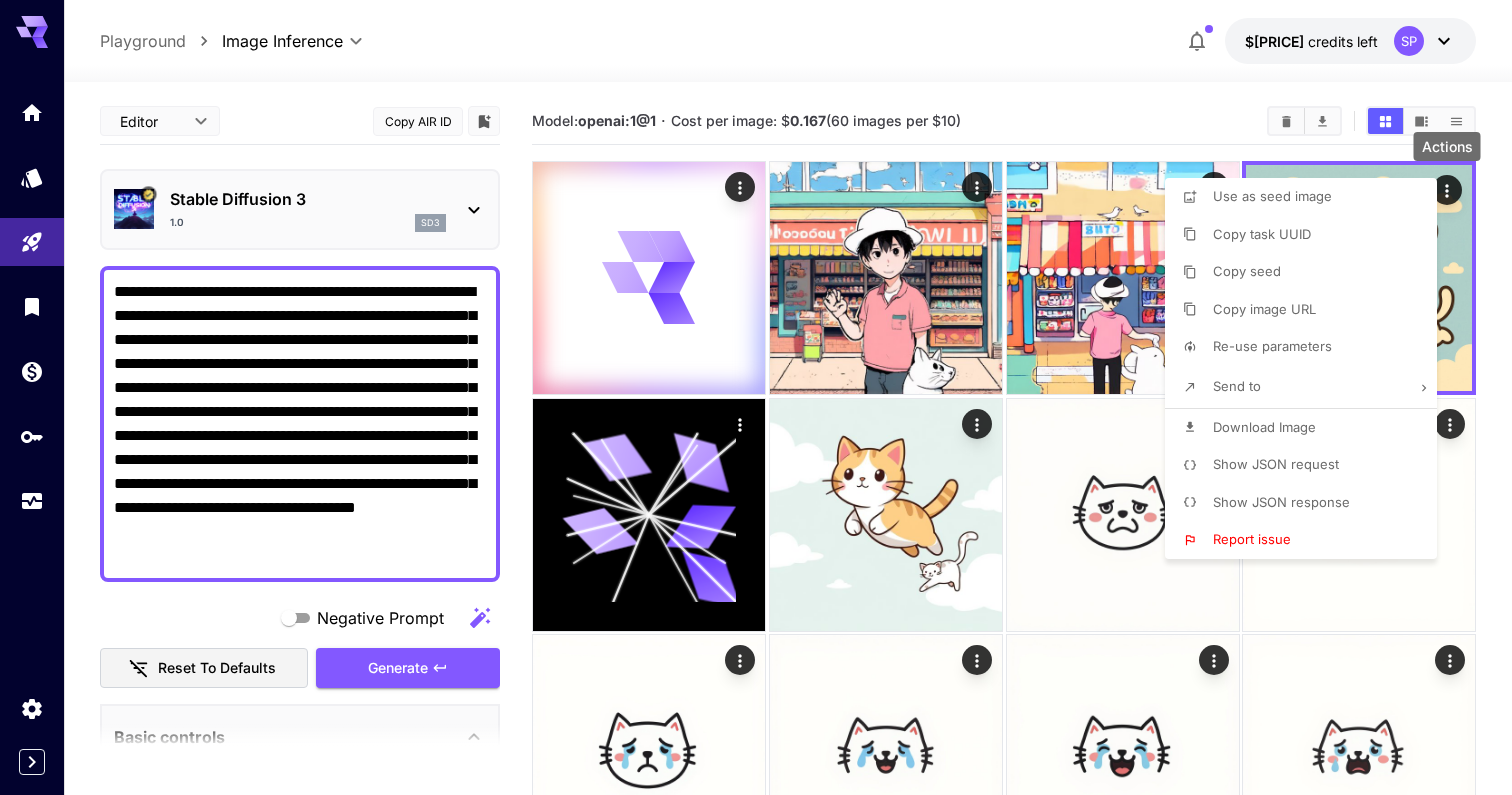 click at bounding box center (756, 397) 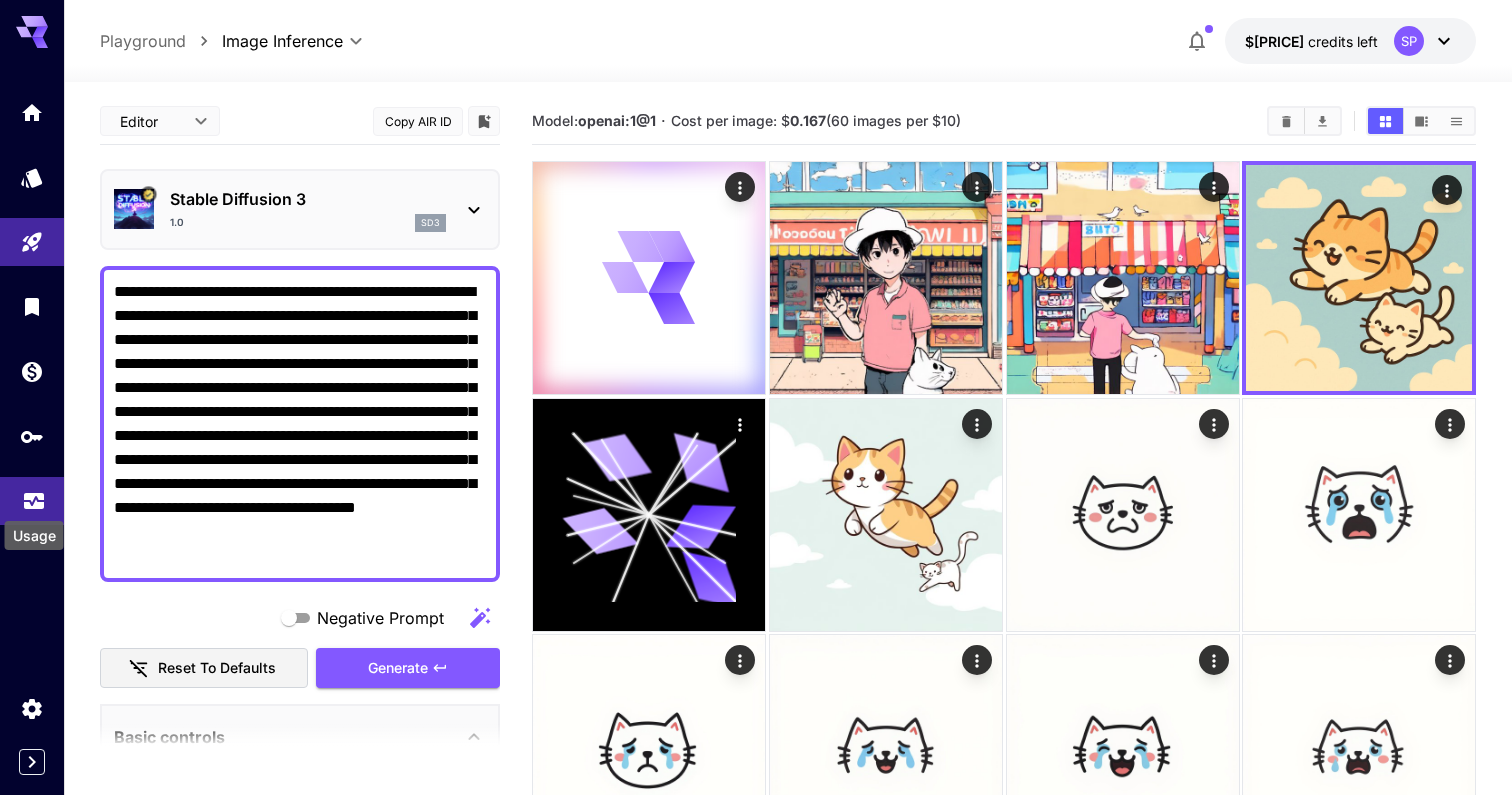 click 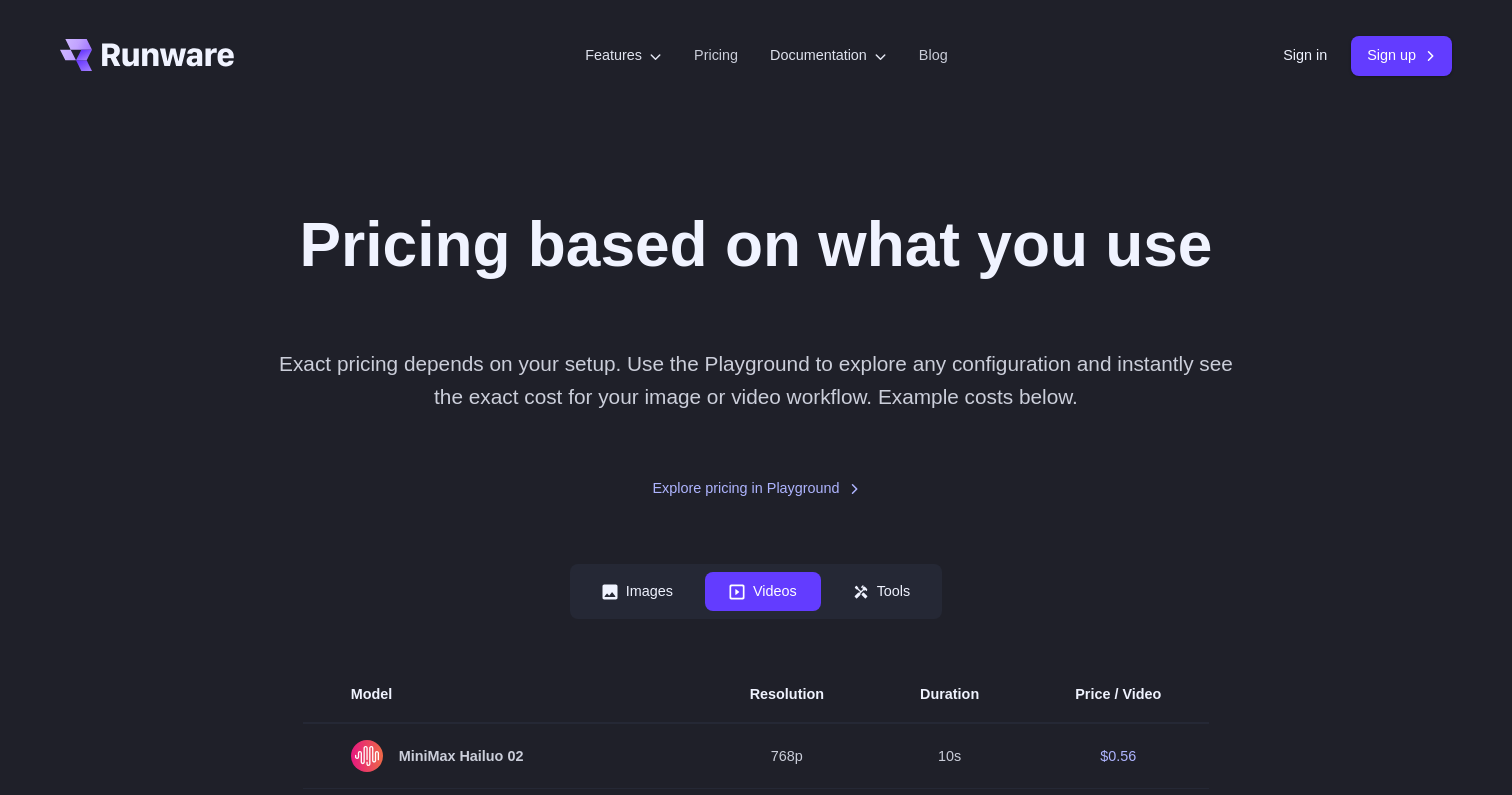 scroll, scrollTop: 493, scrollLeft: 0, axis: vertical 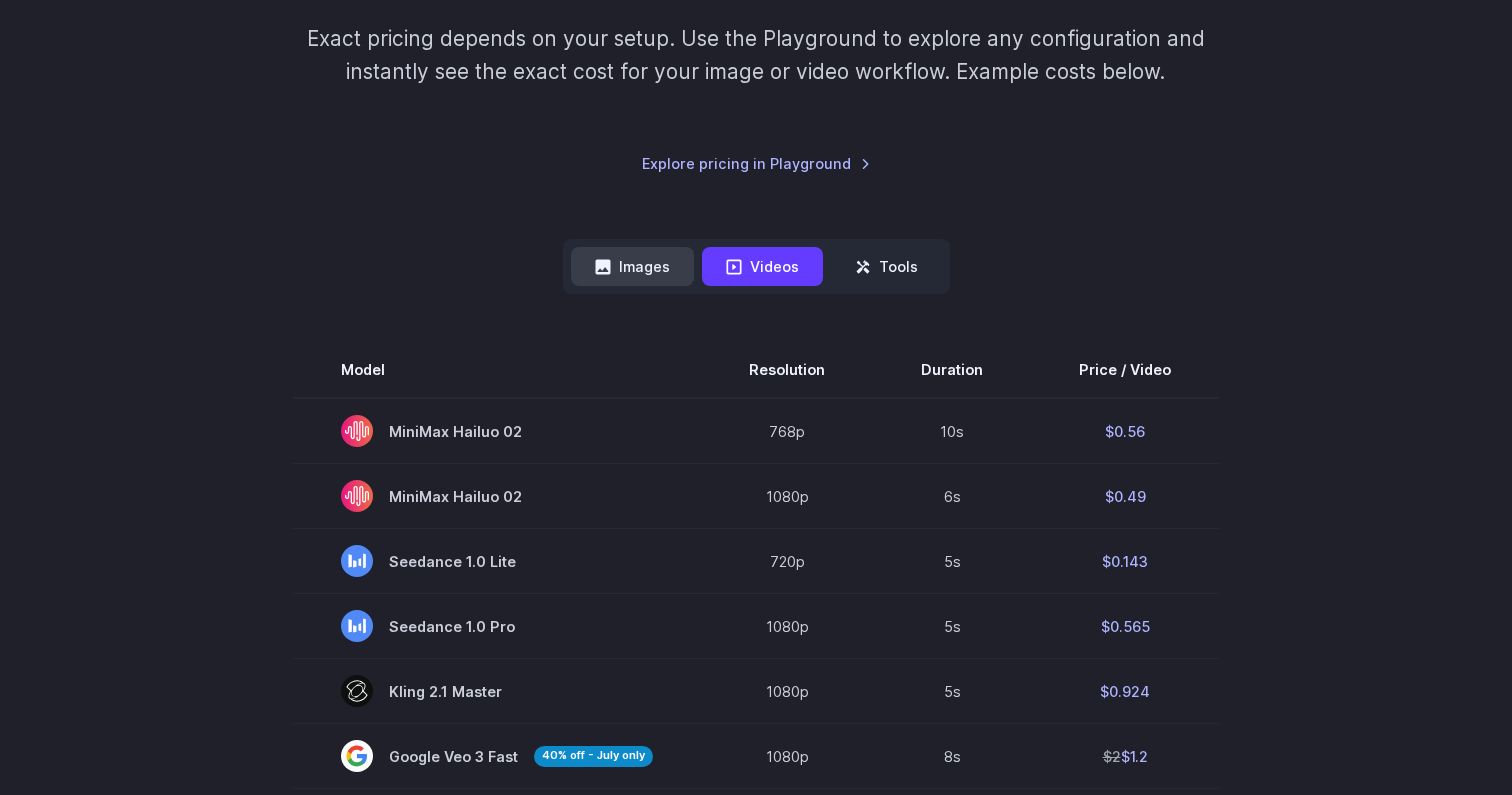 click on "Images" at bounding box center [632, 266] 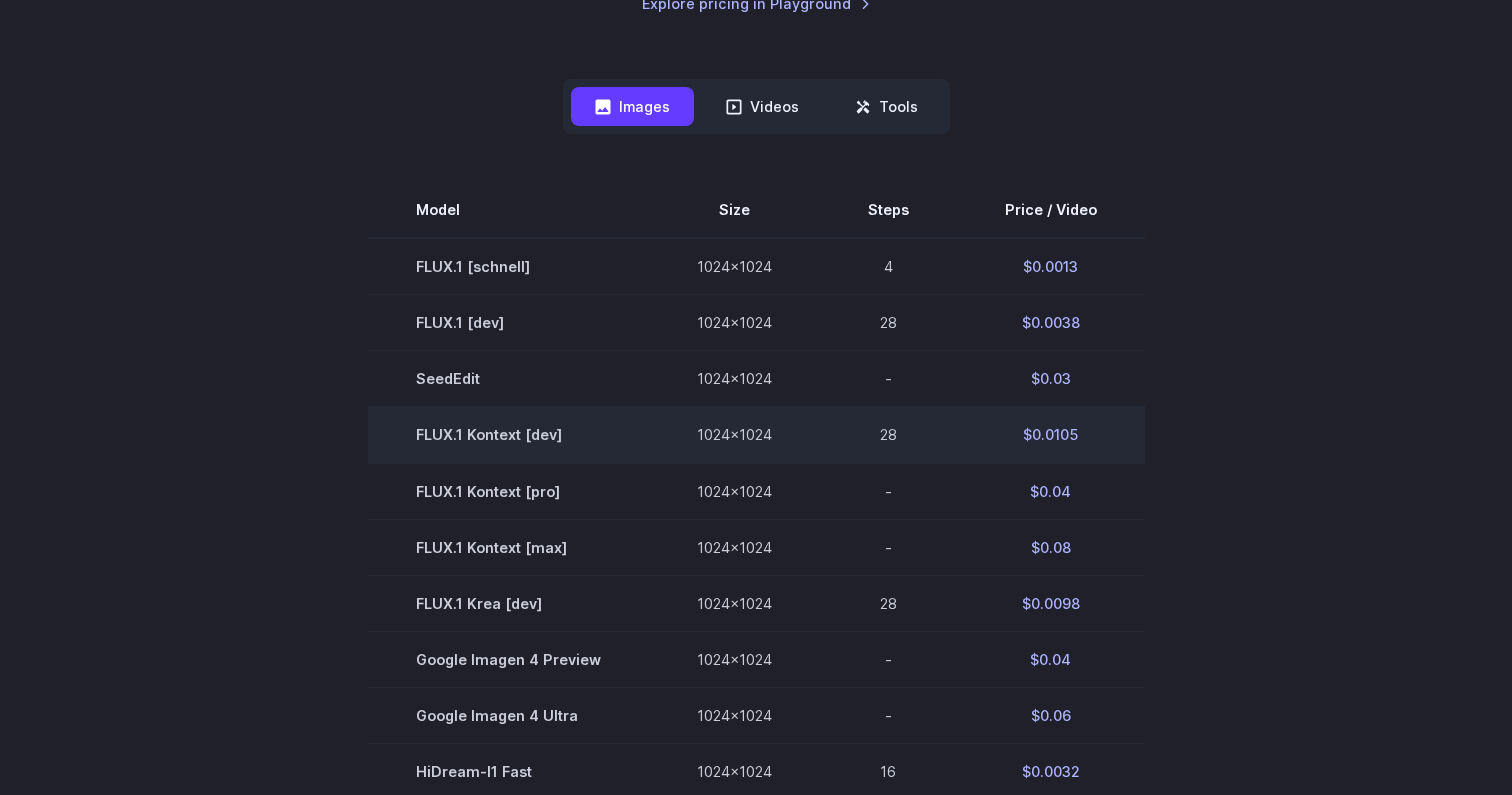 scroll, scrollTop: 480, scrollLeft: 0, axis: vertical 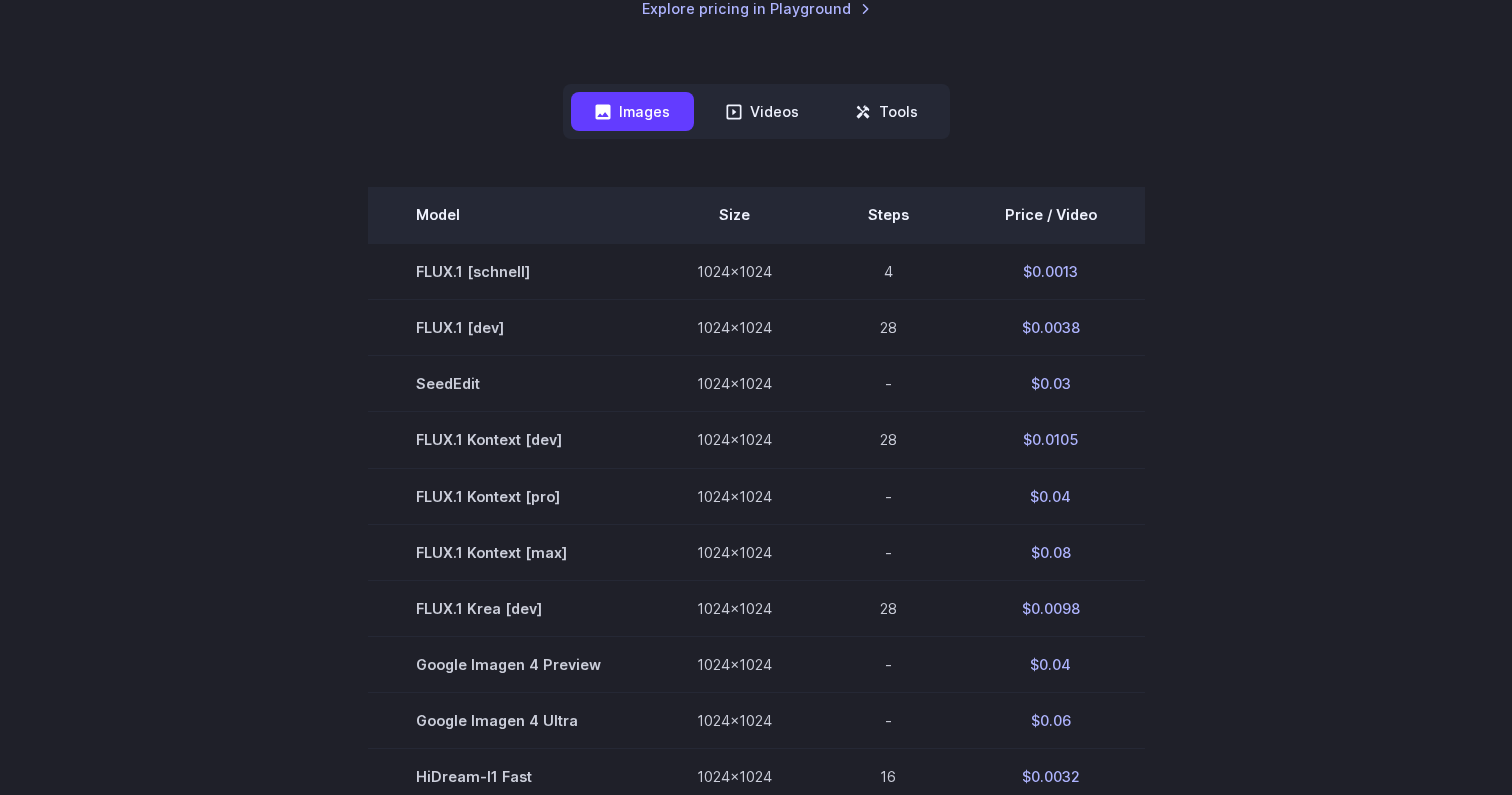 click on "Price / Video" at bounding box center (1051, 215) 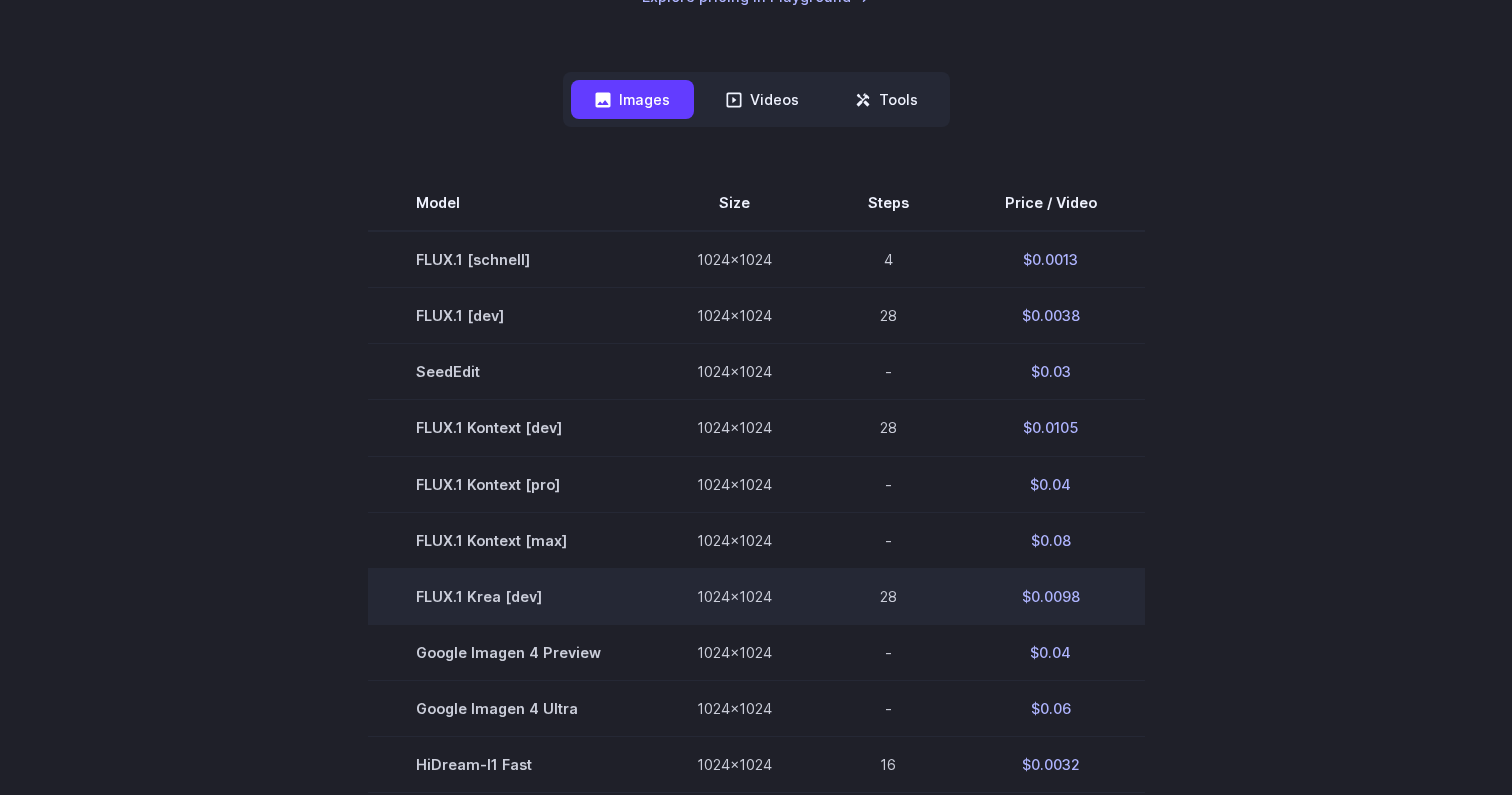 scroll, scrollTop: 494, scrollLeft: 0, axis: vertical 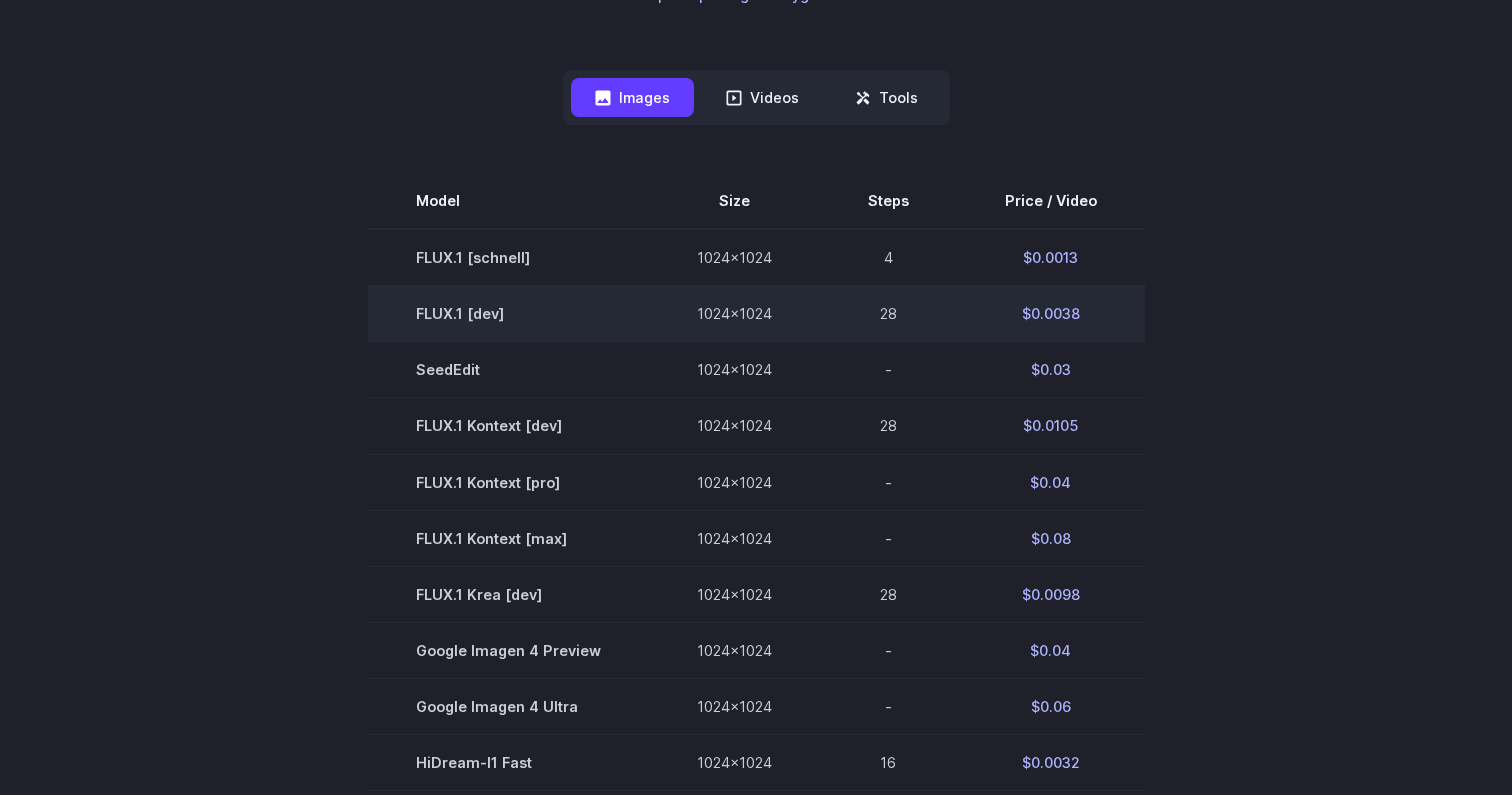 click on "$0.0038" at bounding box center [1051, 314] 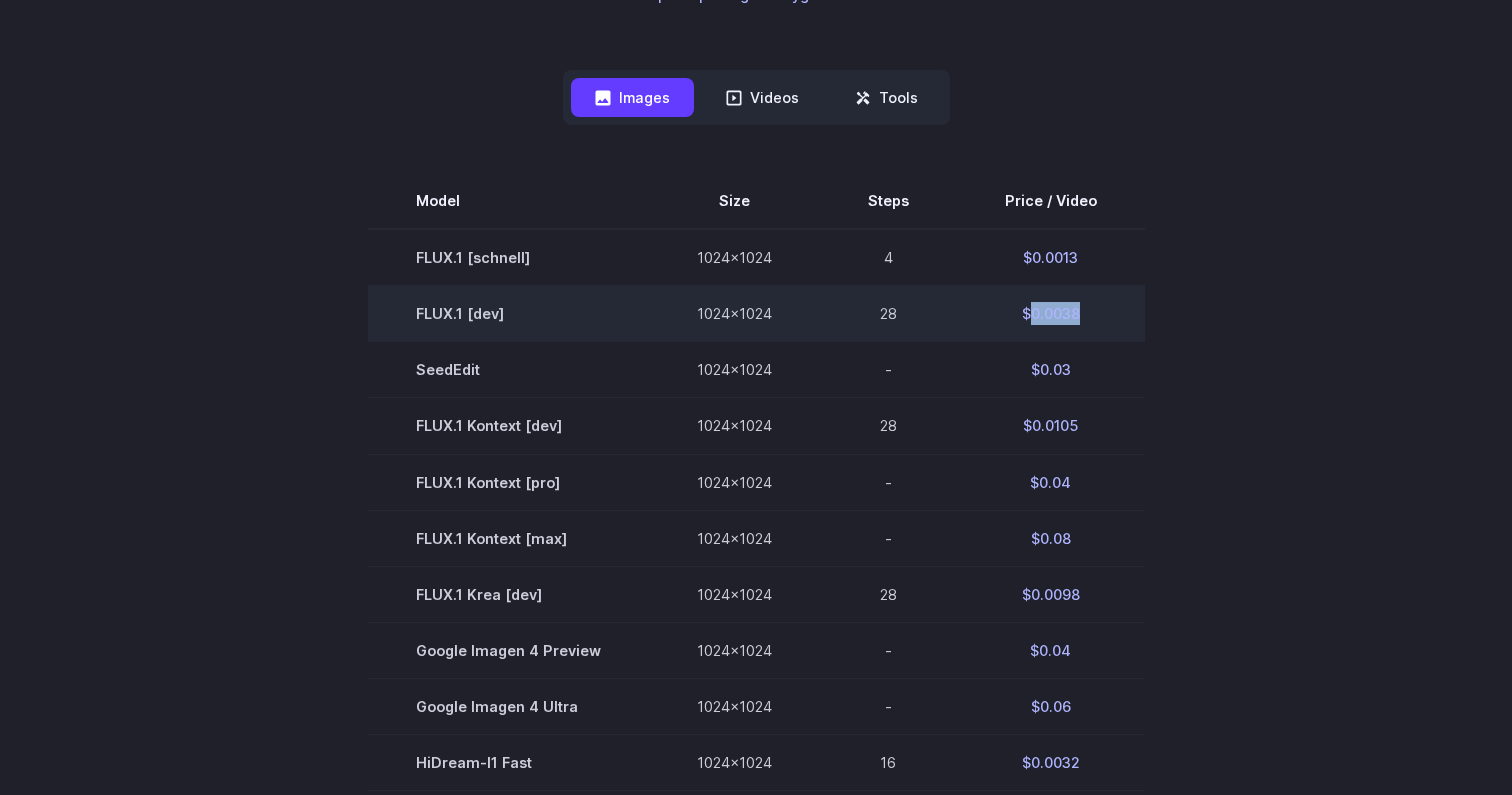 click on "$0.0038" at bounding box center [1051, 314] 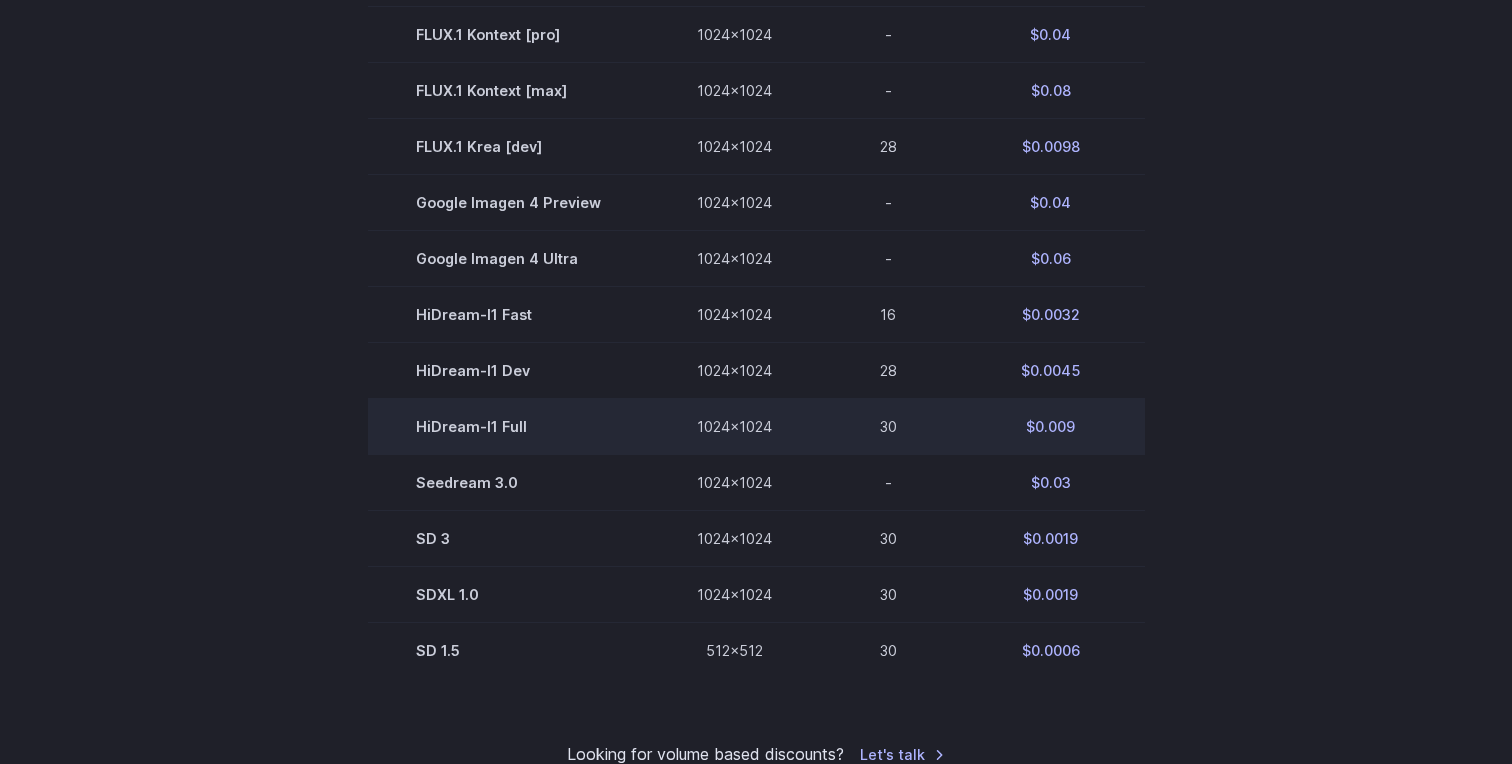 scroll, scrollTop: 150, scrollLeft: 0, axis: vertical 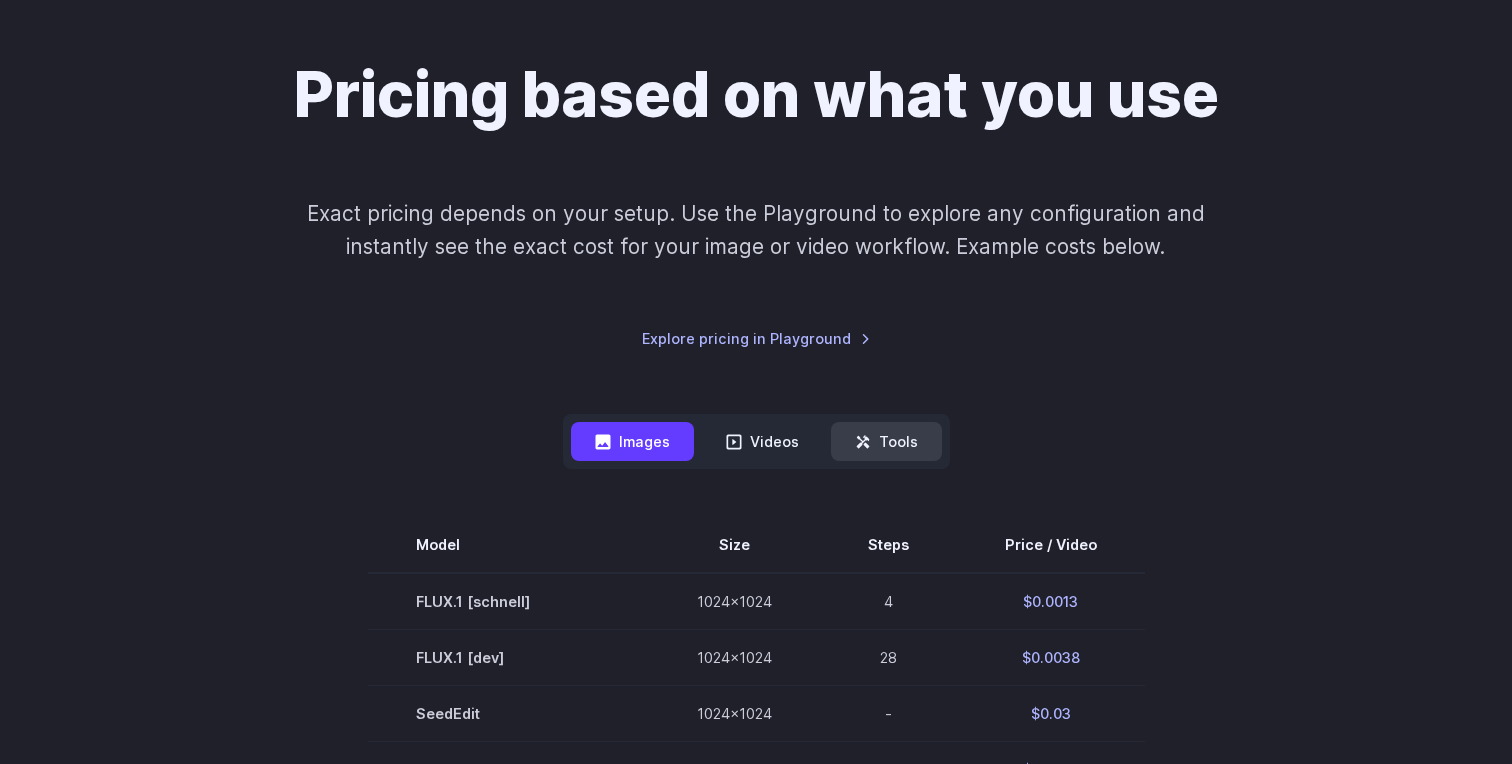click 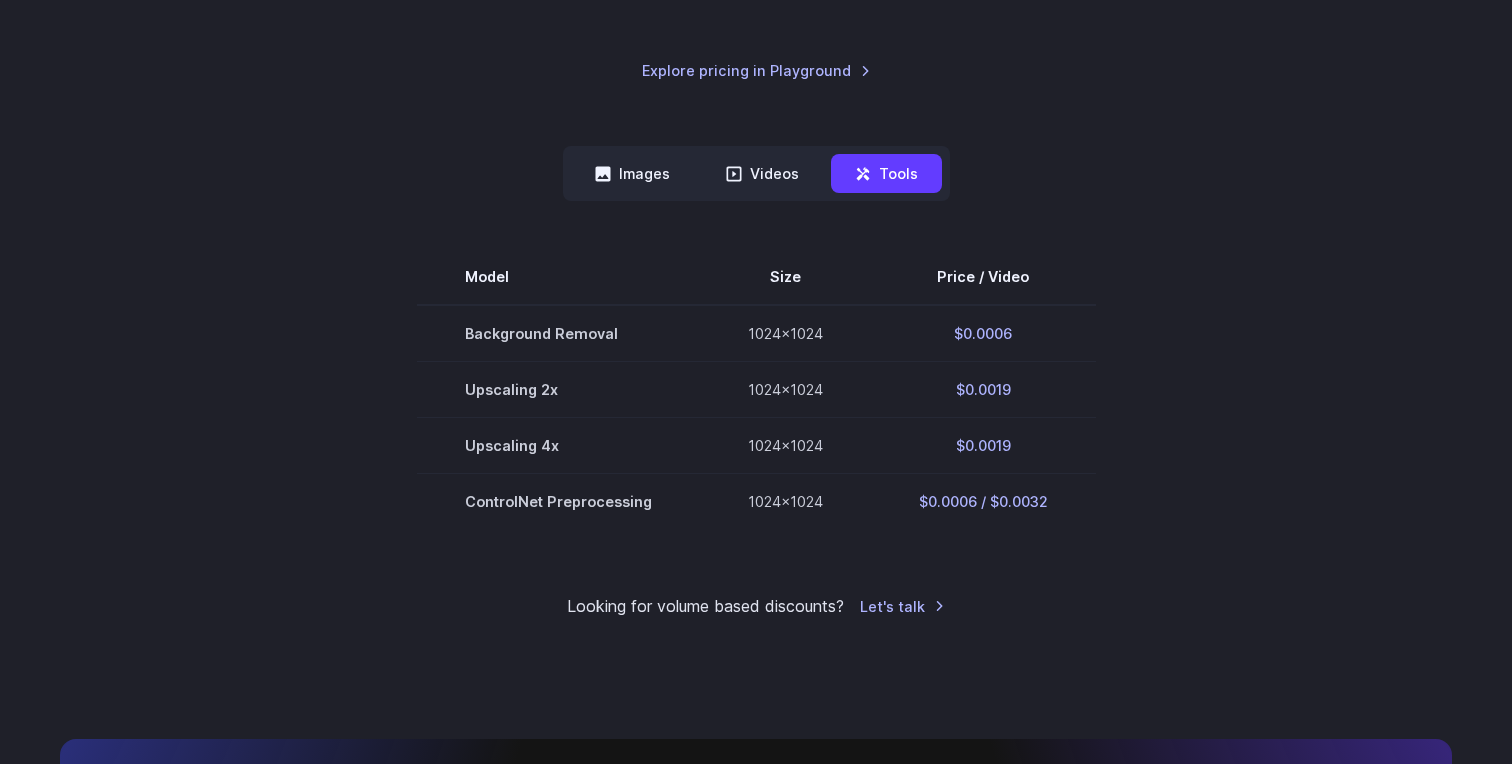 scroll, scrollTop: 435, scrollLeft: 0, axis: vertical 